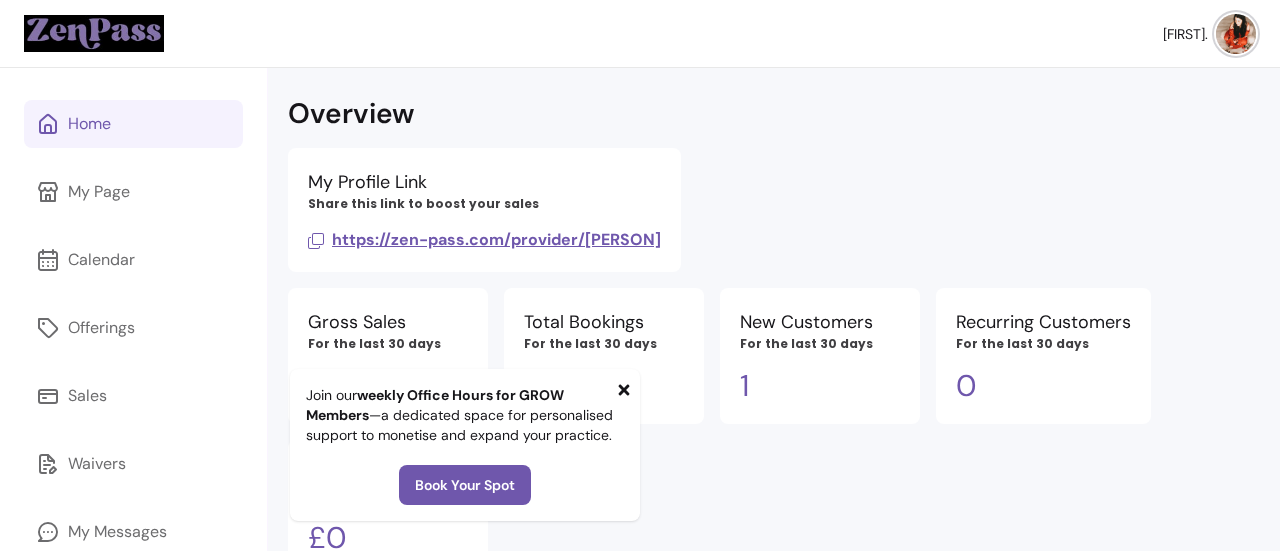 scroll, scrollTop: 0, scrollLeft: 0, axis: both 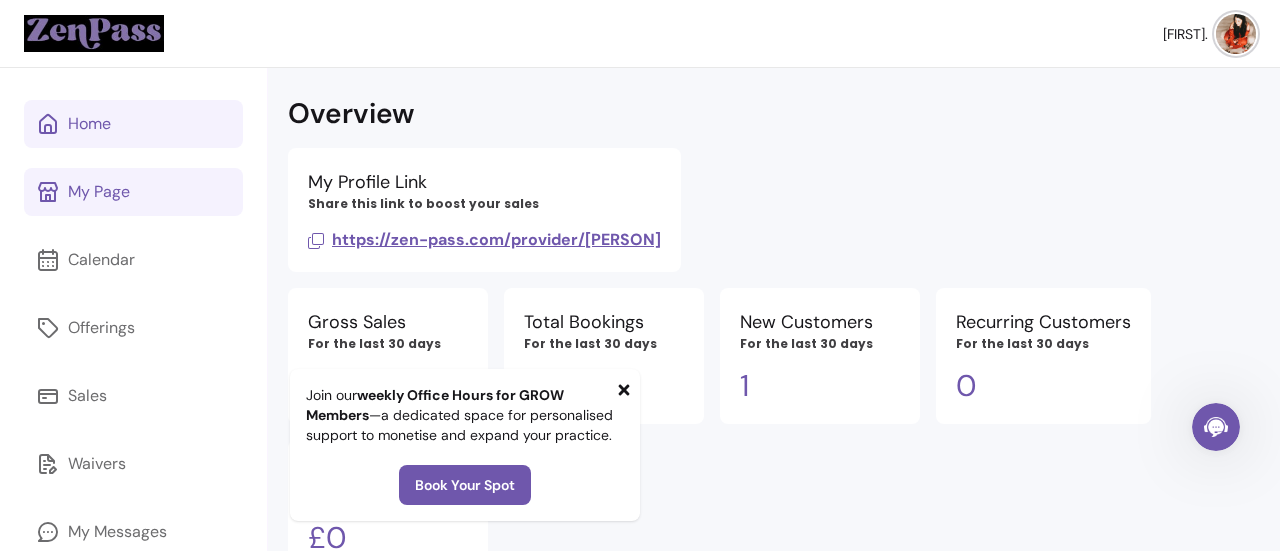 click on "My Page" at bounding box center (99, 192) 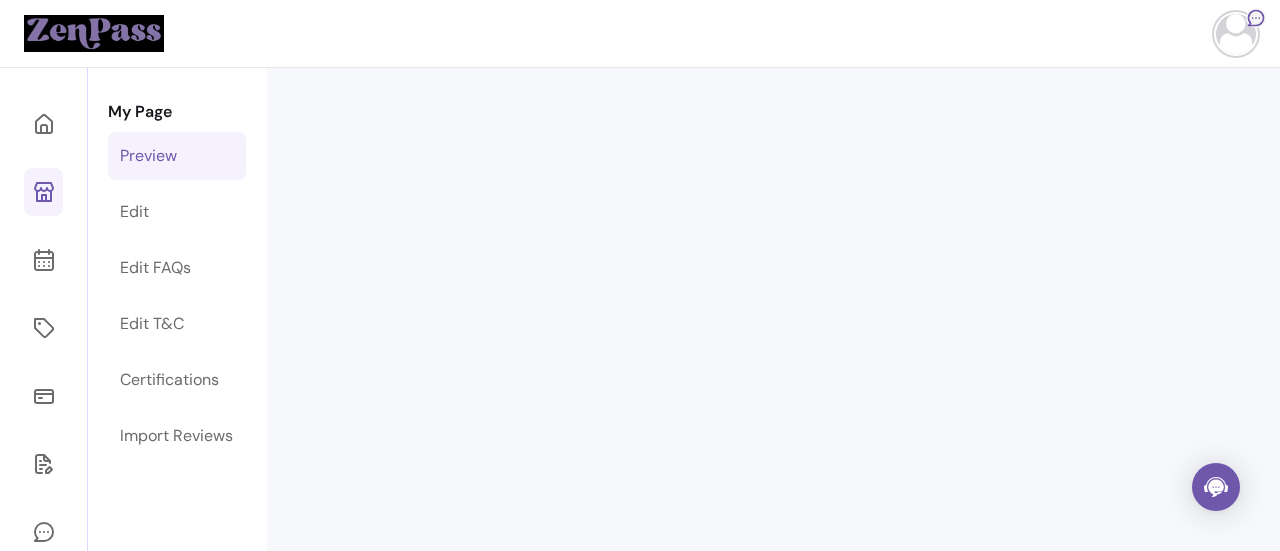 scroll, scrollTop: 0, scrollLeft: 0, axis: both 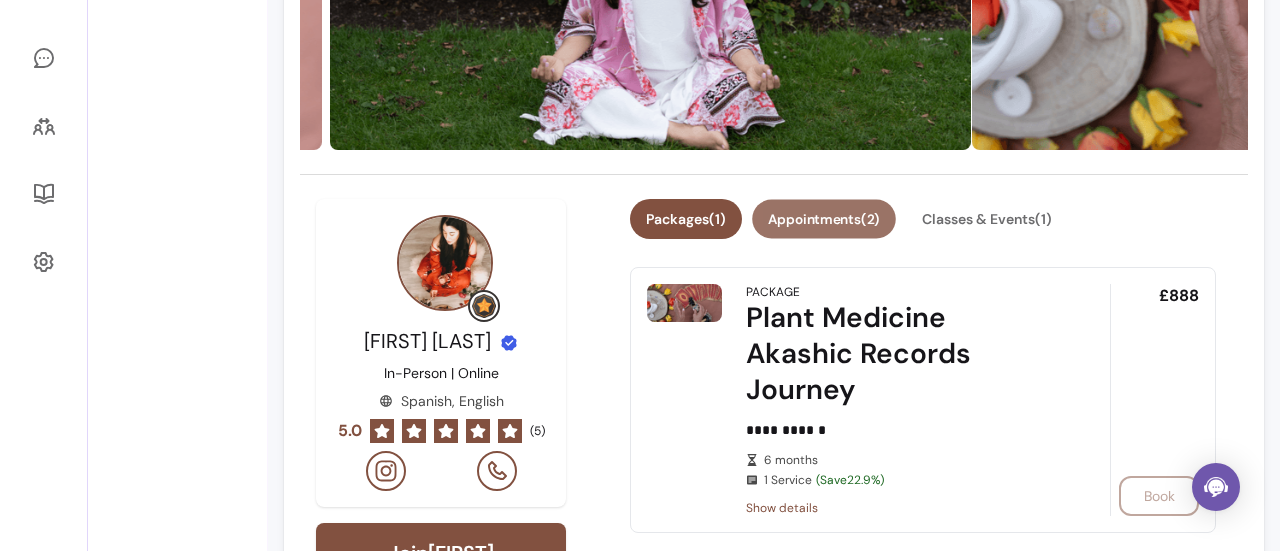 click on "Appointments  ( 2 )" at bounding box center [824, 219] 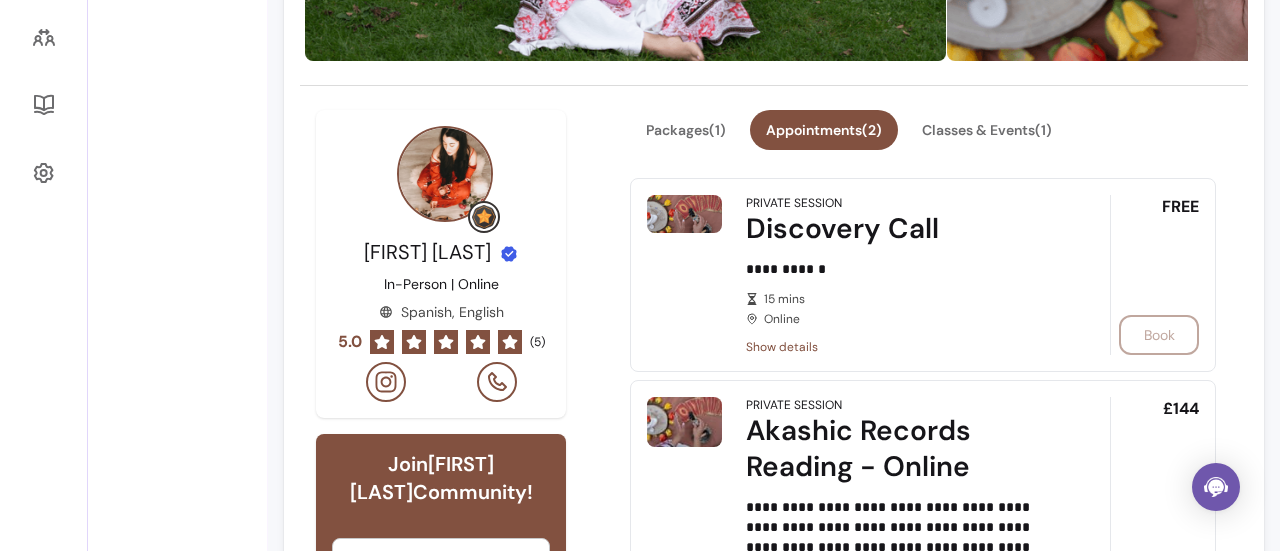 scroll, scrollTop: 561, scrollLeft: 0, axis: vertical 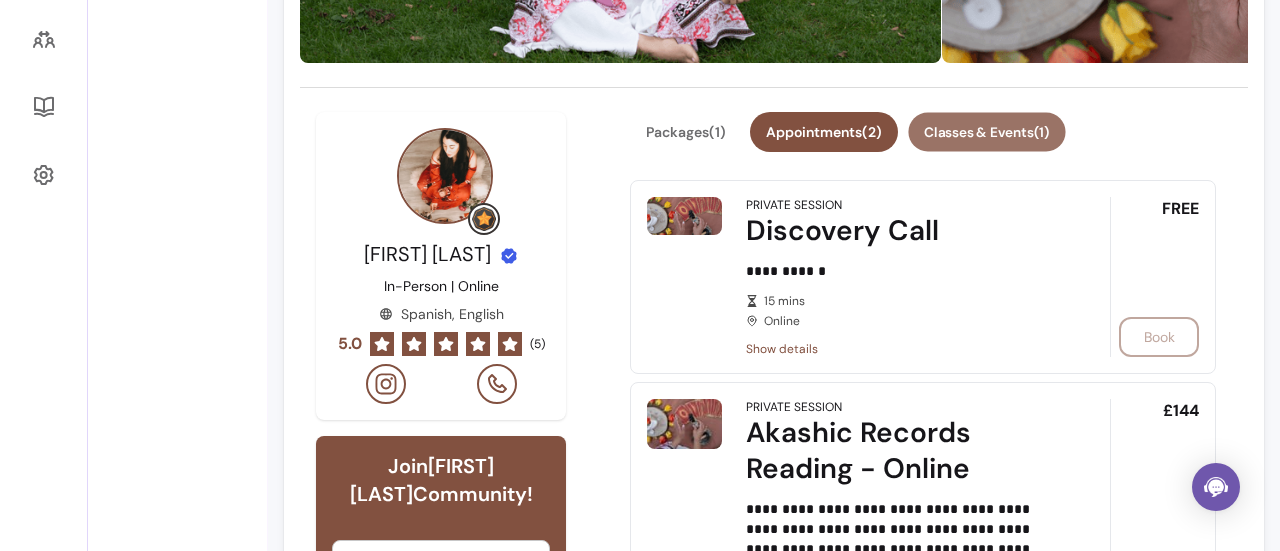 click on "Classes & Events  ( 1 )" at bounding box center (986, 132) 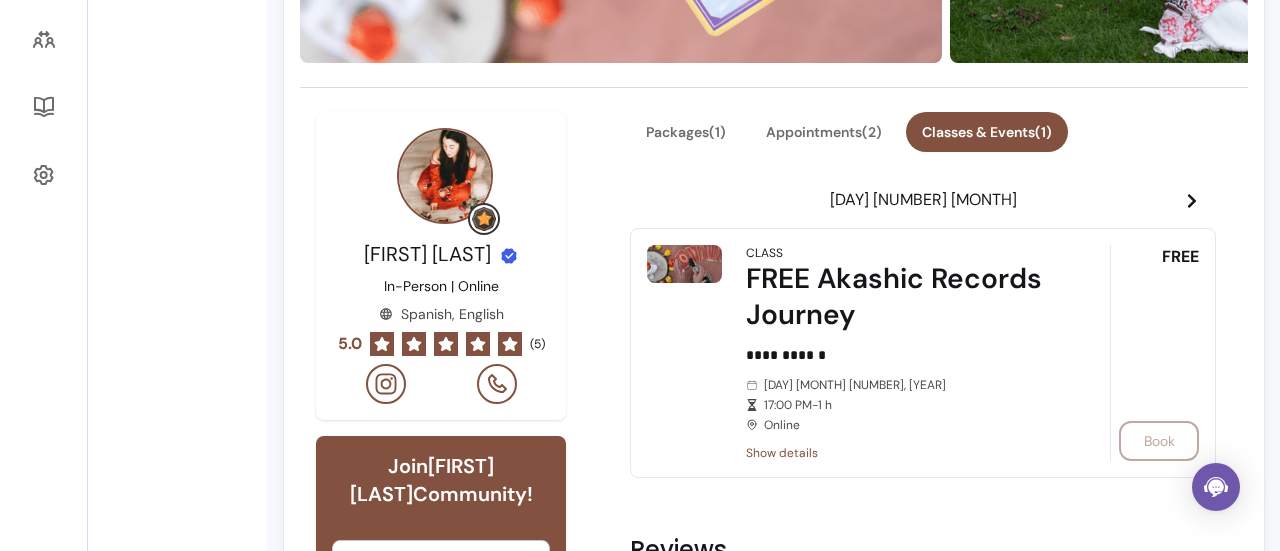 click on "Show details" at bounding box center (900, 453) 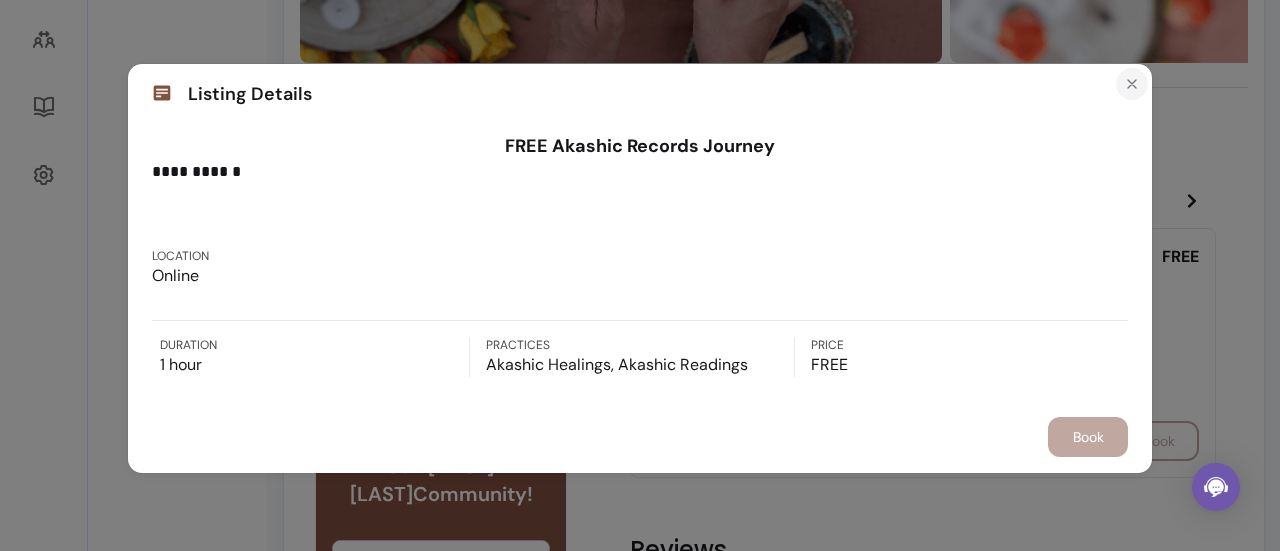 click at bounding box center [1132, 84] 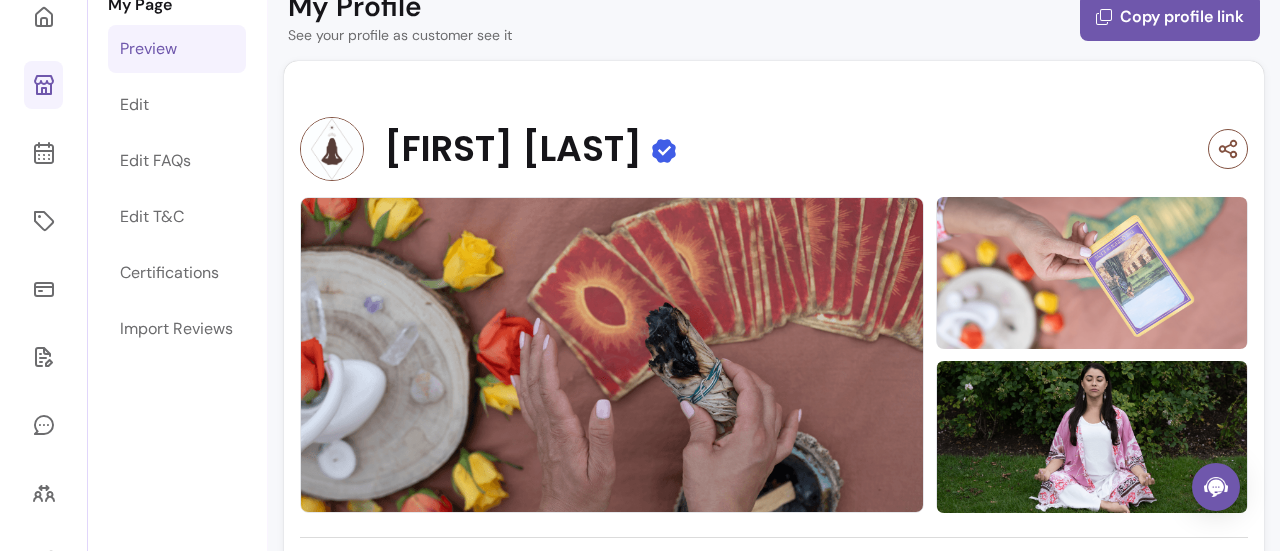 scroll, scrollTop: 70, scrollLeft: 0, axis: vertical 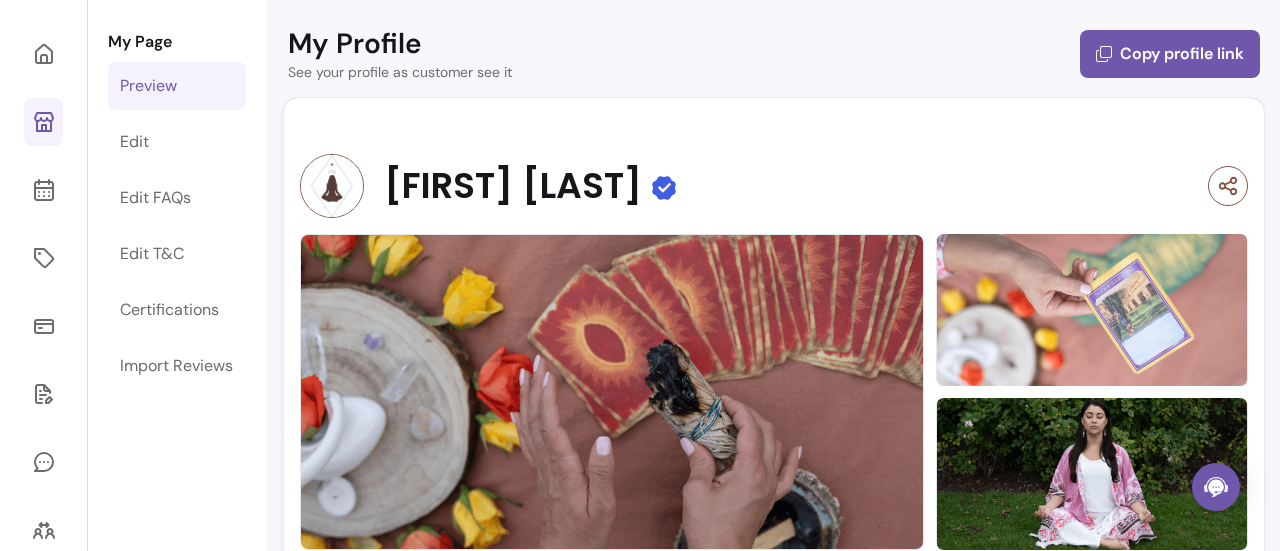 click on "My Page Preview   Edit   Edit FAQs   Edit T&C   Certifications   Import Reviews" at bounding box center [177, 1899] 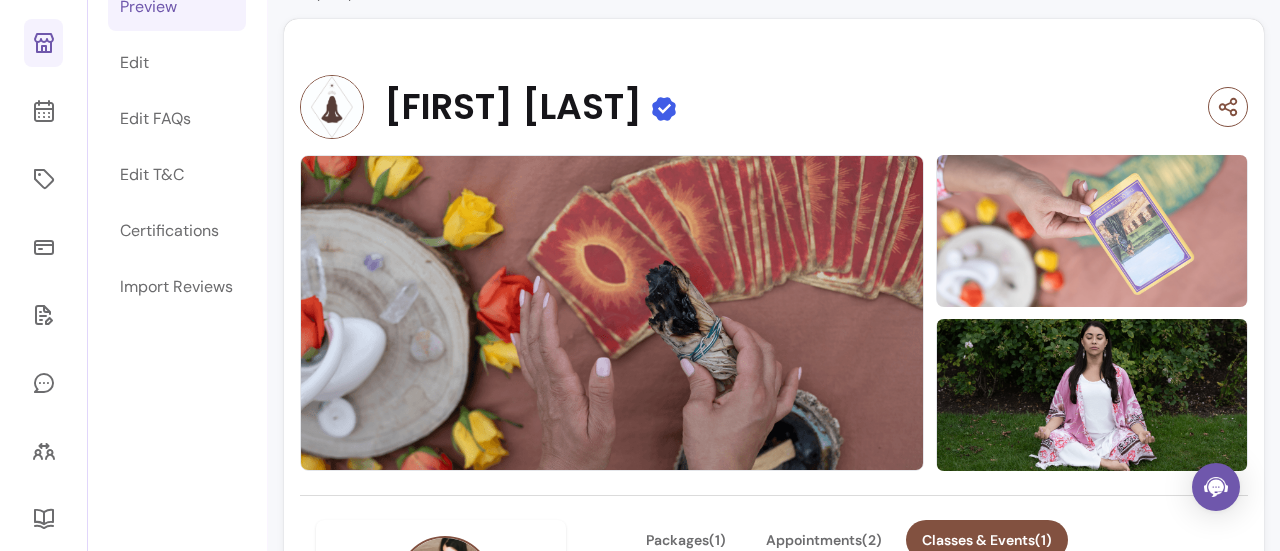 scroll, scrollTop: 150, scrollLeft: 0, axis: vertical 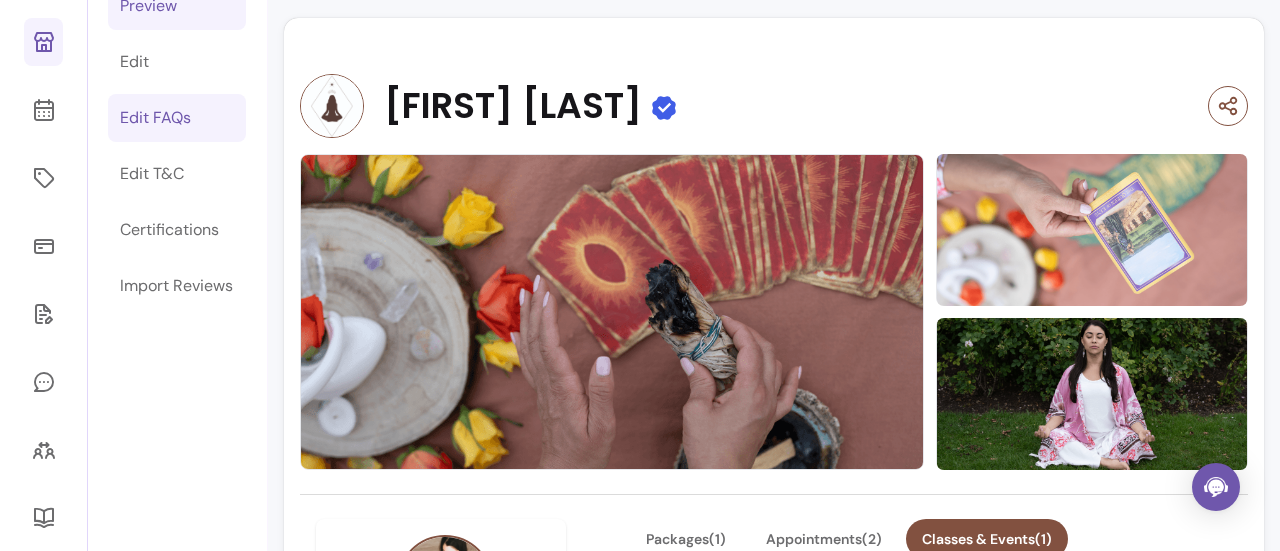 click on "Edit FAQs" at bounding box center [155, 118] 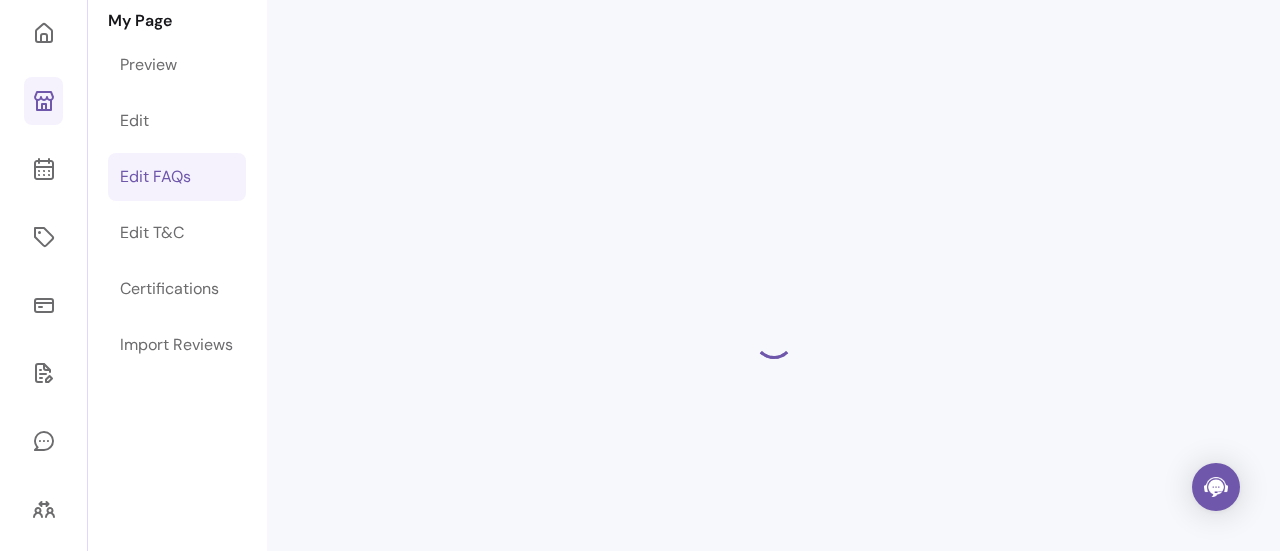 scroll, scrollTop: 68, scrollLeft: 0, axis: vertical 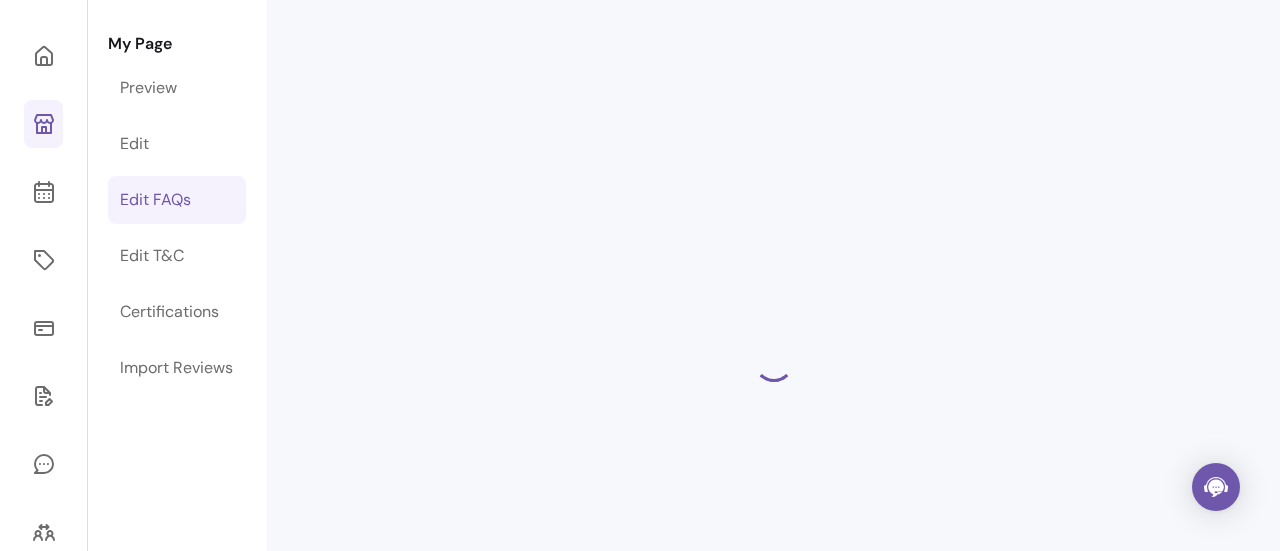 select on "*" 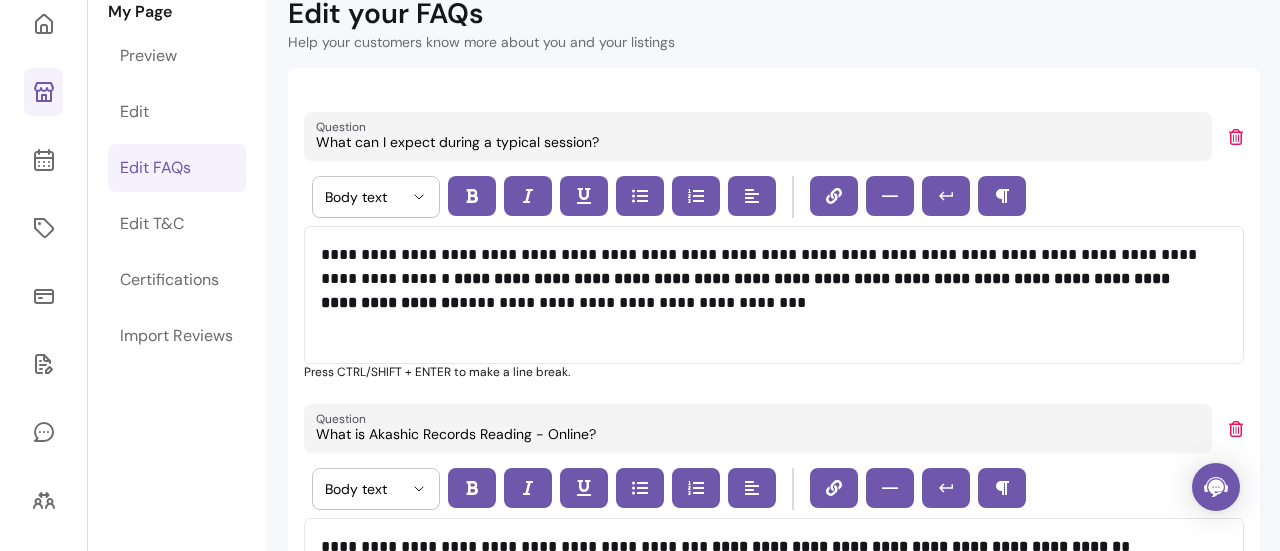 scroll, scrollTop: 90, scrollLeft: 0, axis: vertical 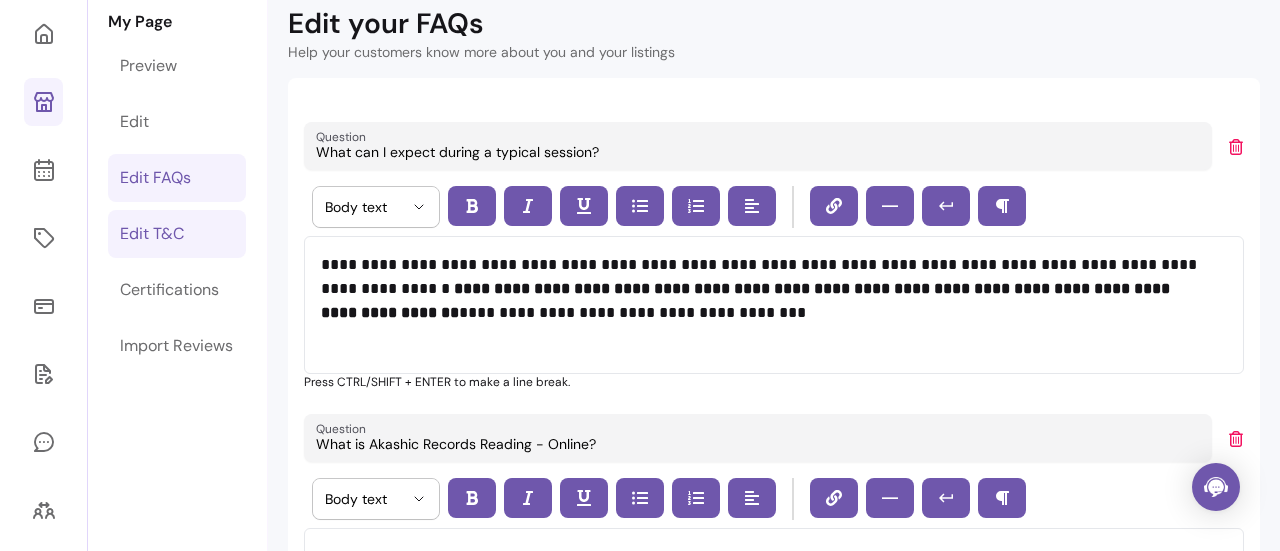 click on "Edit T&C" at bounding box center (152, 234) 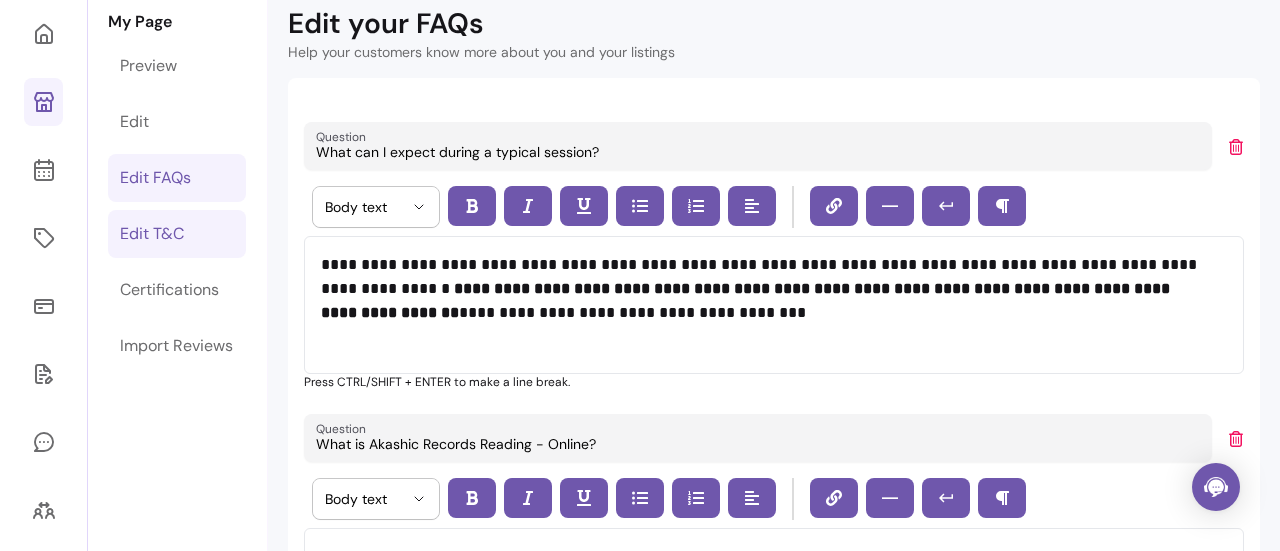 scroll, scrollTop: 68, scrollLeft: 0, axis: vertical 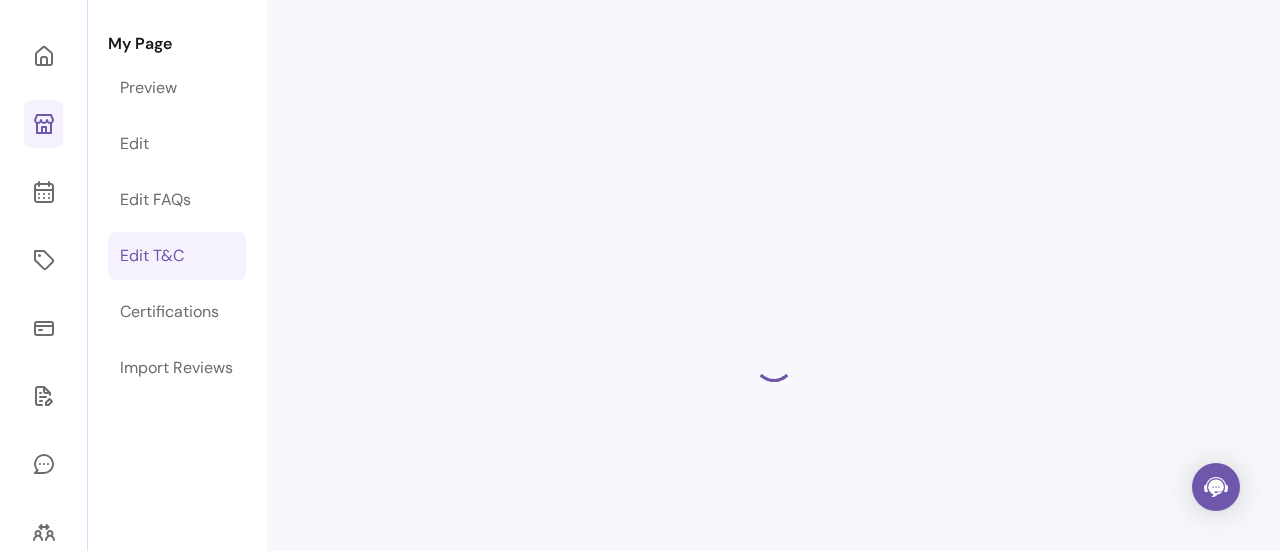 select on "*" 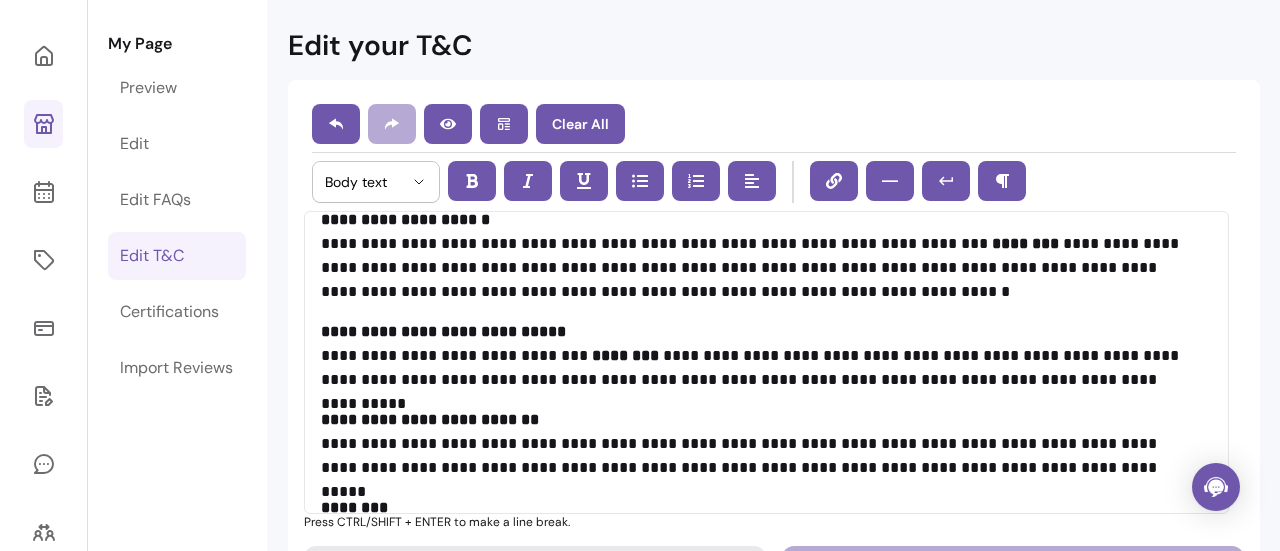scroll, scrollTop: 831, scrollLeft: 0, axis: vertical 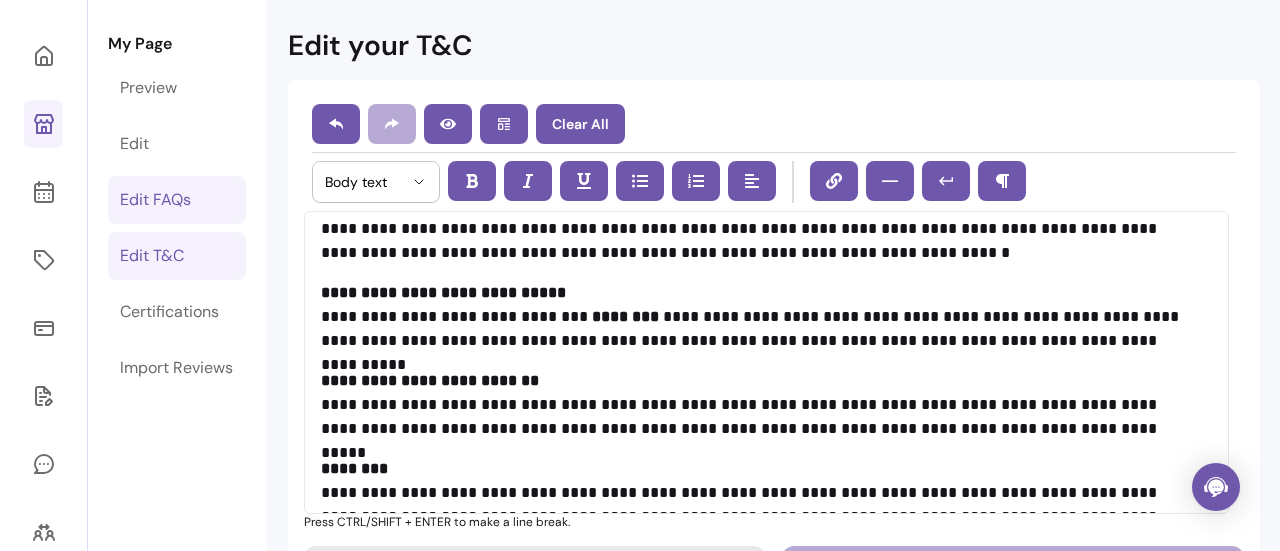 click on "Edit FAQs" at bounding box center [155, 200] 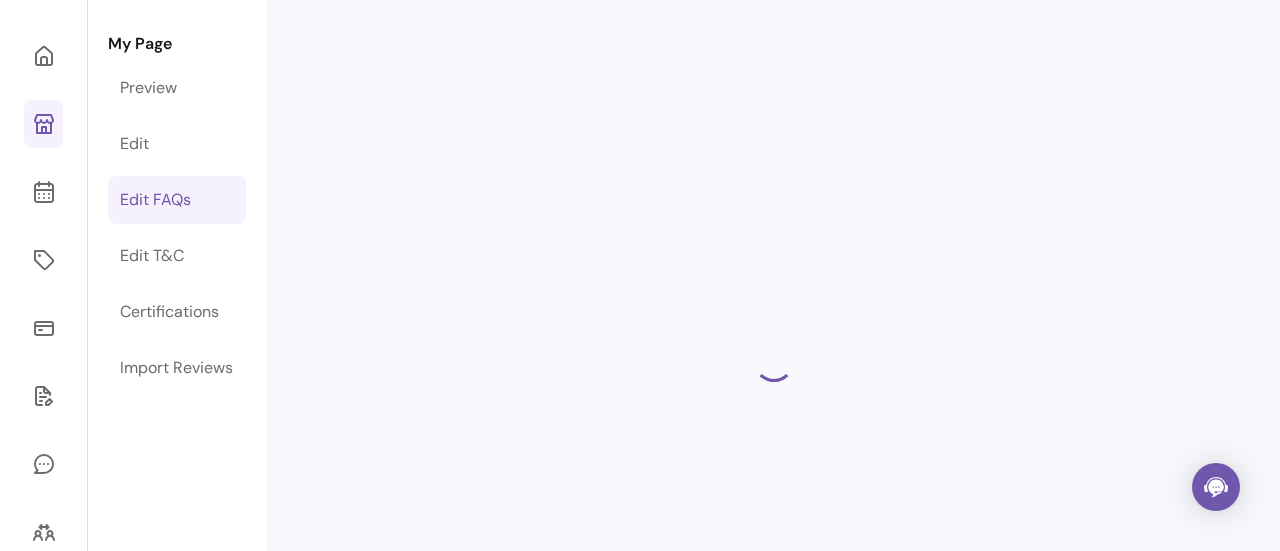 select on "*" 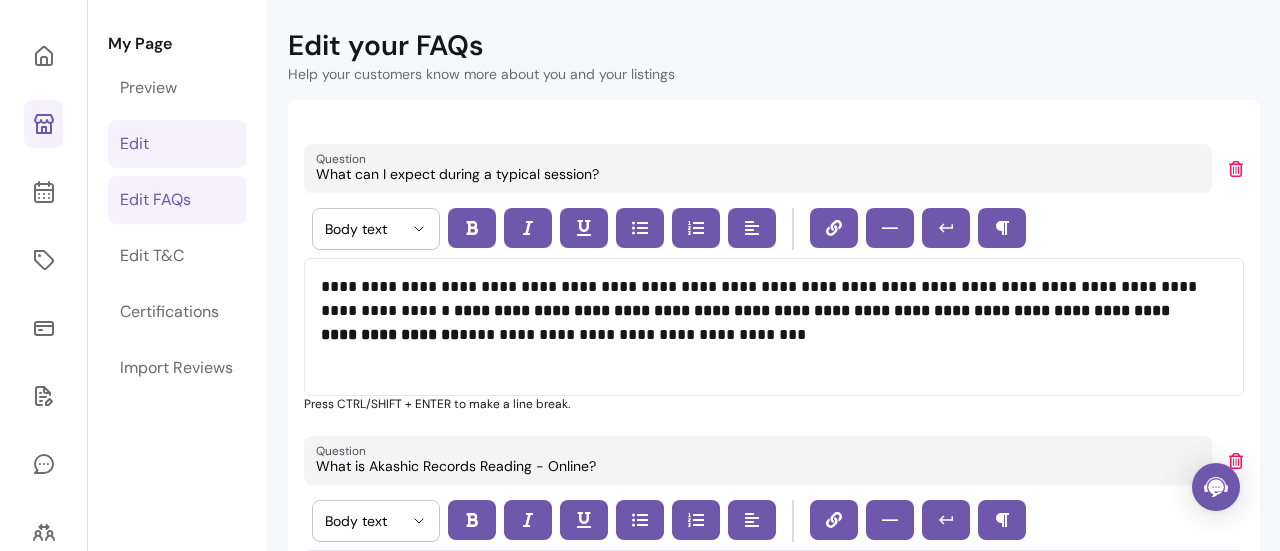 click on "Edit" at bounding box center [134, 144] 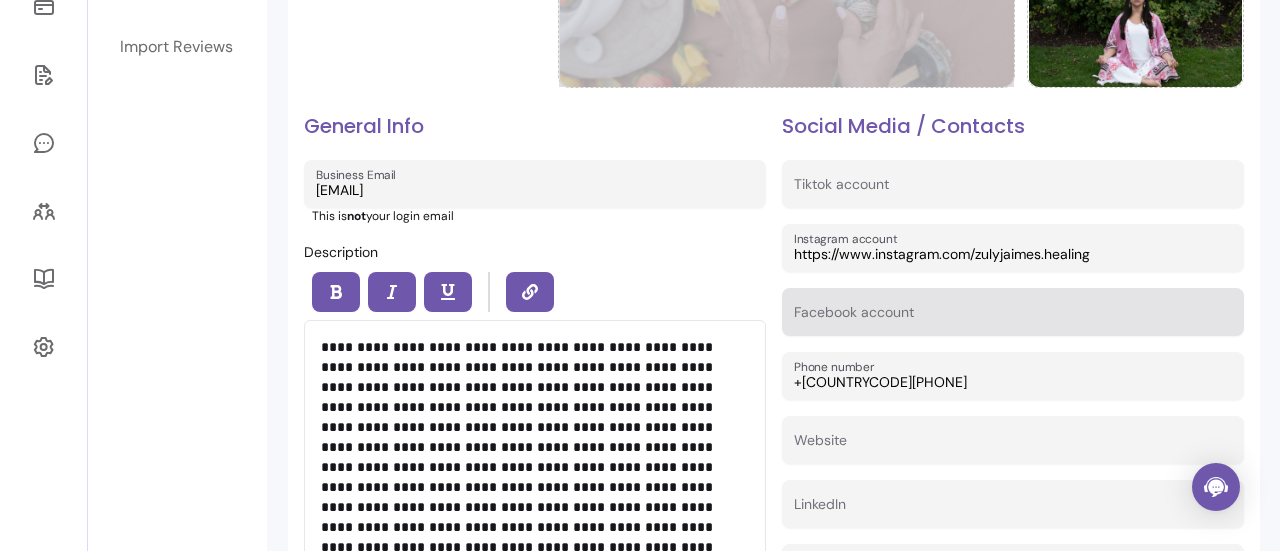 scroll, scrollTop: 393, scrollLeft: 0, axis: vertical 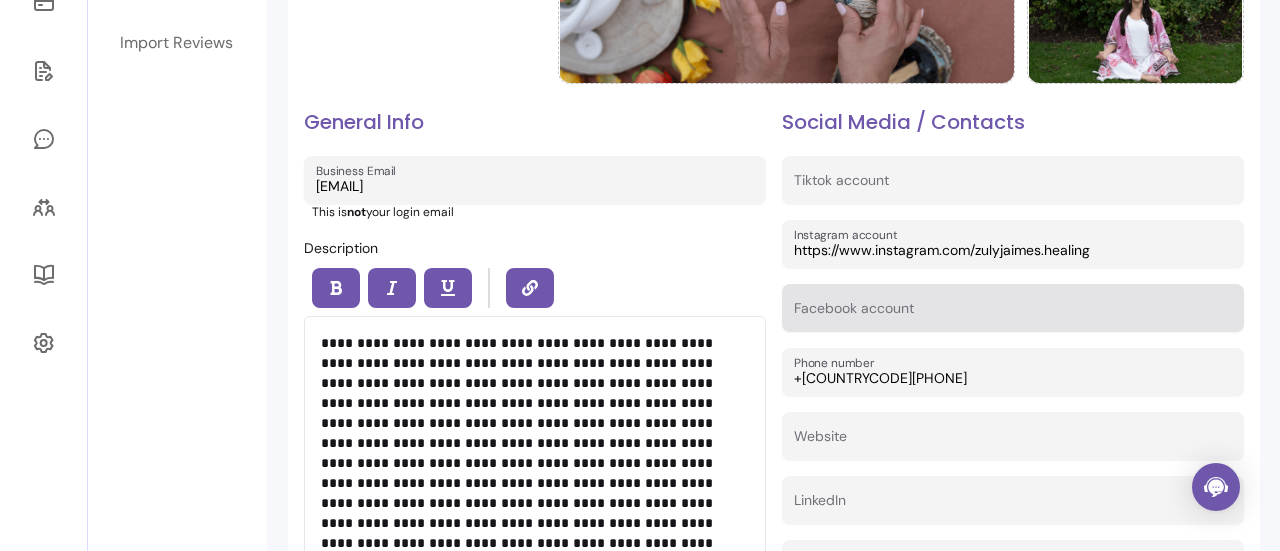 click at bounding box center (1013, 308) 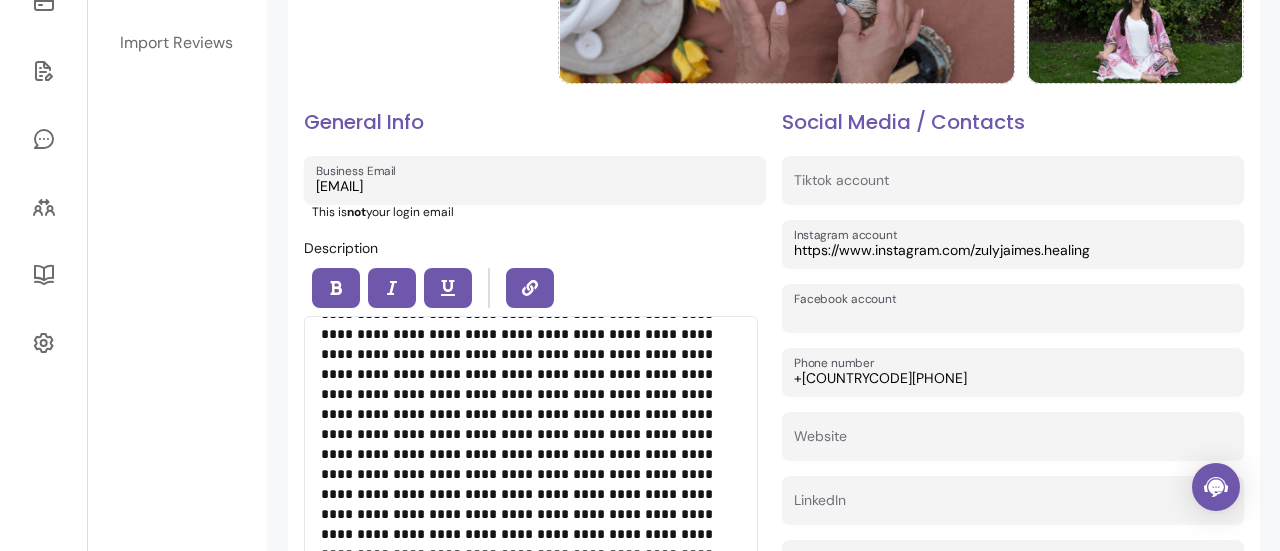 scroll, scrollTop: 130, scrollLeft: 0, axis: vertical 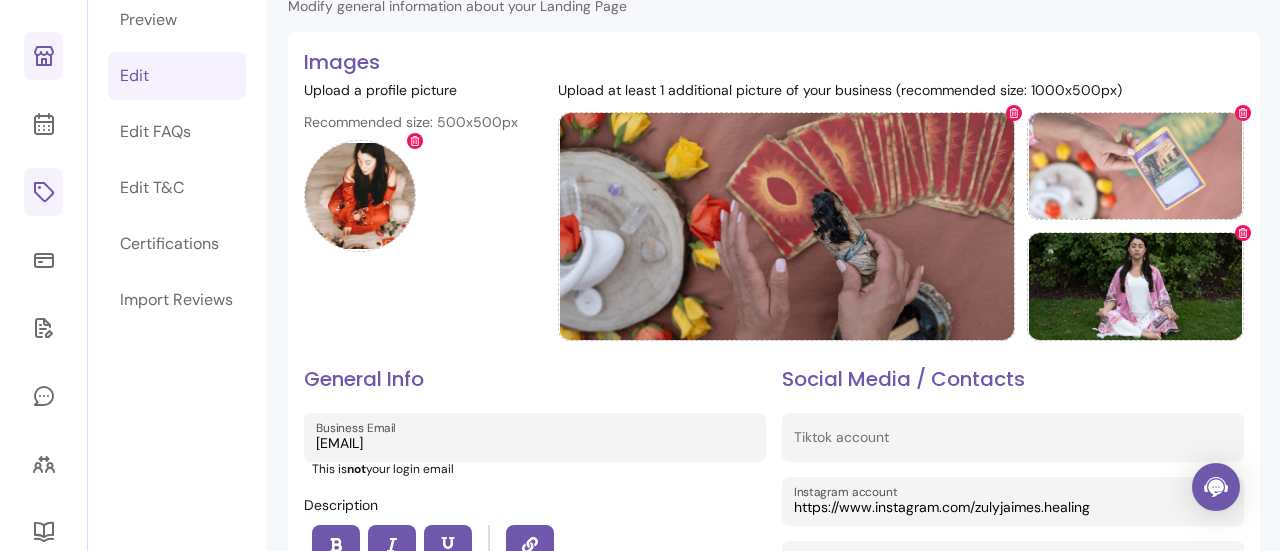 click 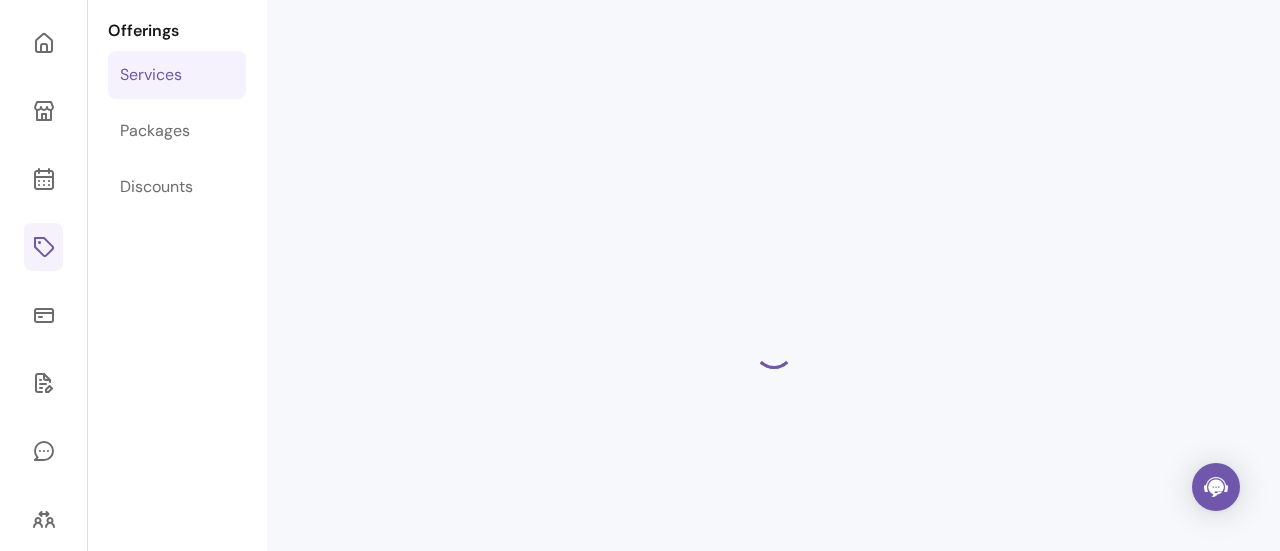 scroll, scrollTop: 68, scrollLeft: 0, axis: vertical 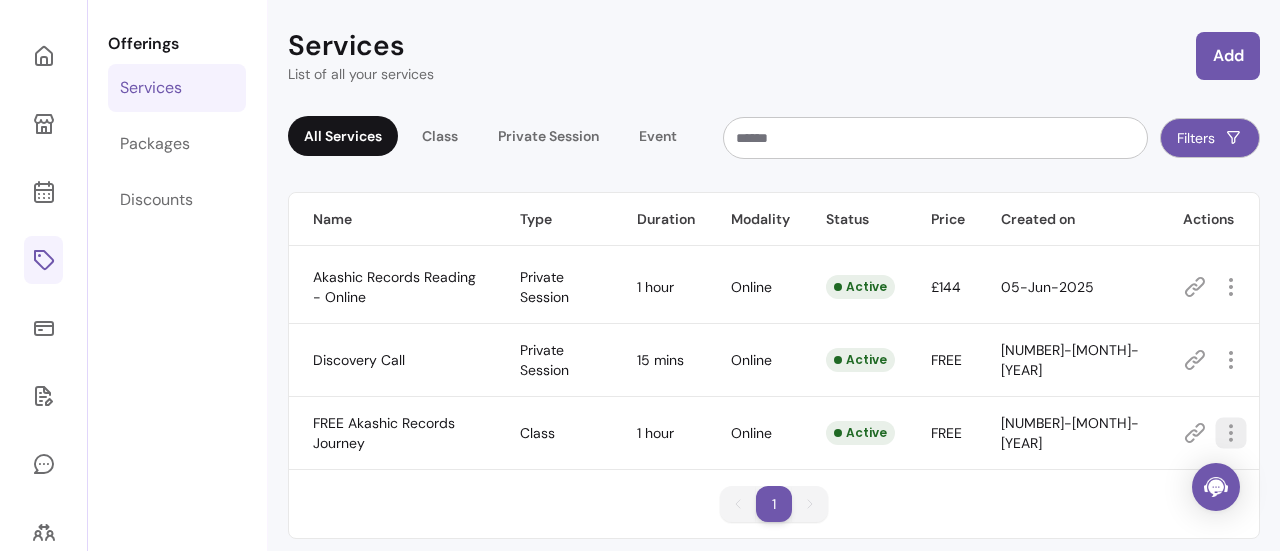 click 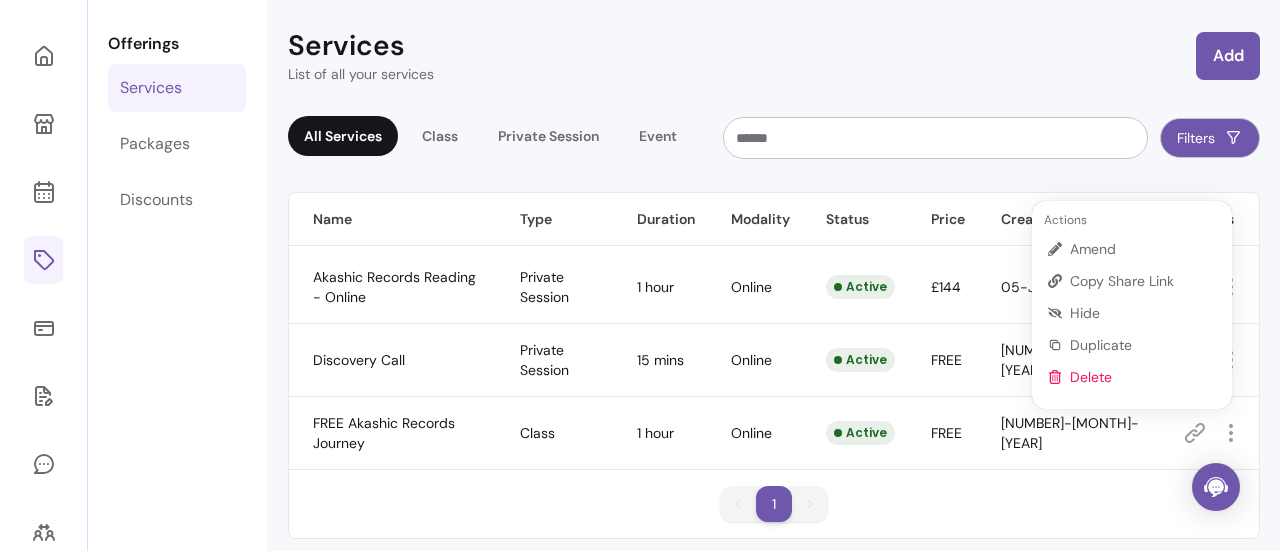 click 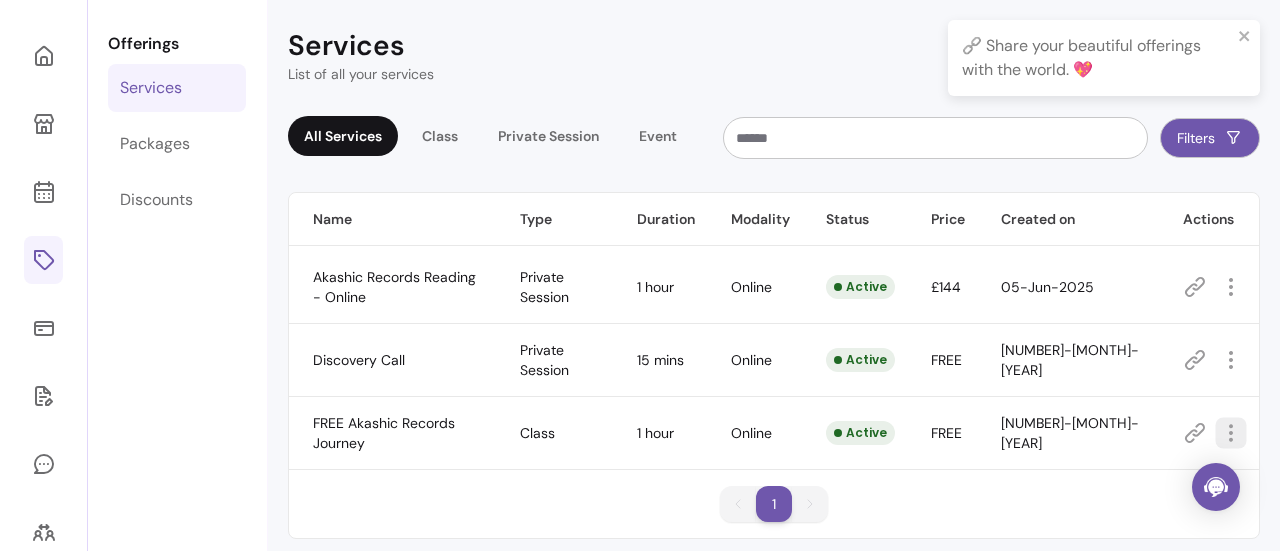 click 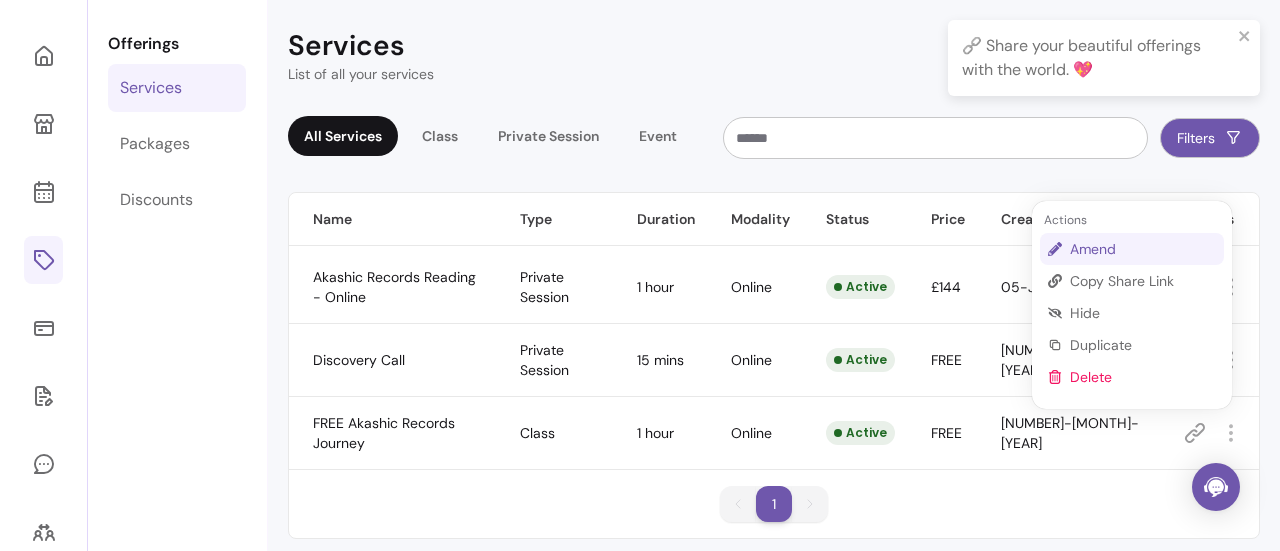 click on "Amend" at bounding box center [1143, 249] 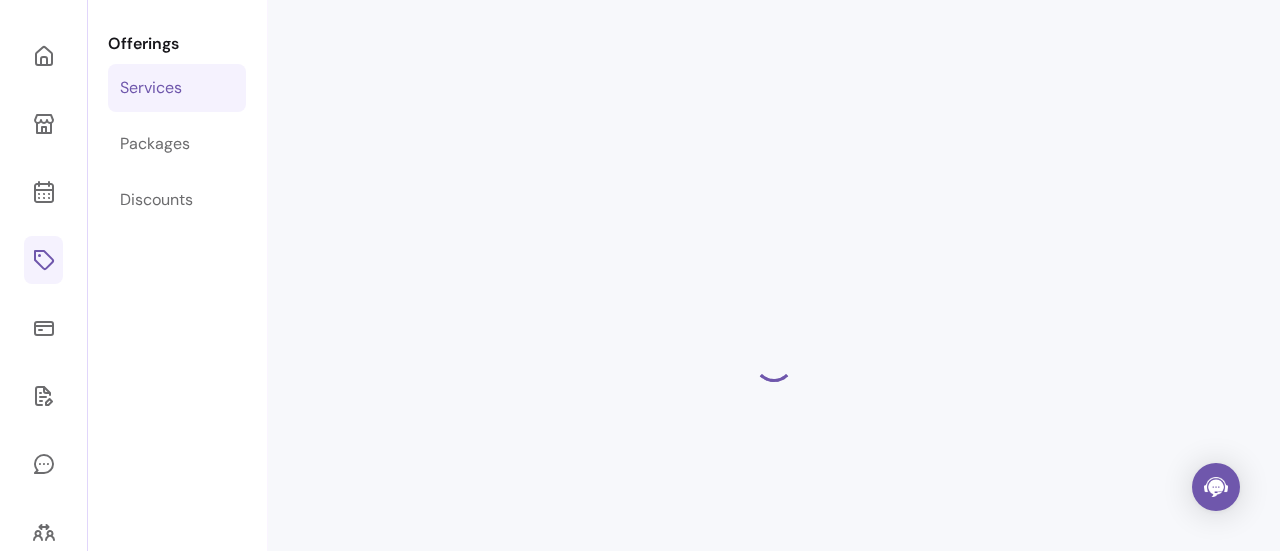 select on "**" 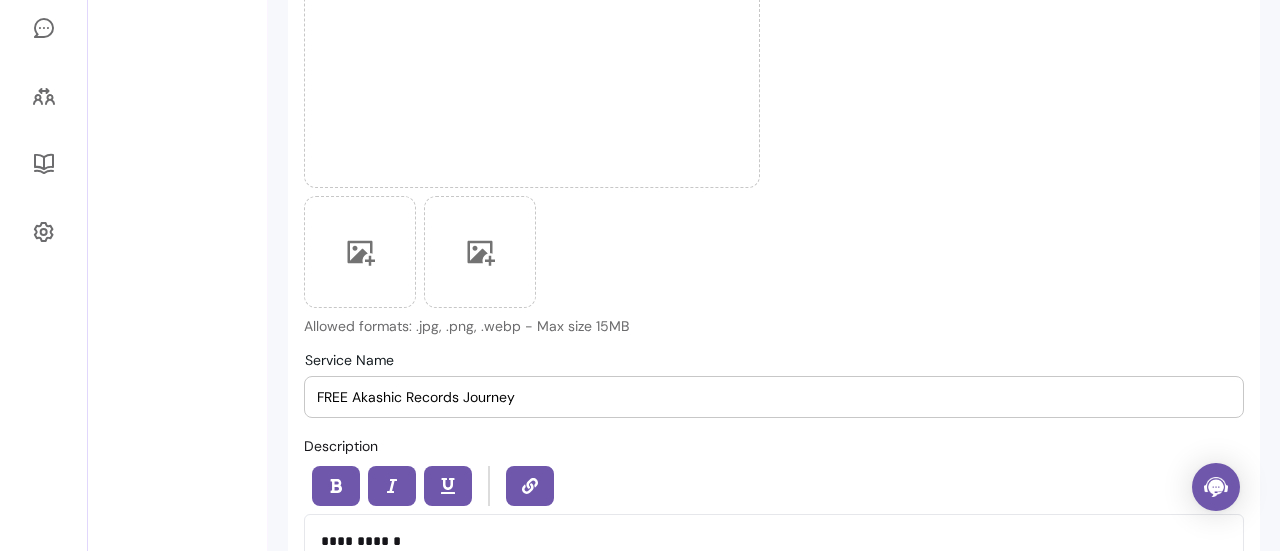 scroll, scrollTop: 222, scrollLeft: 0, axis: vertical 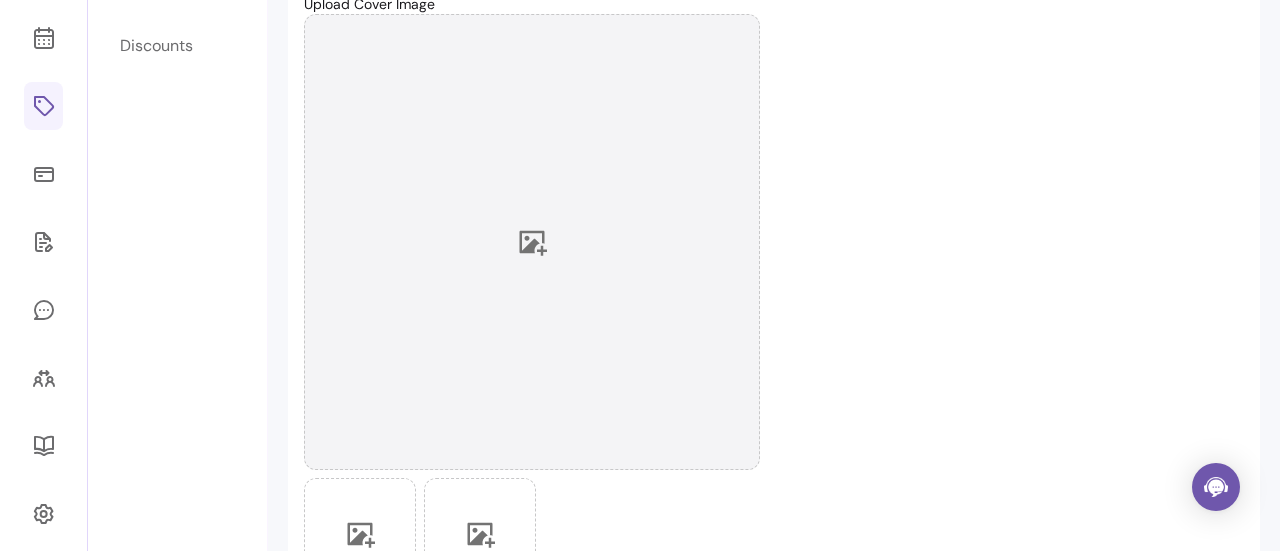 click at bounding box center [532, 242] 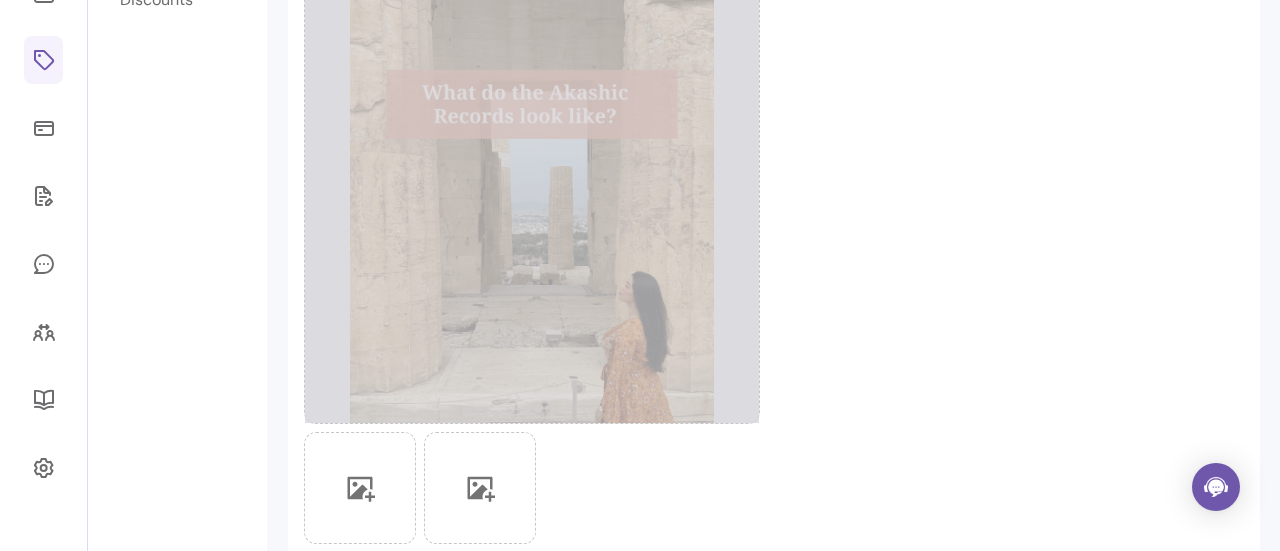 scroll, scrollTop: 269, scrollLeft: 0, axis: vertical 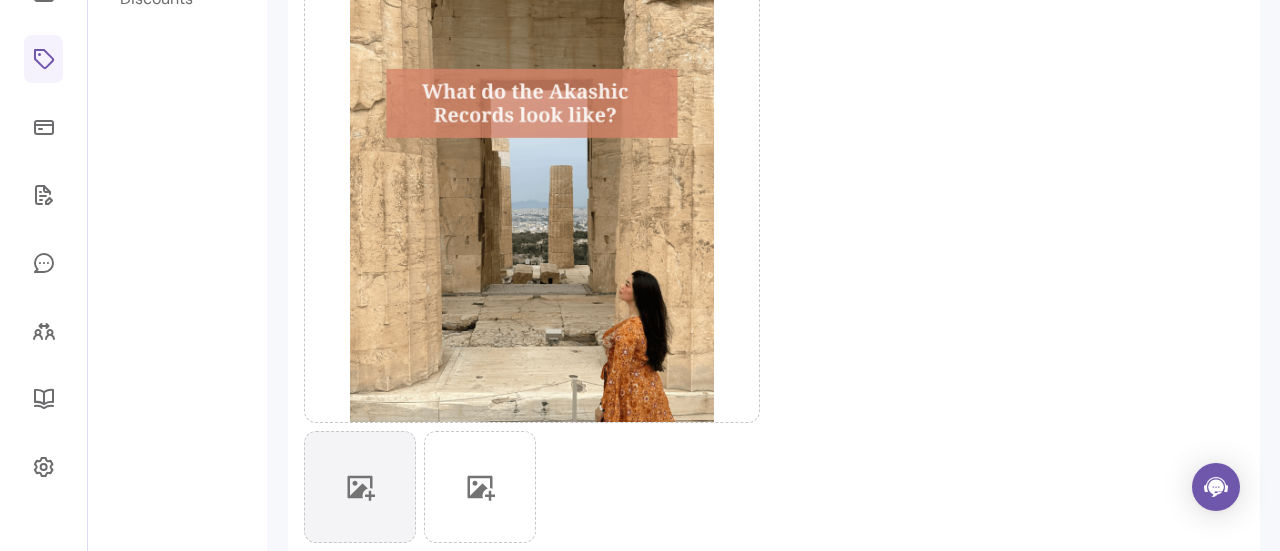 click 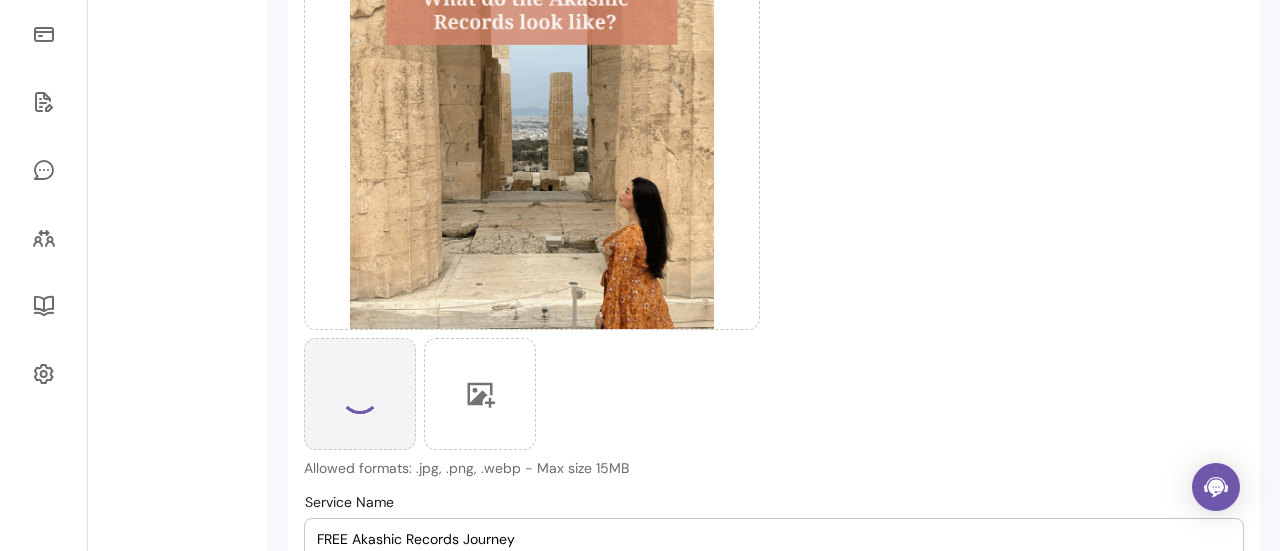 scroll, scrollTop: 355, scrollLeft: 0, axis: vertical 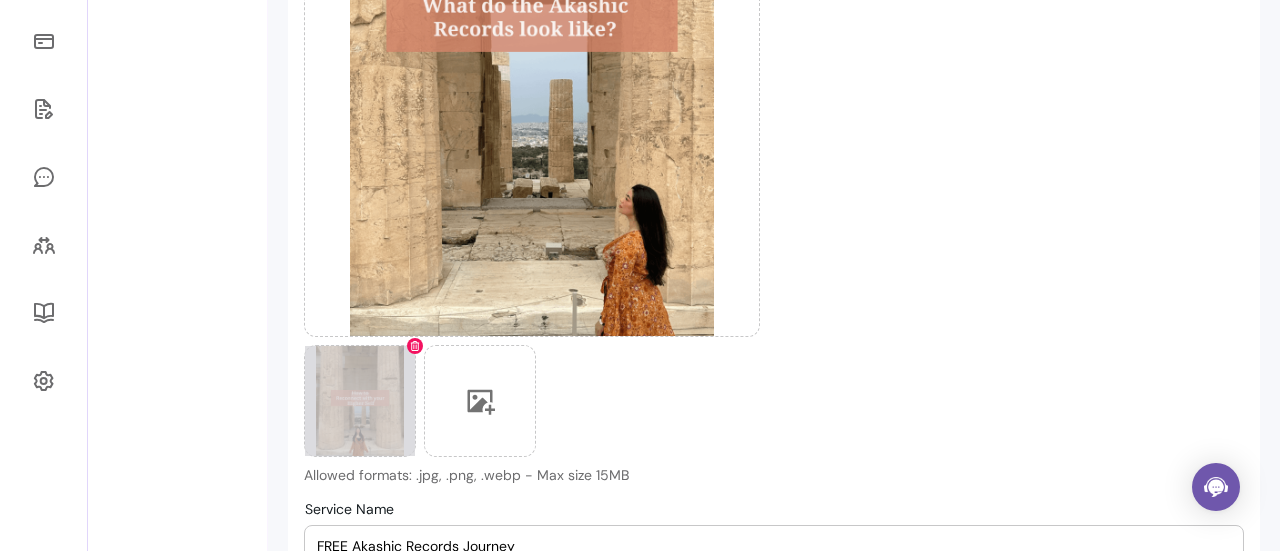 click at bounding box center (360, 401) 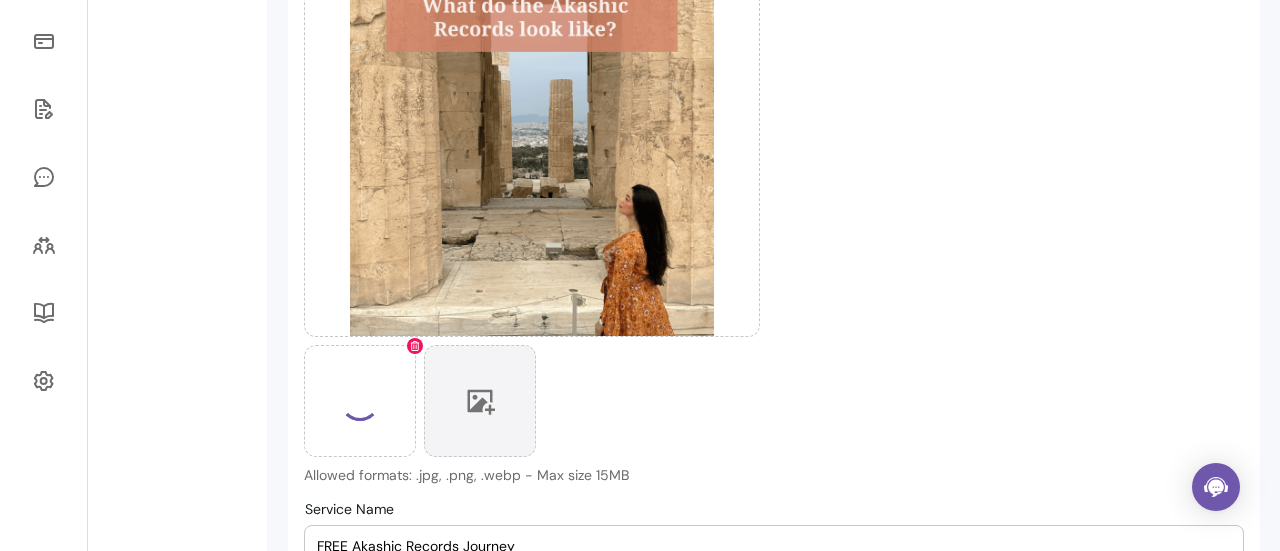 click at bounding box center [480, 401] 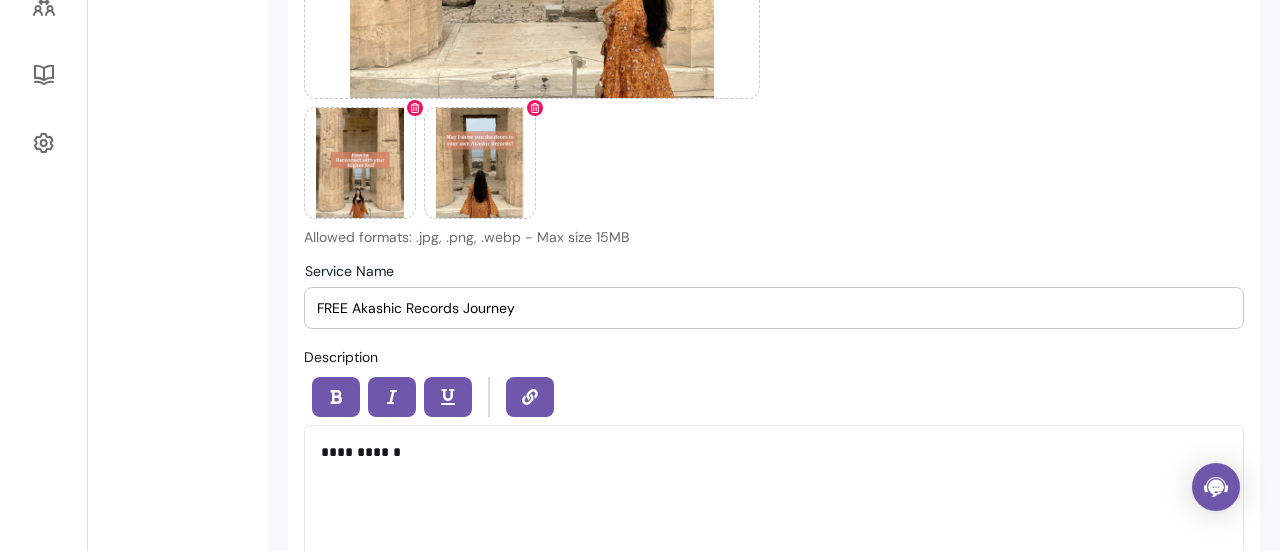 scroll, scrollTop: 788, scrollLeft: 0, axis: vertical 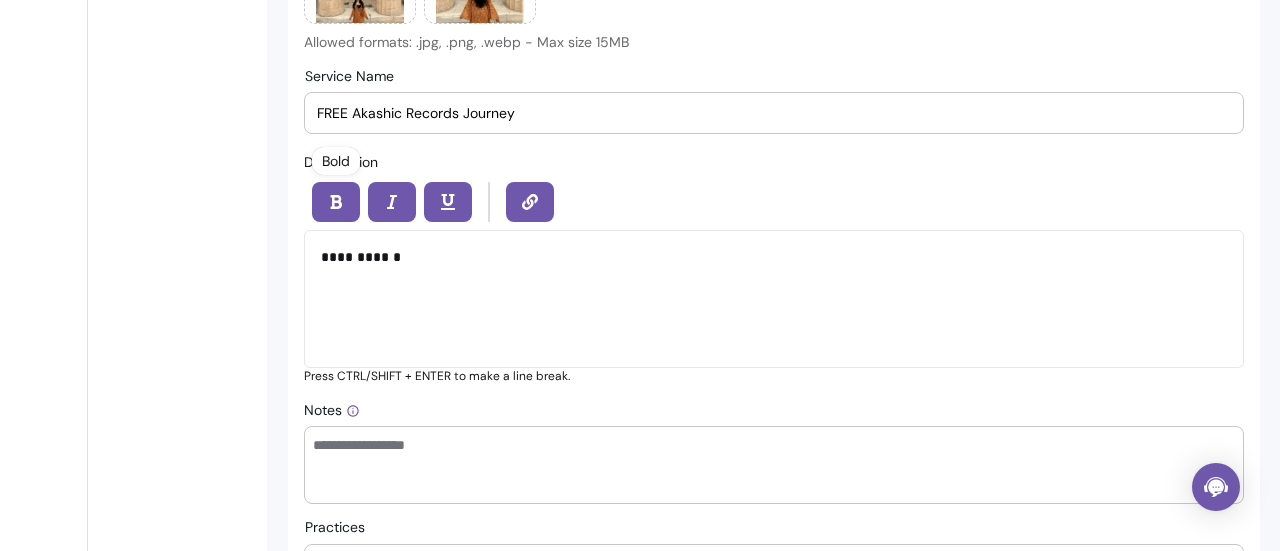 click on "**********" at bounding box center [766, 257] 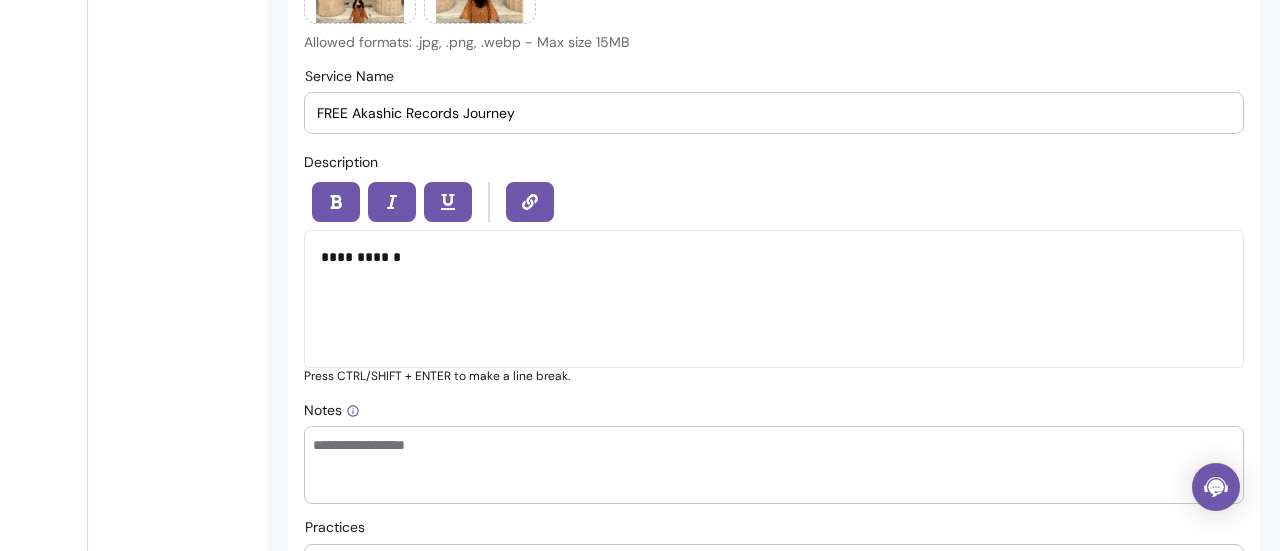 type 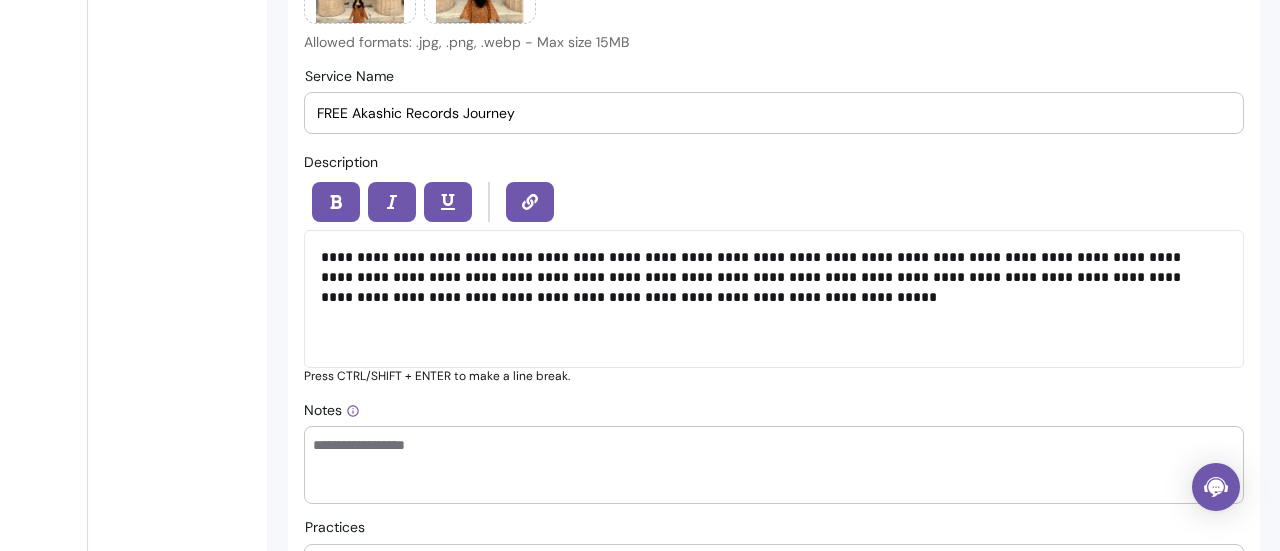 click on "**********" at bounding box center [766, 277] 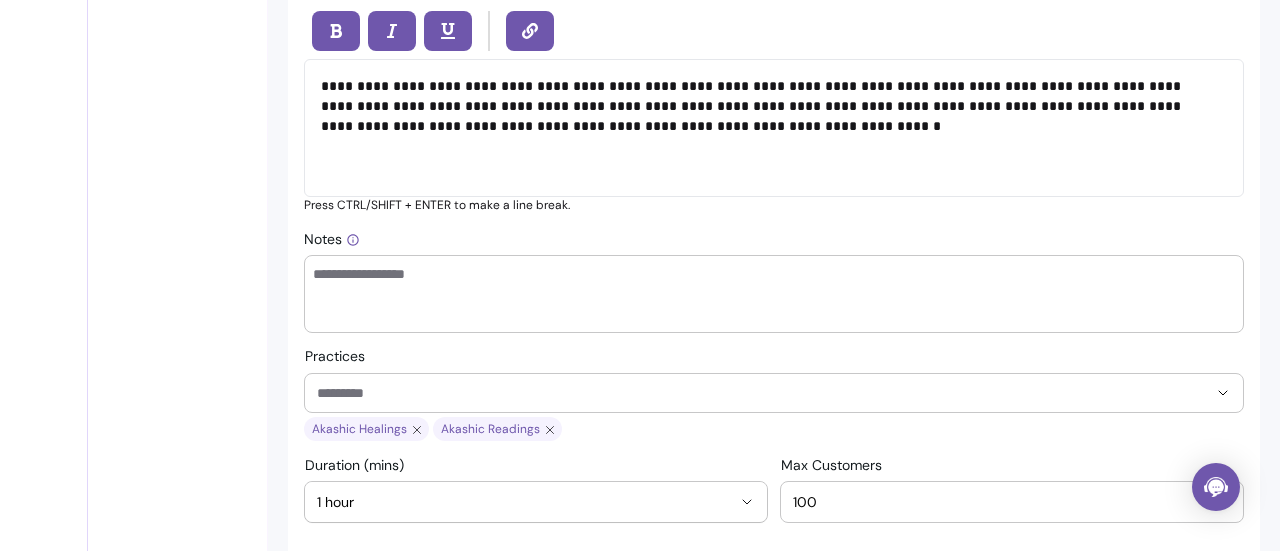 scroll, scrollTop: 1006, scrollLeft: 0, axis: vertical 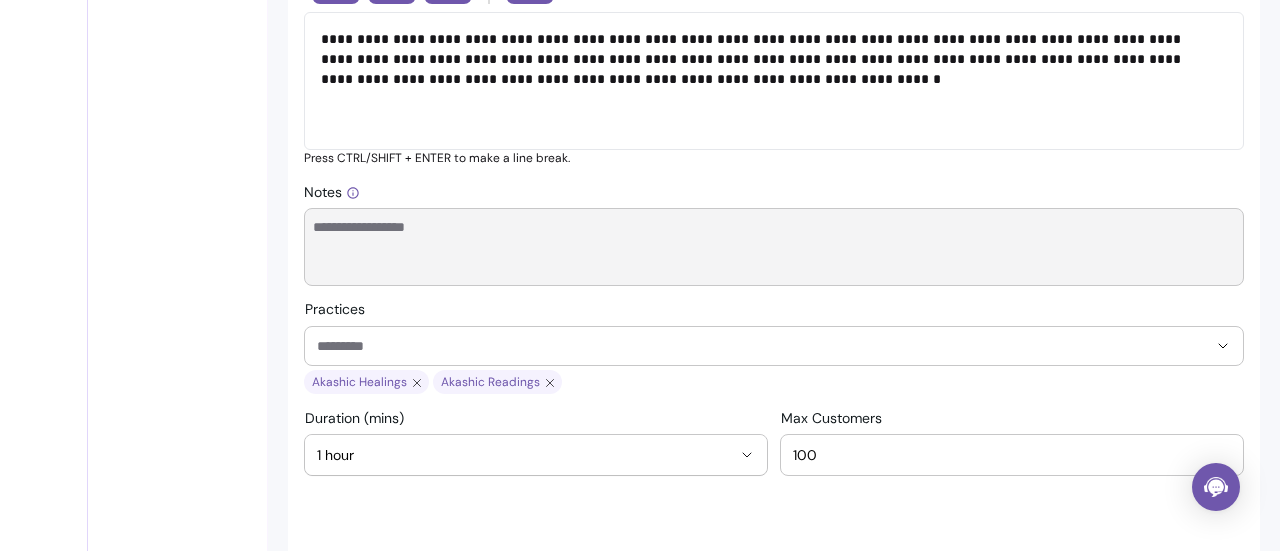 click on "Notes" at bounding box center (774, 247) 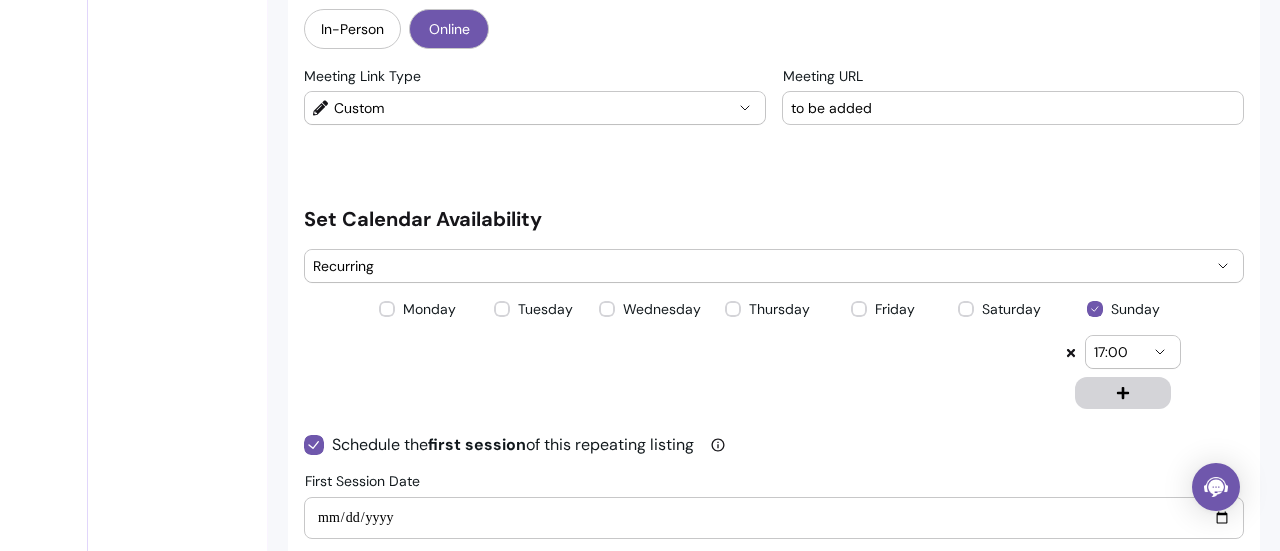 scroll, scrollTop: 1788, scrollLeft: 0, axis: vertical 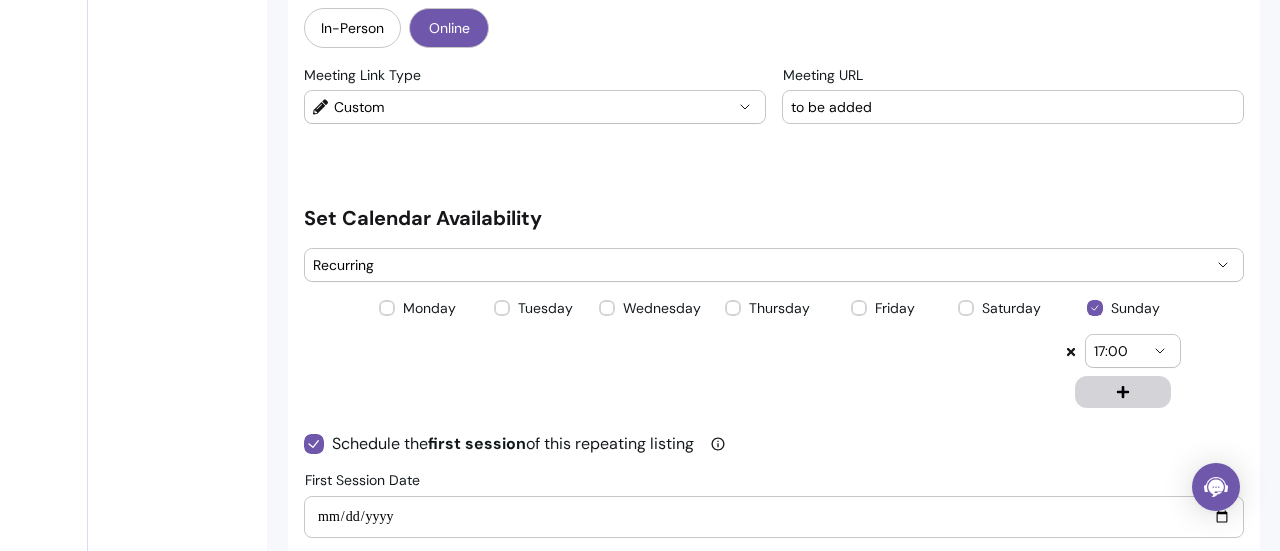 type on "**********" 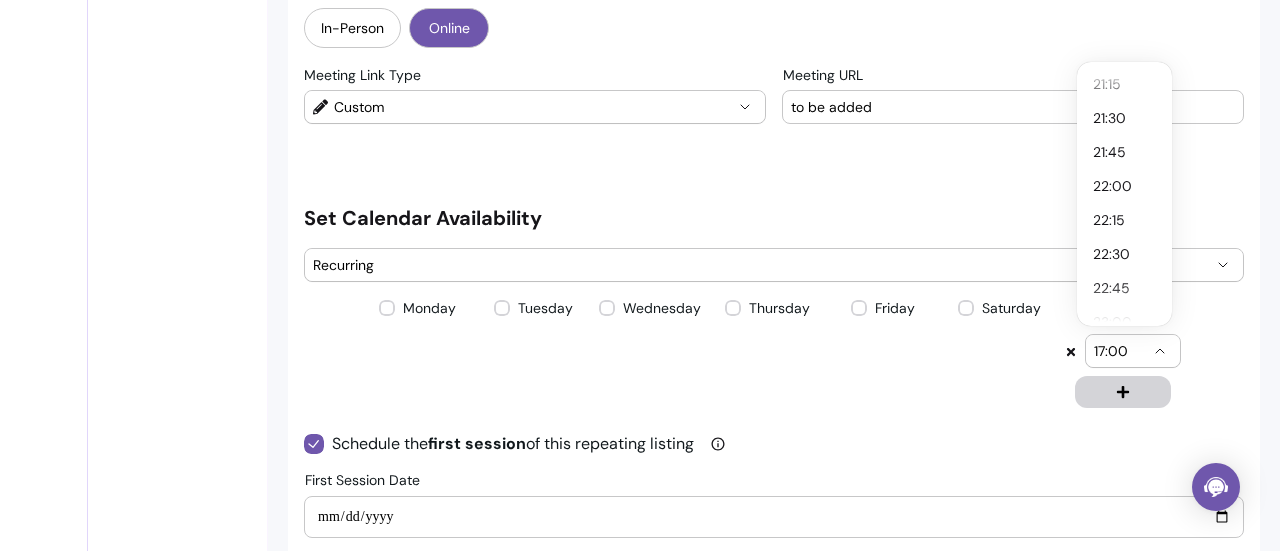 scroll, scrollTop: 0, scrollLeft: 0, axis: both 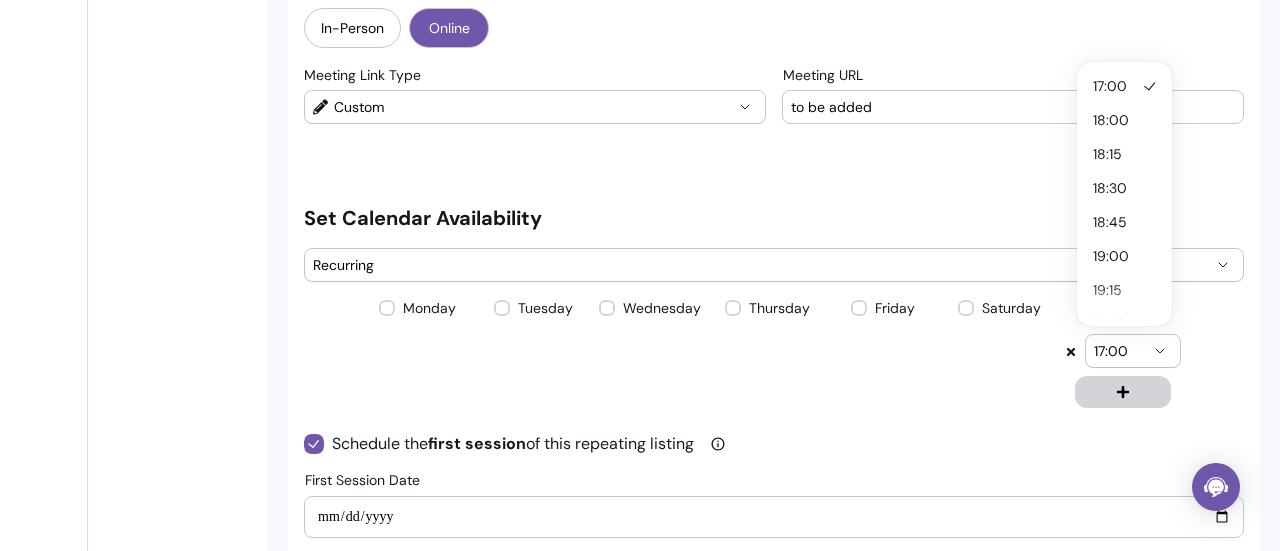 click on "Saturday" at bounding box center (999, 353) 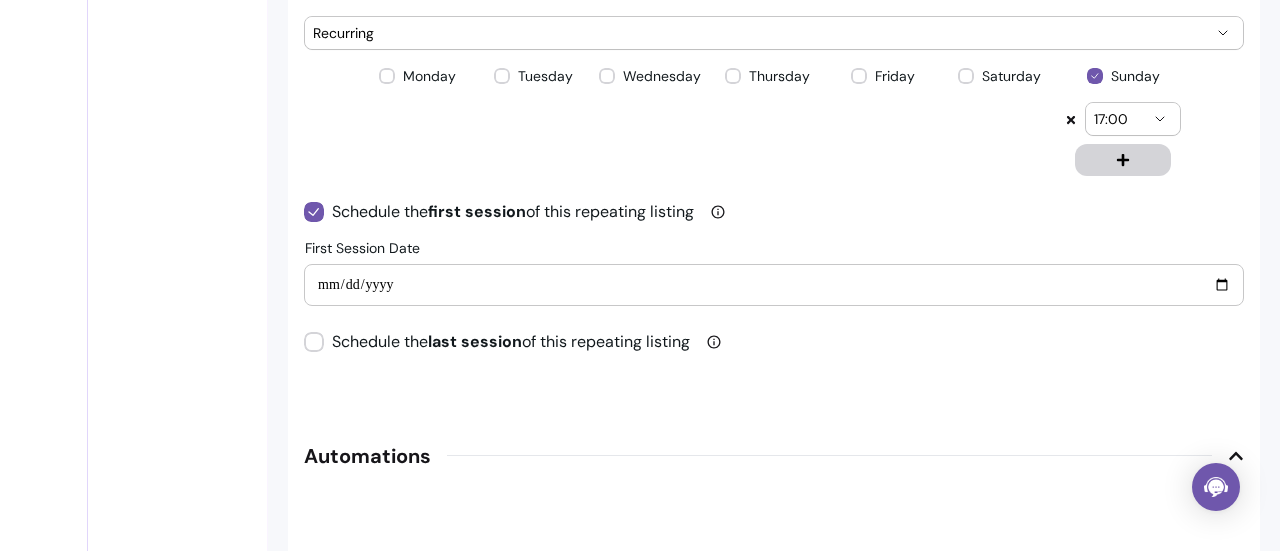 scroll, scrollTop: 2022, scrollLeft: 0, axis: vertical 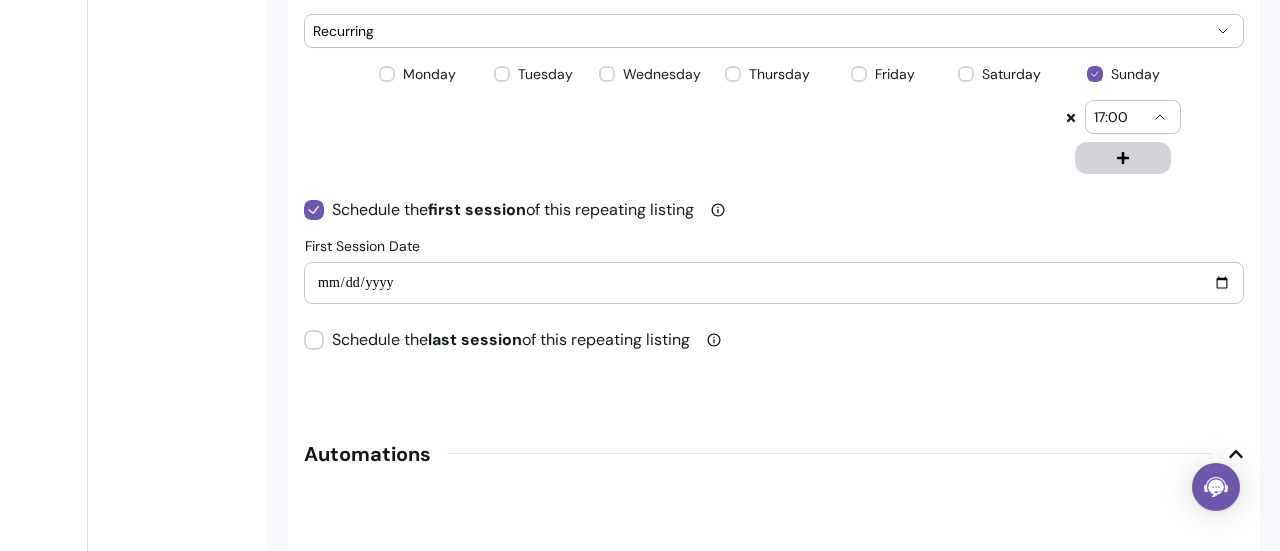 click 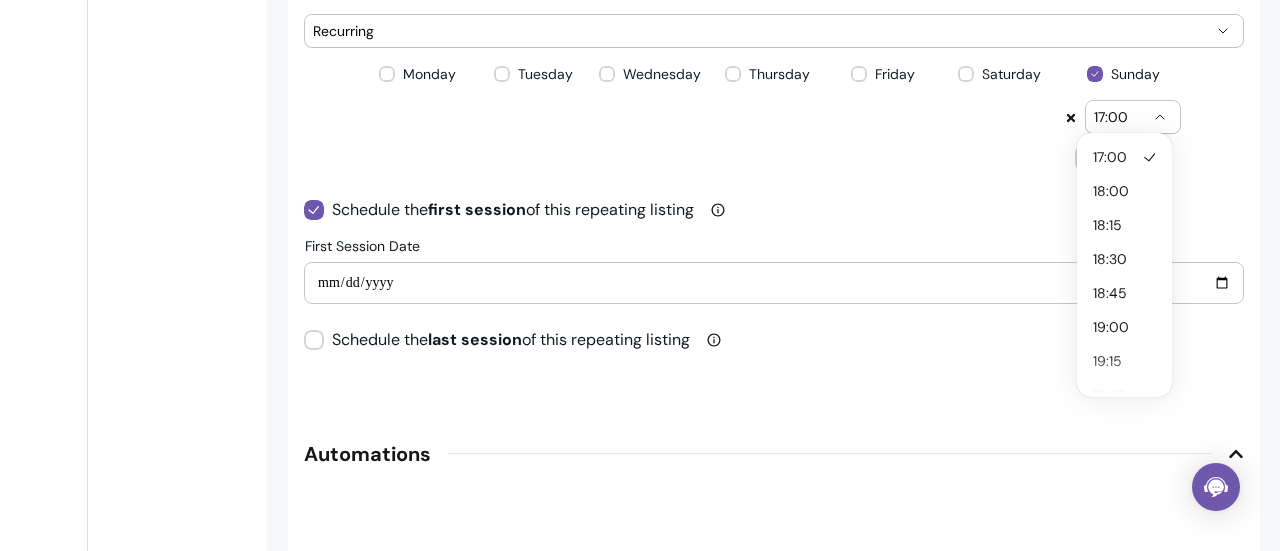 click on "17:00" at bounding box center [1121, 117] 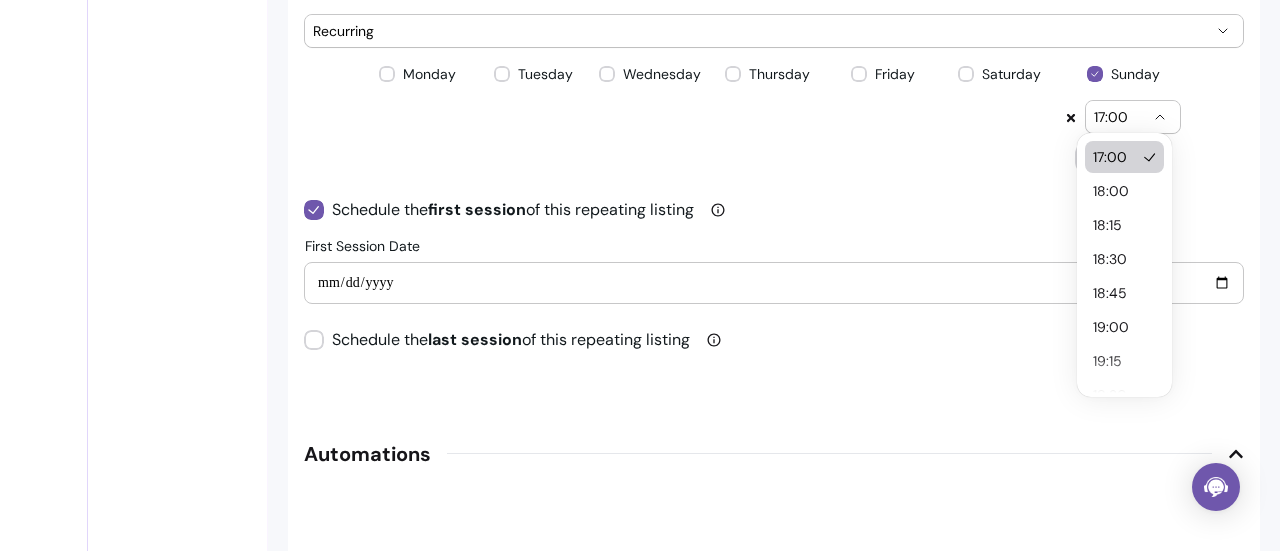 click on "17:00" at bounding box center [1121, 117] 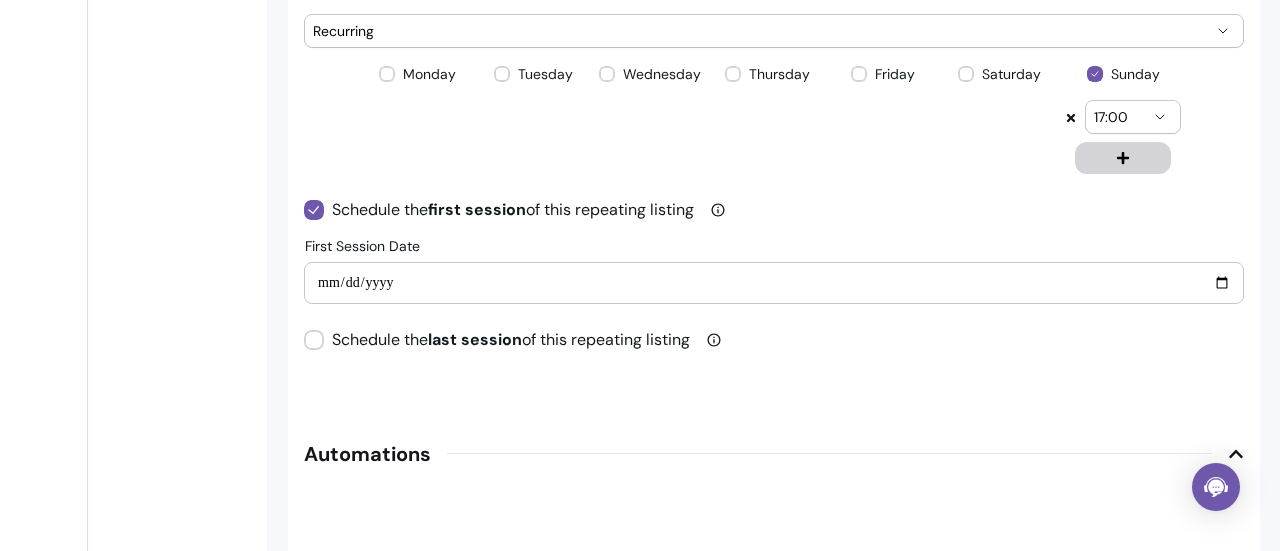 click on "[DAY] [DAY] [DAY] [DAY] [DAY] [DAY] [DAY] ***** ***** ***** ***** ***** ***** ***** ***** ***** ***** ***** ***** ***** ***** ***** ***** ***** ***** ***** ***** ***** ***** ***** ***** ***** [TIME]" at bounding box center [774, 119] 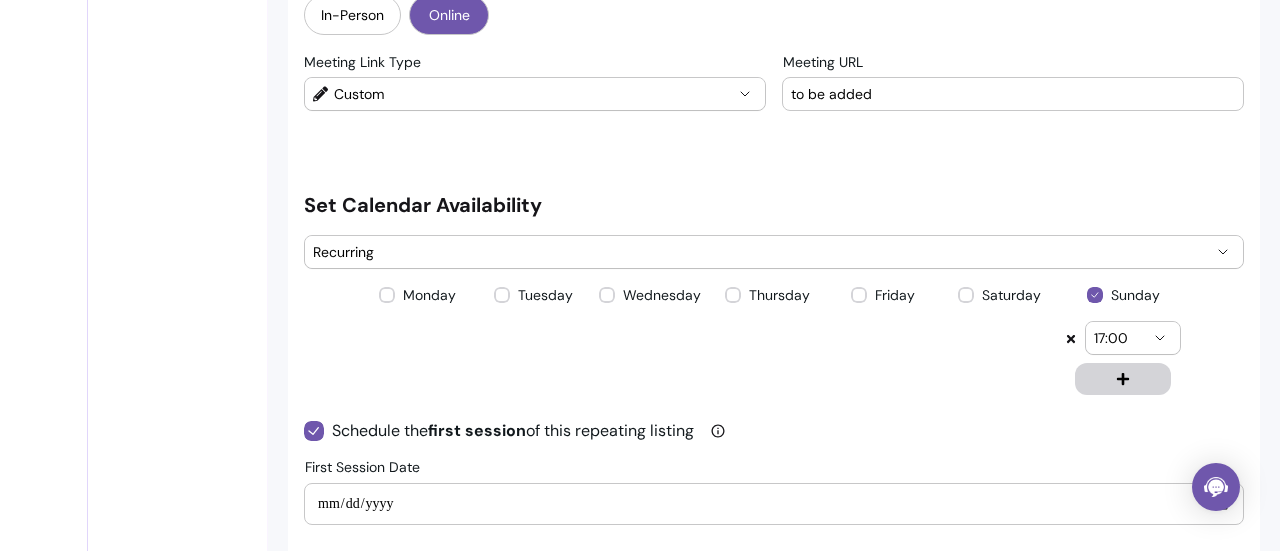 scroll, scrollTop: 1799, scrollLeft: 0, axis: vertical 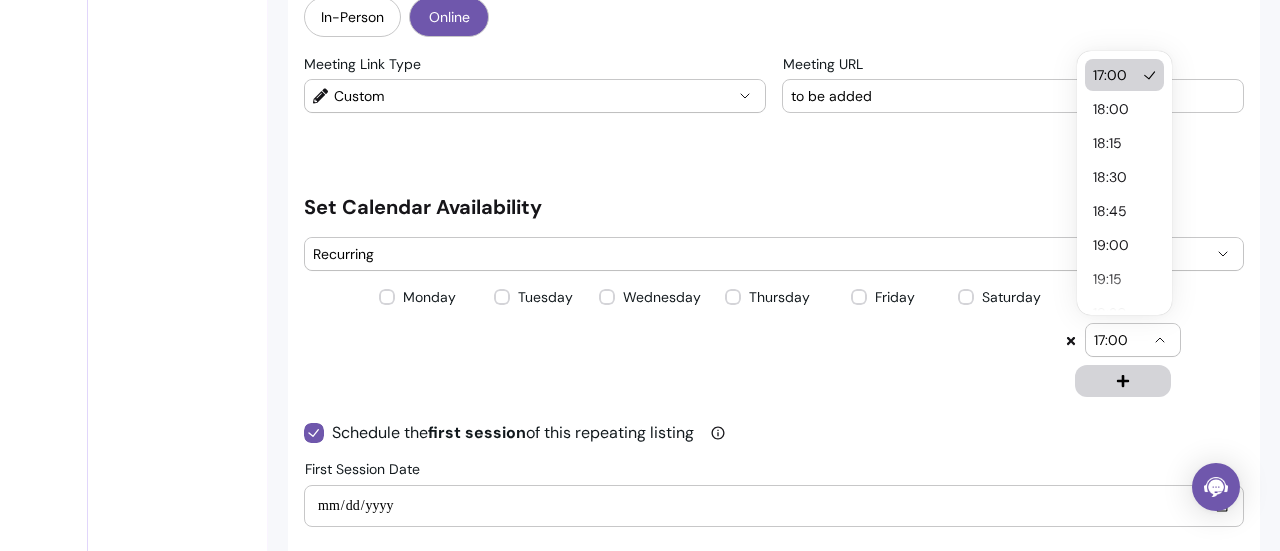 click 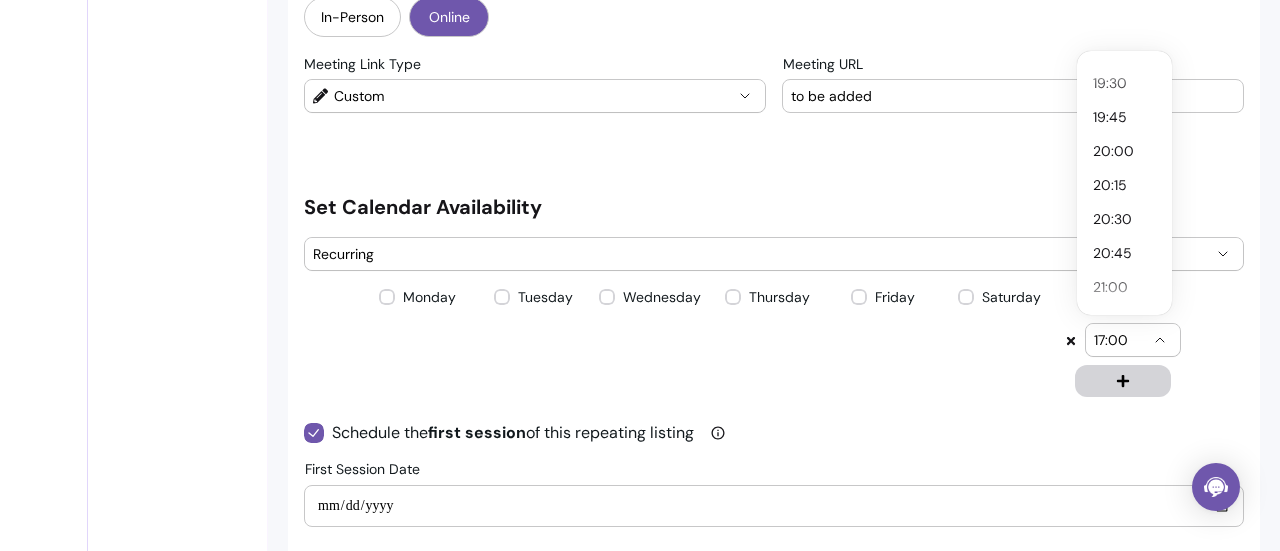 scroll, scrollTop: 600, scrollLeft: 0, axis: vertical 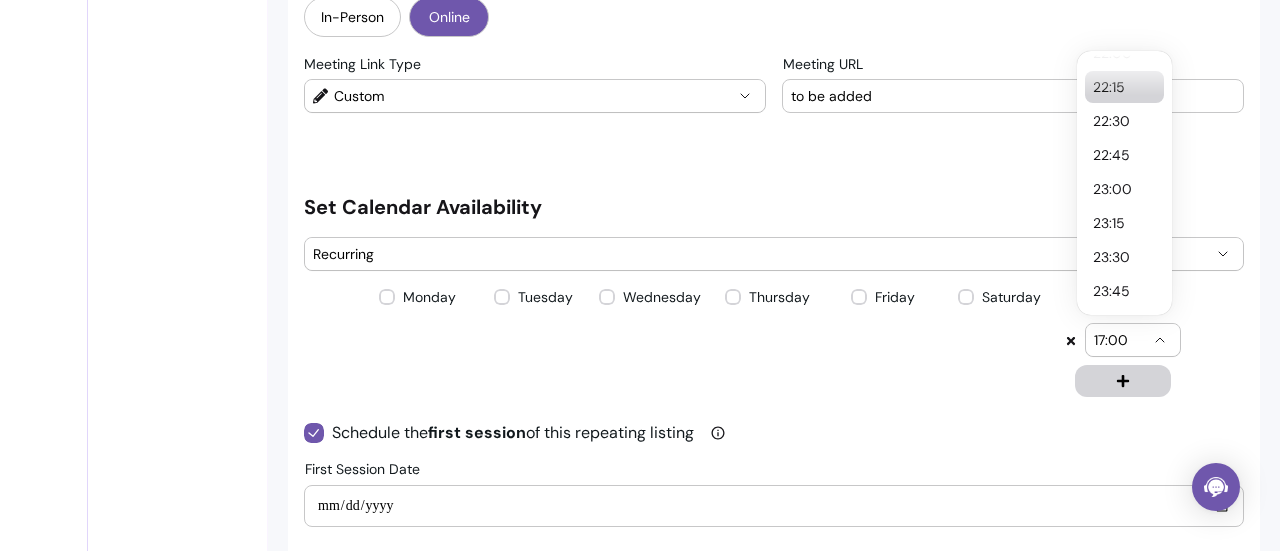 select on "*****" 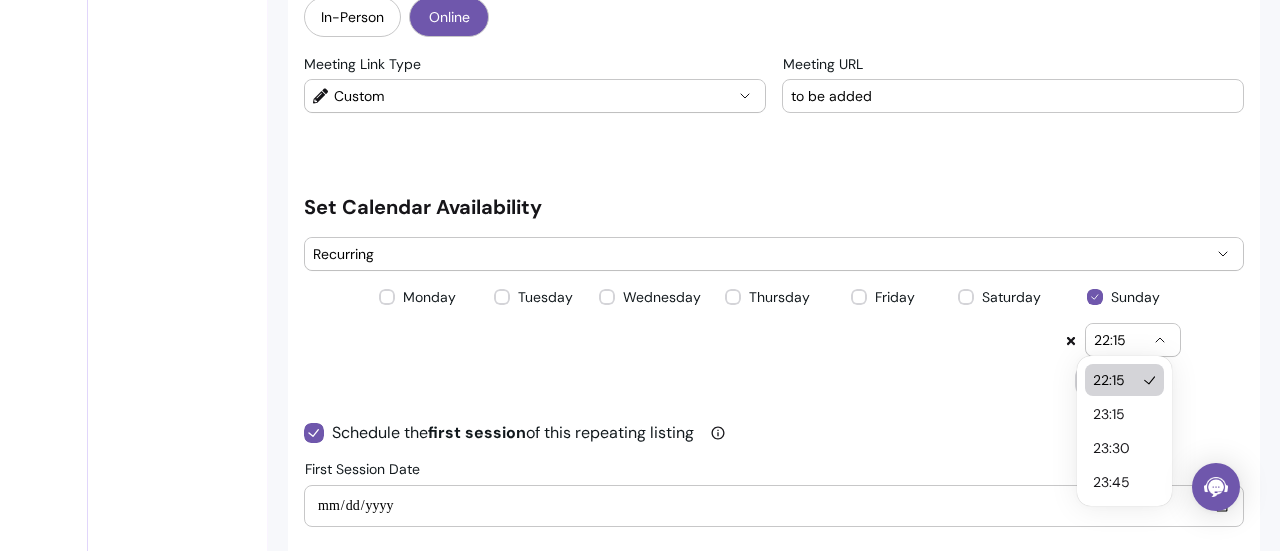 click 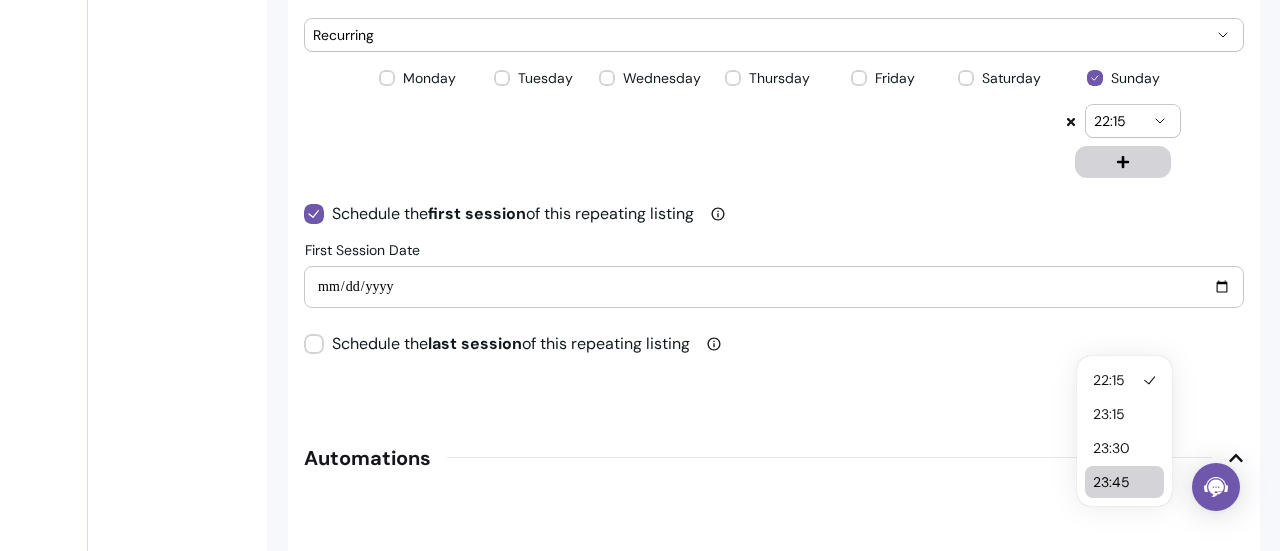 scroll, scrollTop: 2019, scrollLeft: 0, axis: vertical 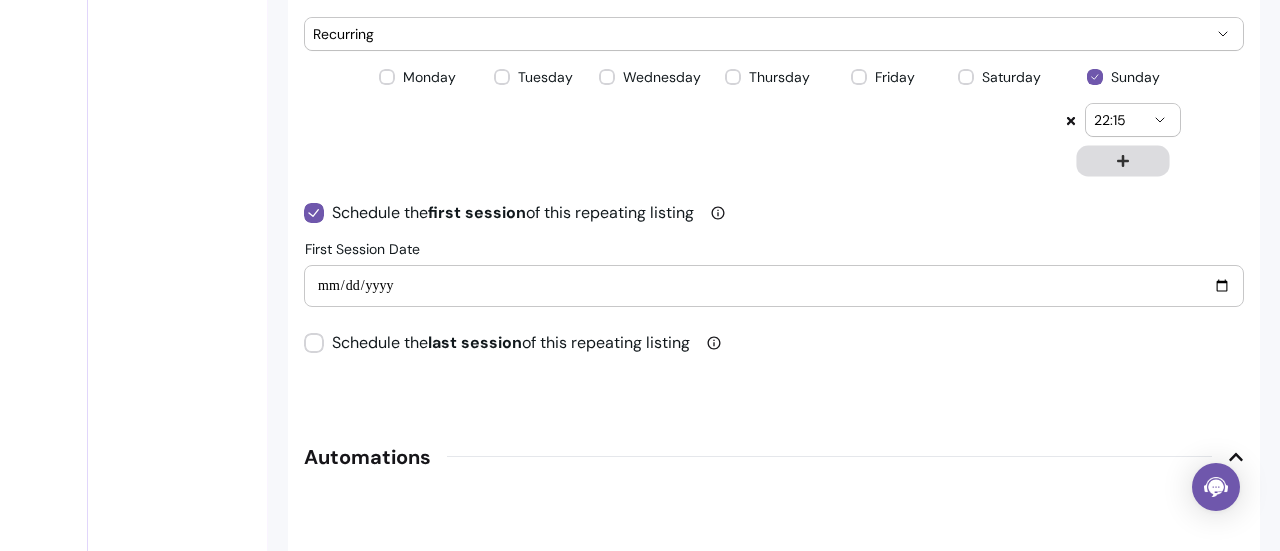 click 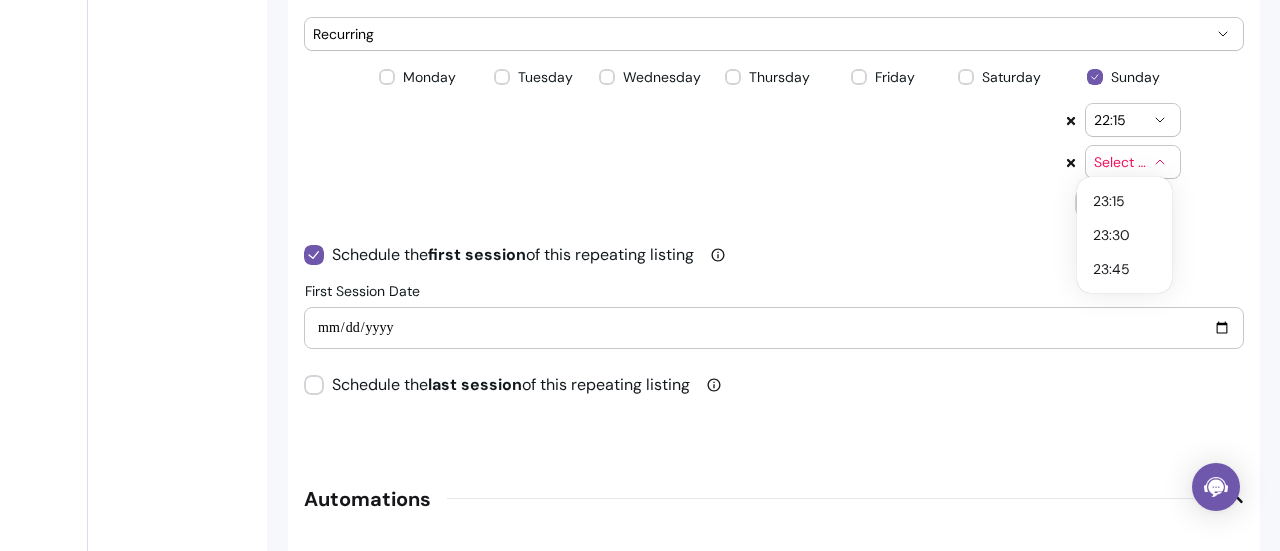 click on "Select time" at bounding box center (1133, 162) 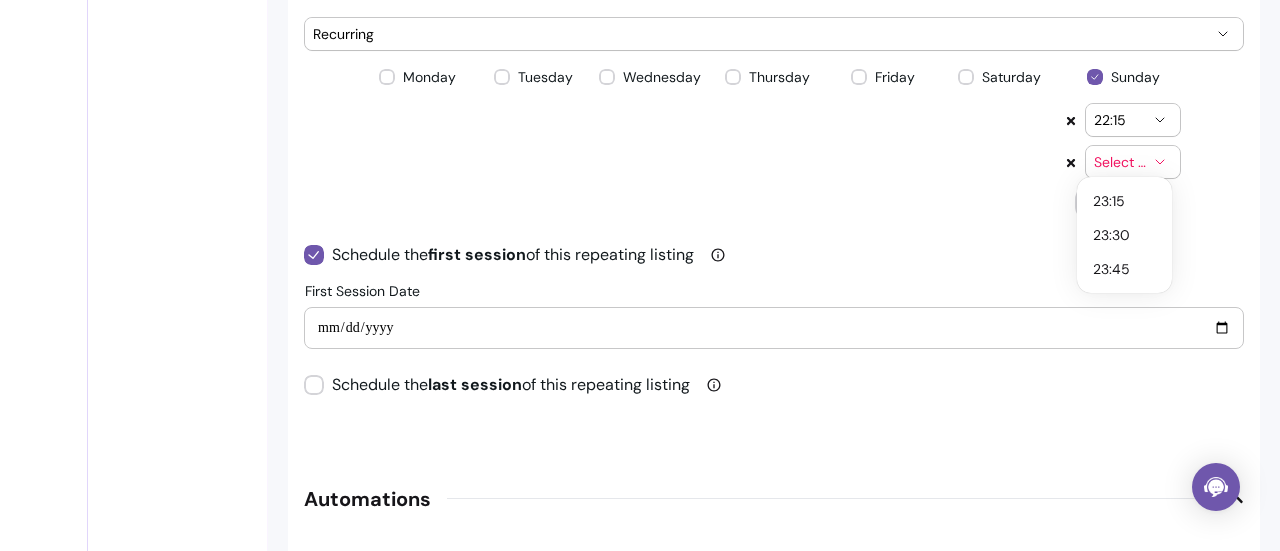 click 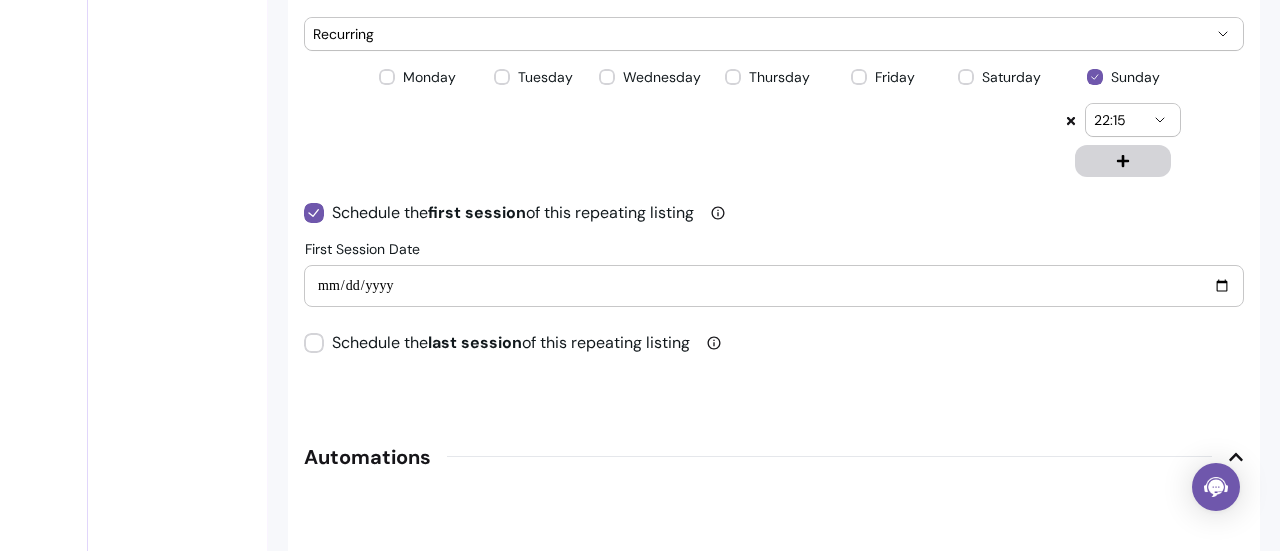 click 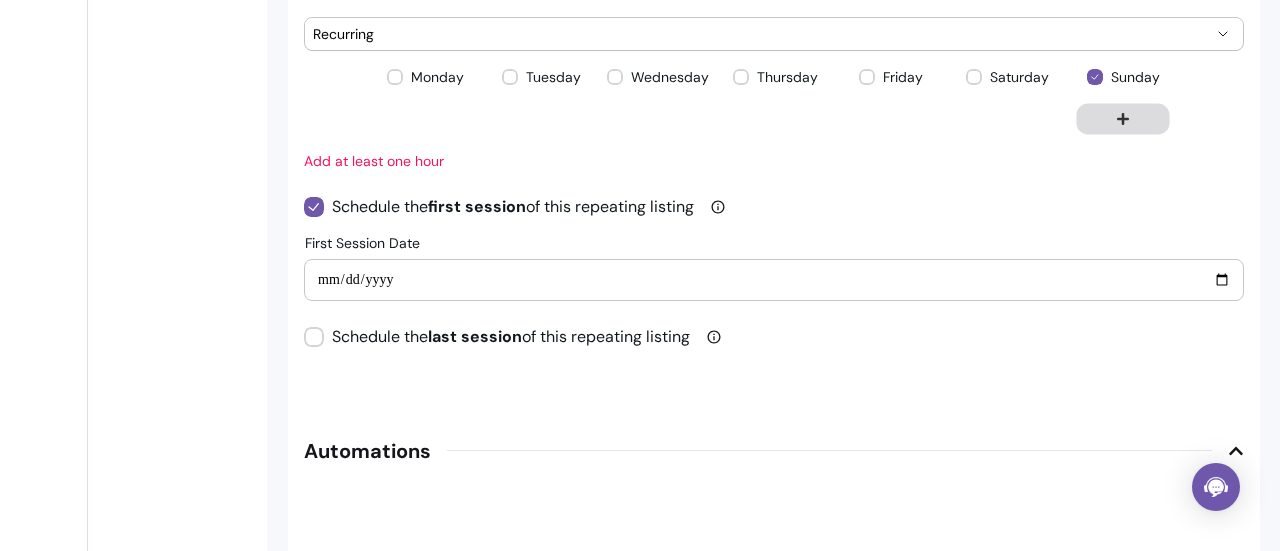 click at bounding box center (1122, 118) 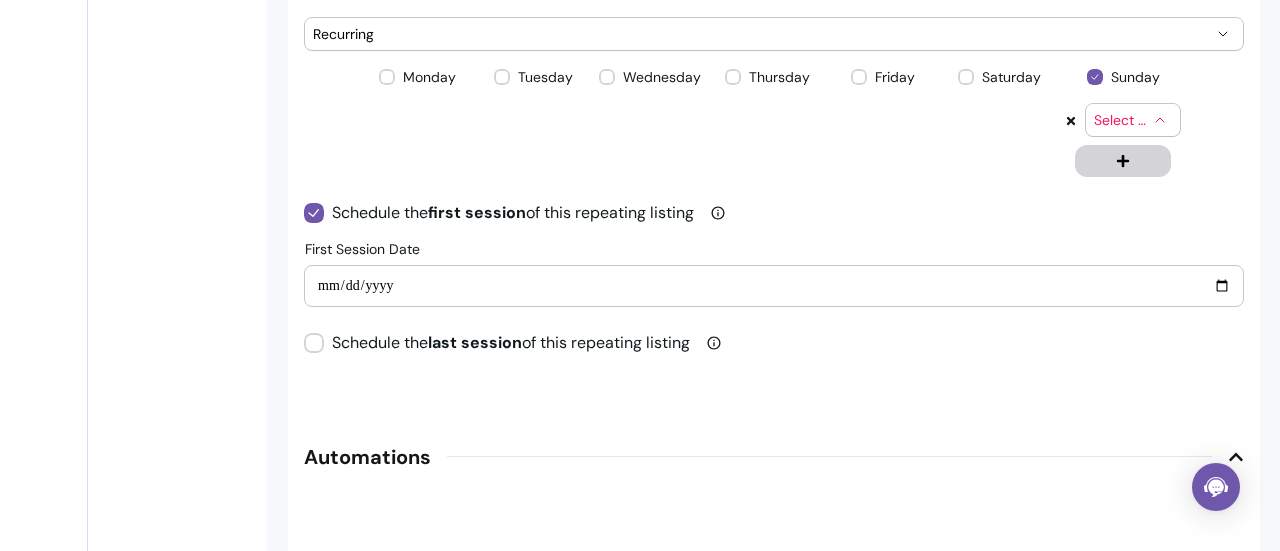 click 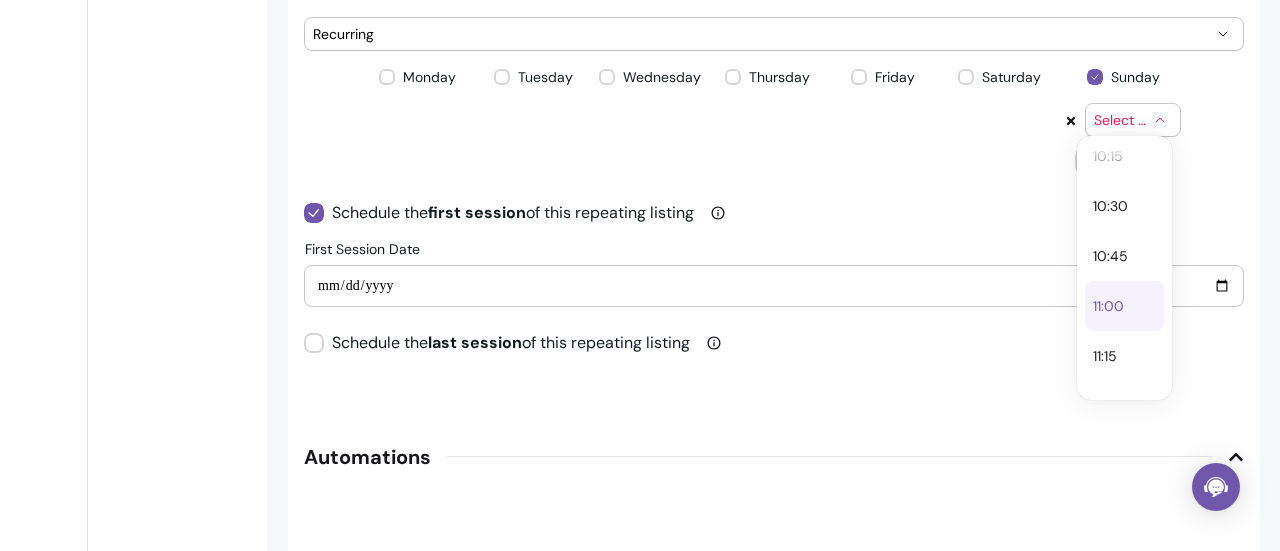 scroll, scrollTop: 2064, scrollLeft: 0, axis: vertical 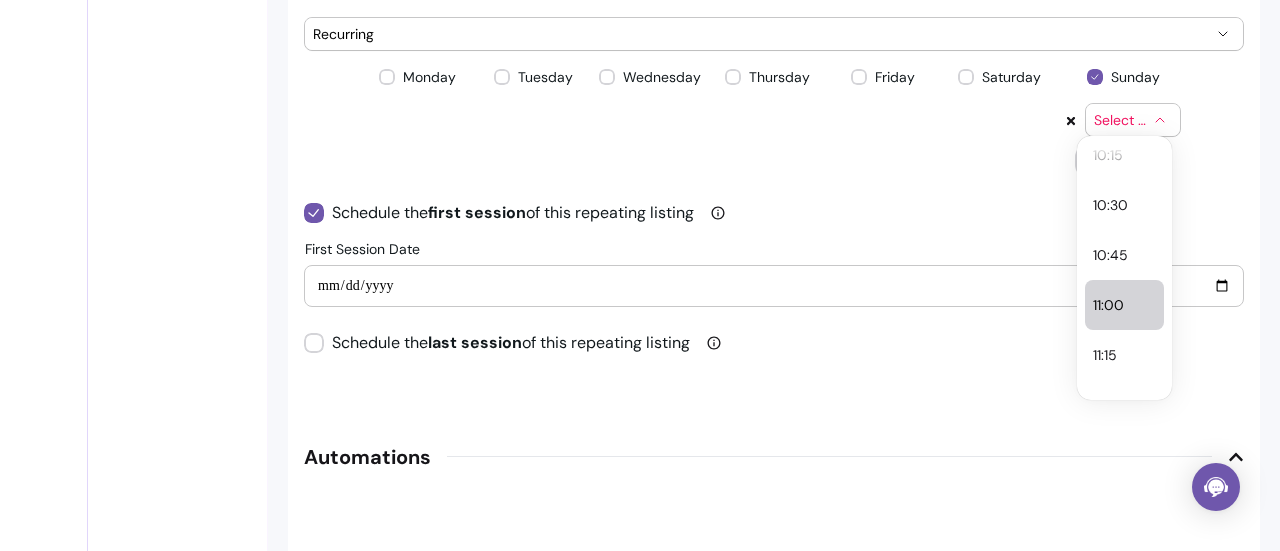 select on "*****" 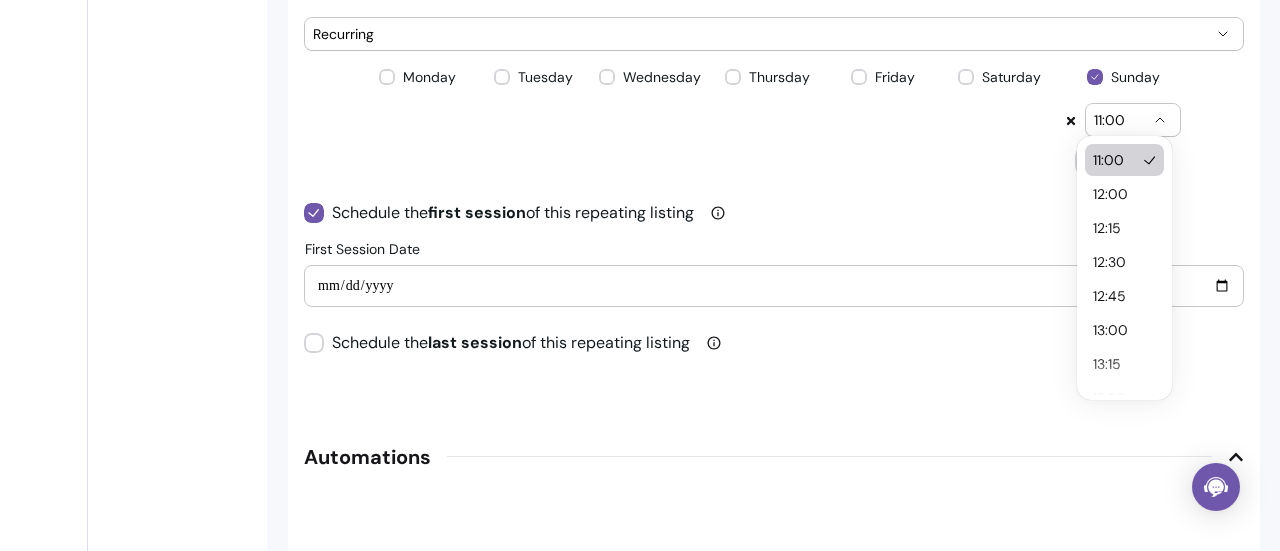 click on "11:00" at bounding box center (1133, 120) 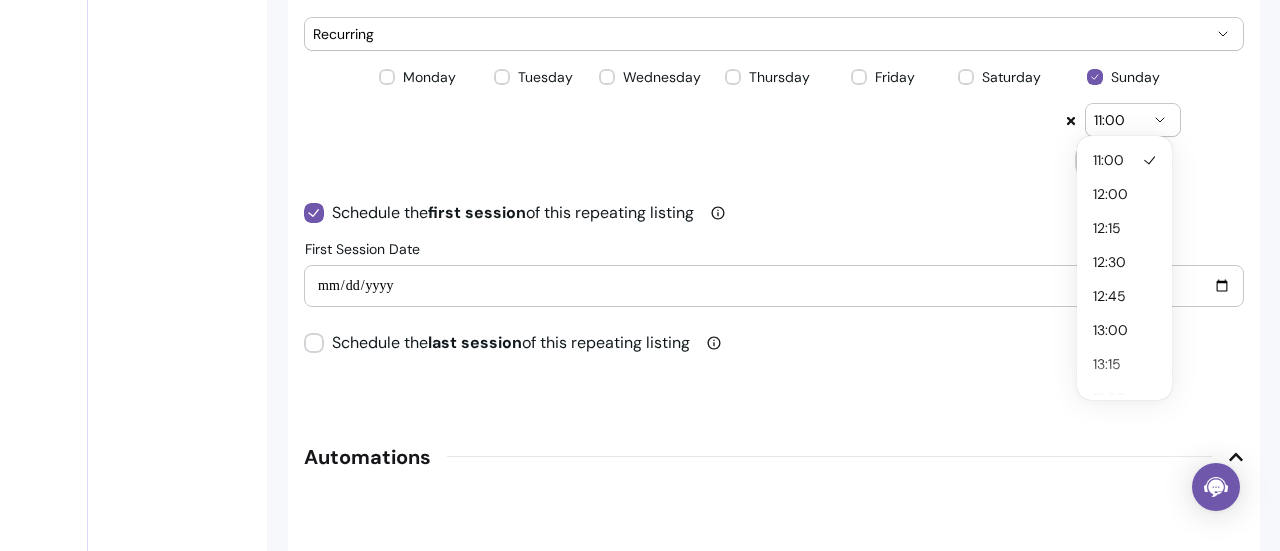 click on "**********" at bounding box center (774, -373) 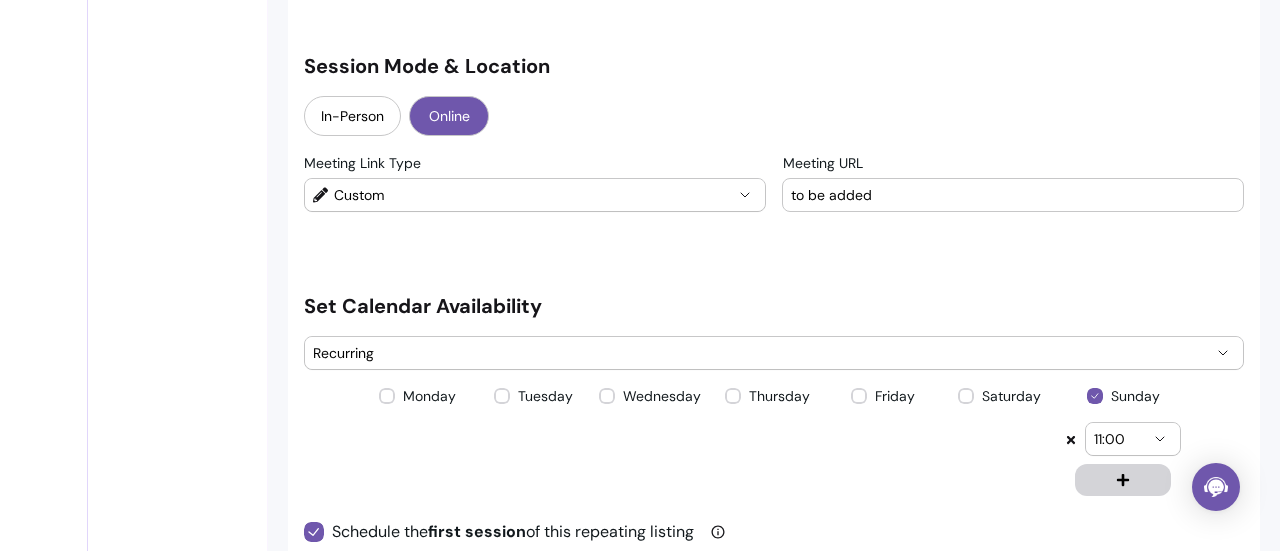 scroll, scrollTop: 1699, scrollLeft: 0, axis: vertical 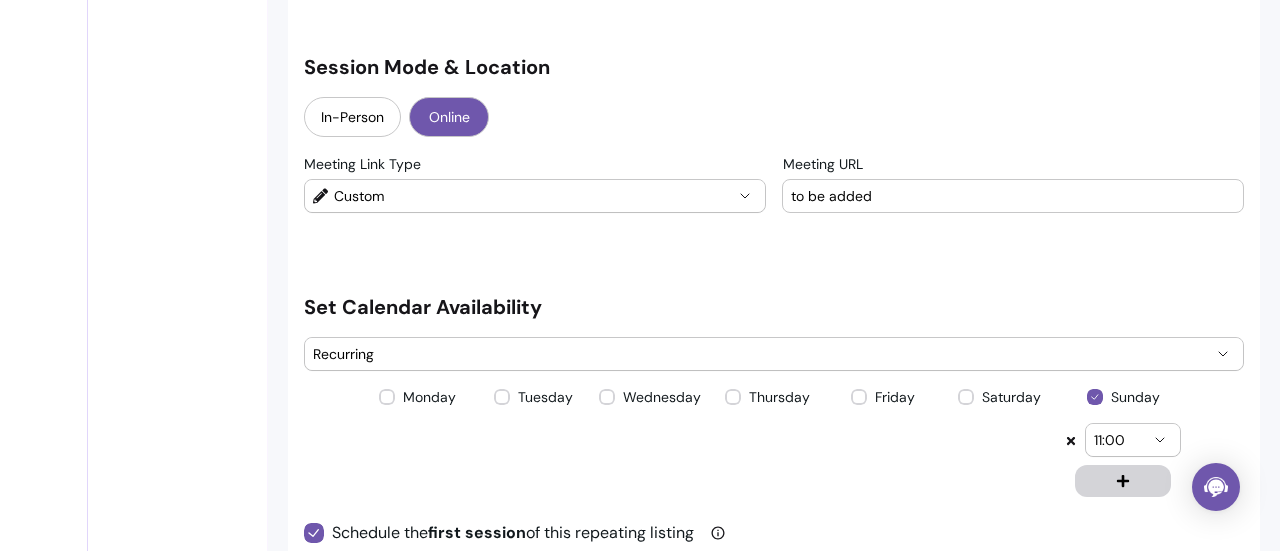 click on "to be added" at bounding box center (1013, 196) 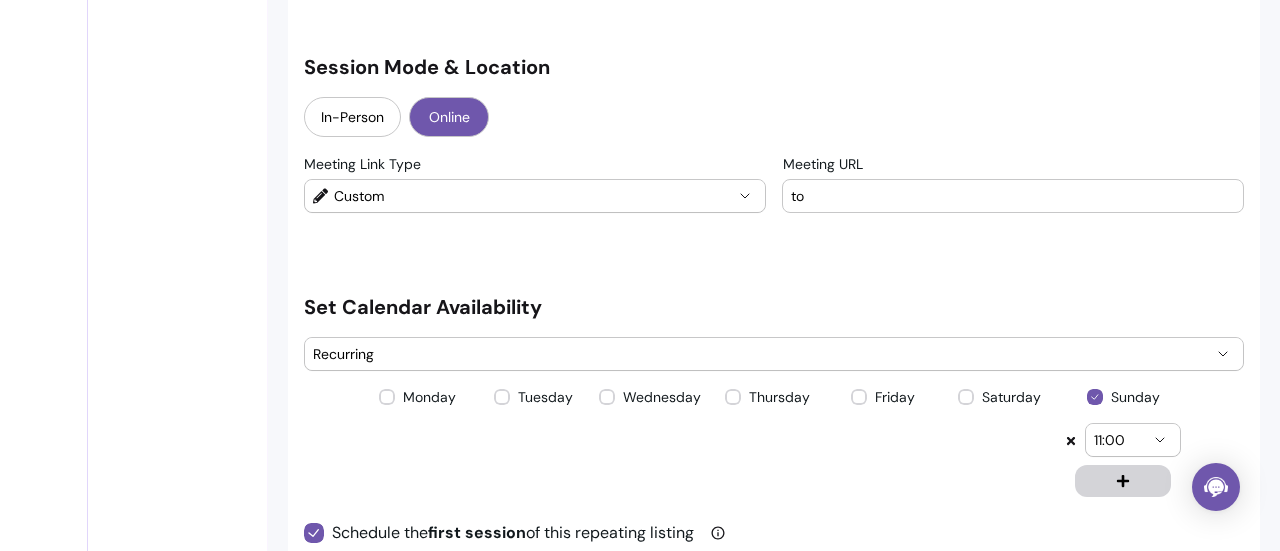 type on "t" 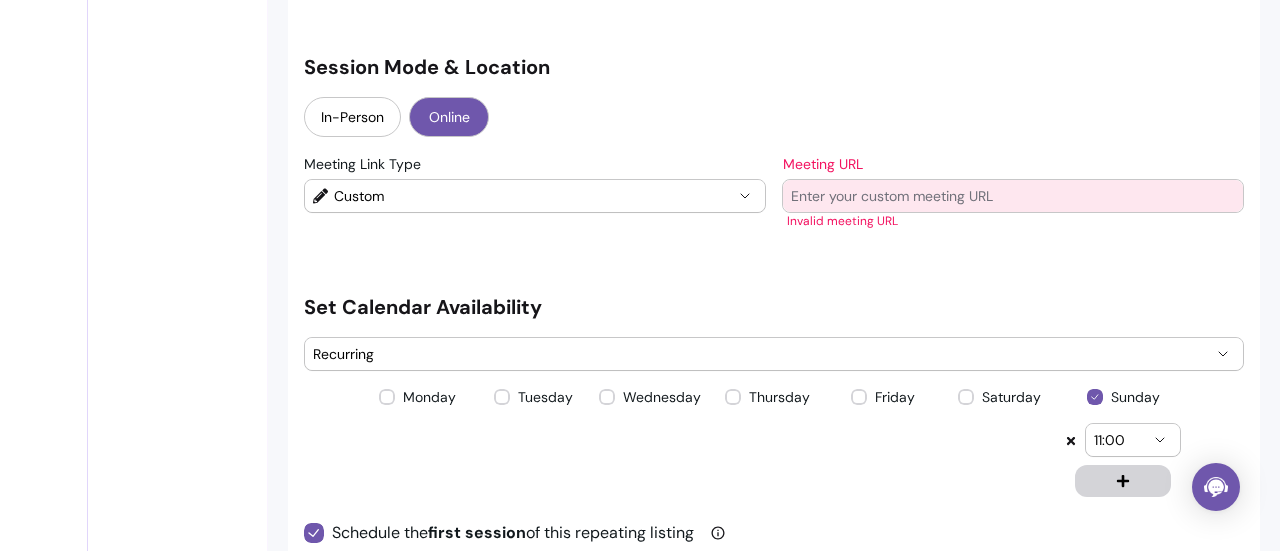paste on "https://us05web.zoom.us/j/87891061397?pwd=9ZaeKvl36Mxtr4B3HhbEhabwiNJMGw.1" 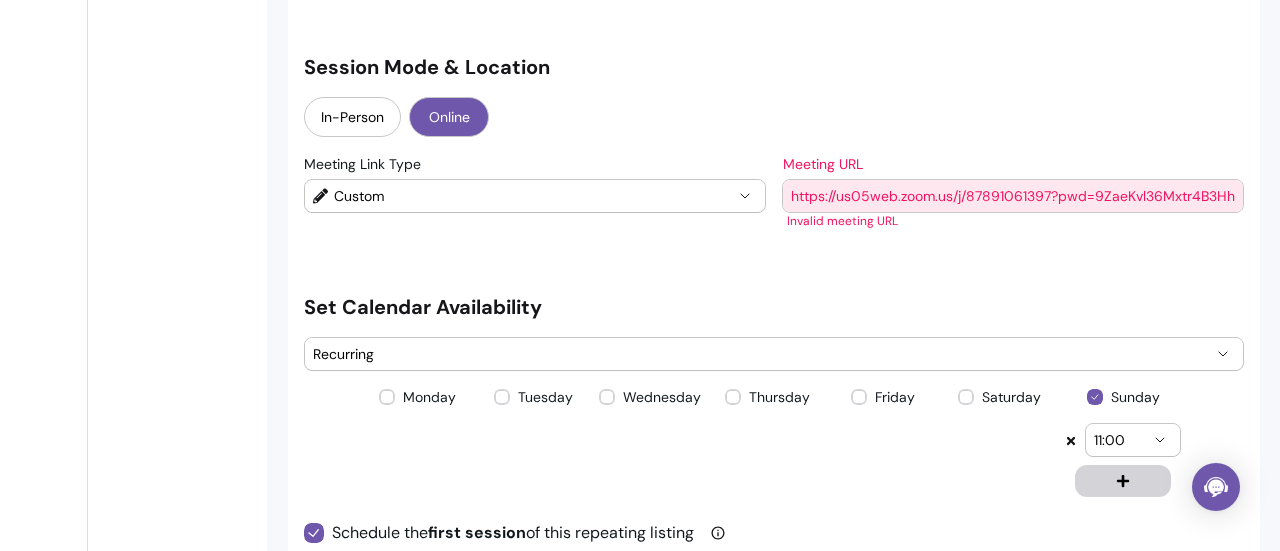 scroll, scrollTop: 0, scrollLeft: 116, axis: horizontal 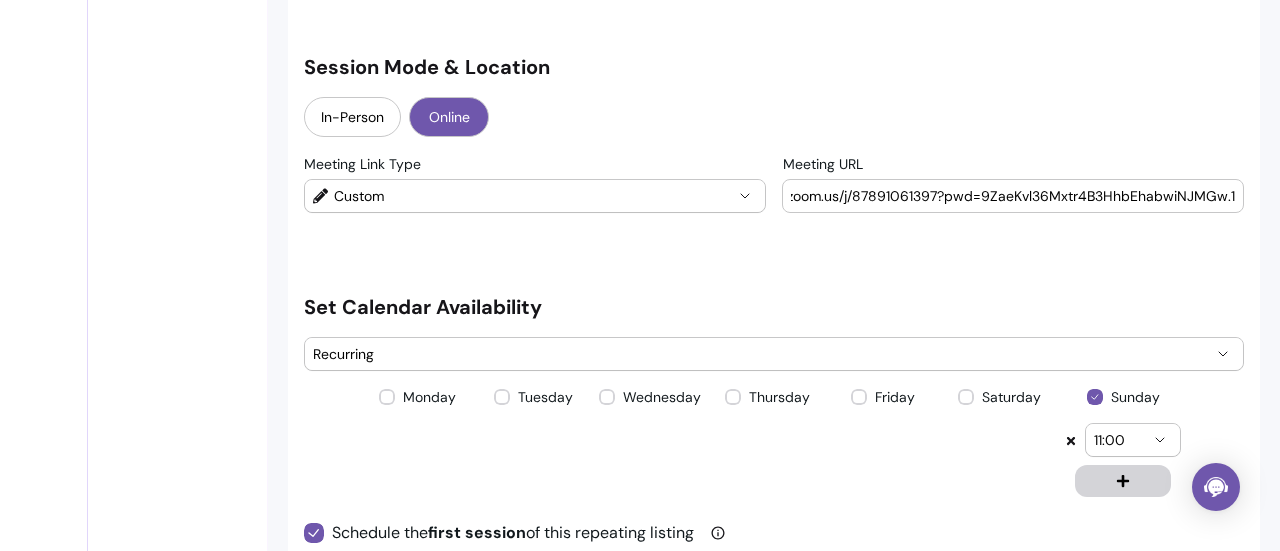 type on "https://us05web.zoom.us/j/87891061397?pwd=9ZaeKvl36Mxtr4B3HhbEhabwiNJMGw.1" 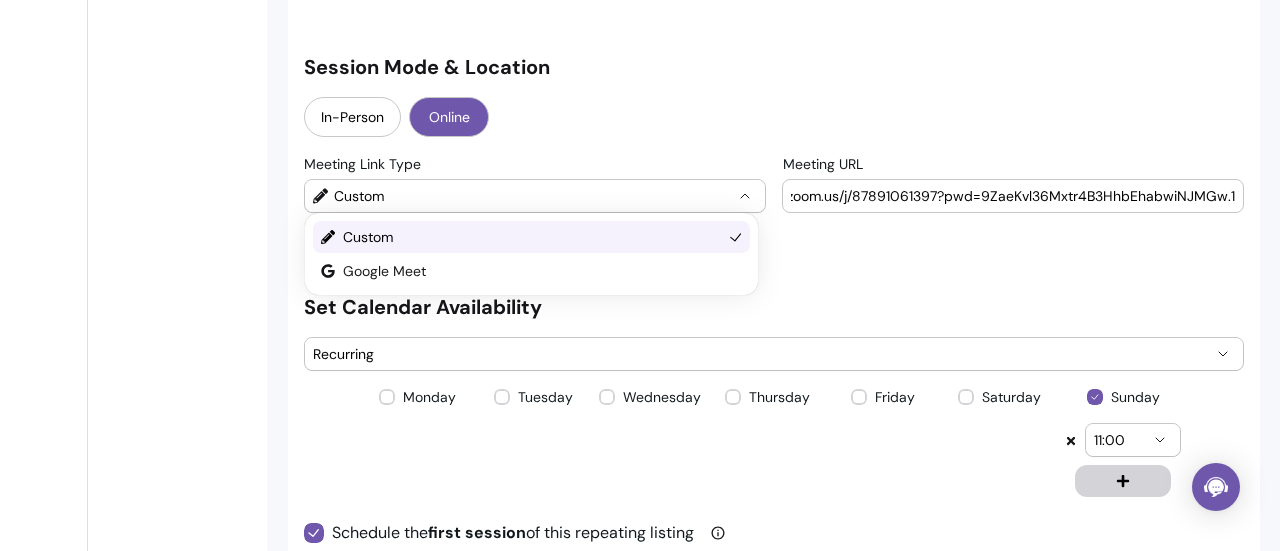 scroll, scrollTop: 0, scrollLeft: 0, axis: both 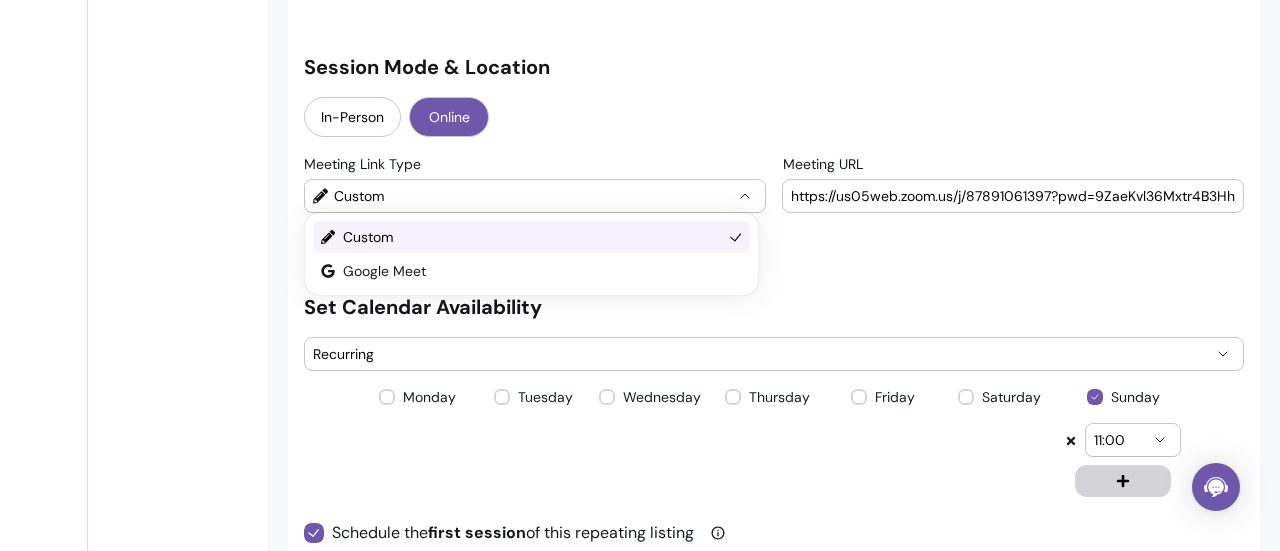 click on "Custom" at bounding box center [535, 196] 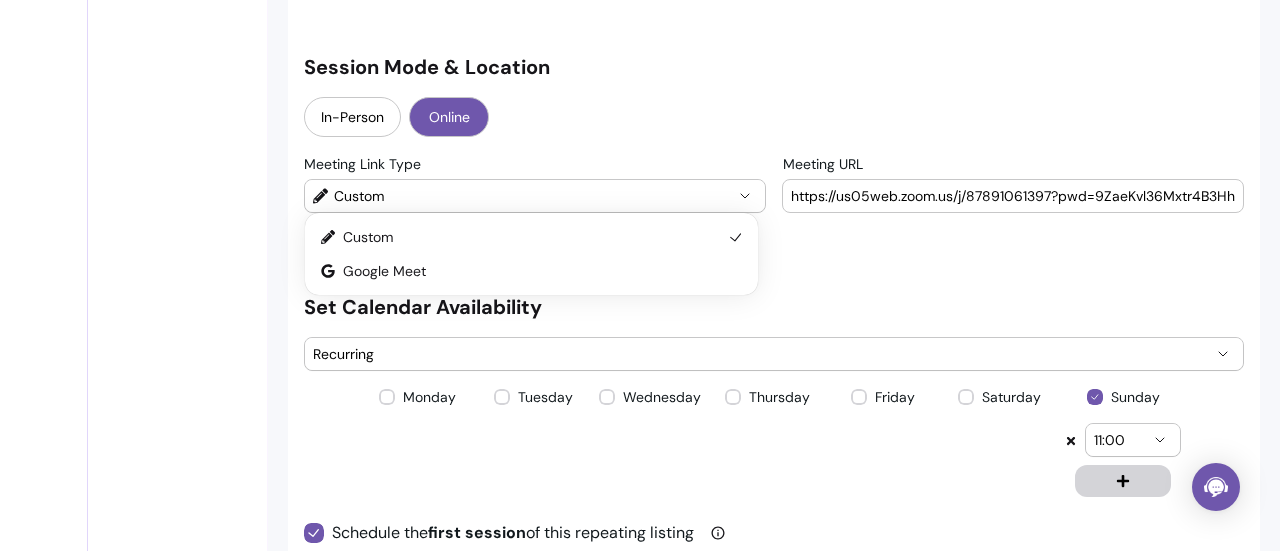 click on "Set Calendar Availability" at bounding box center [774, 307] 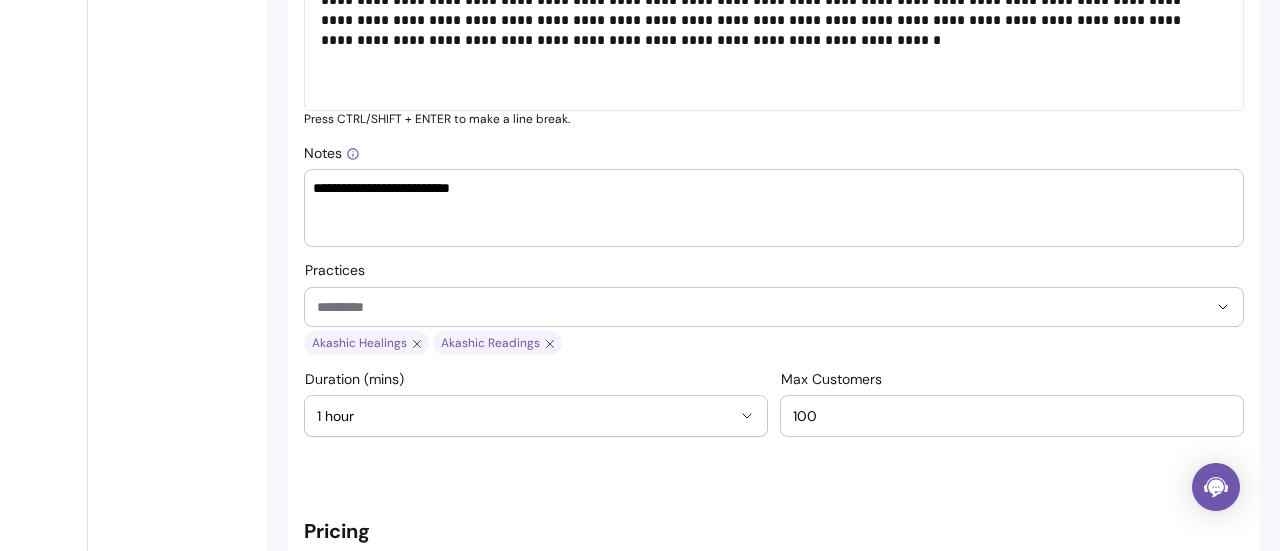 scroll, scrollTop: 1040, scrollLeft: 0, axis: vertical 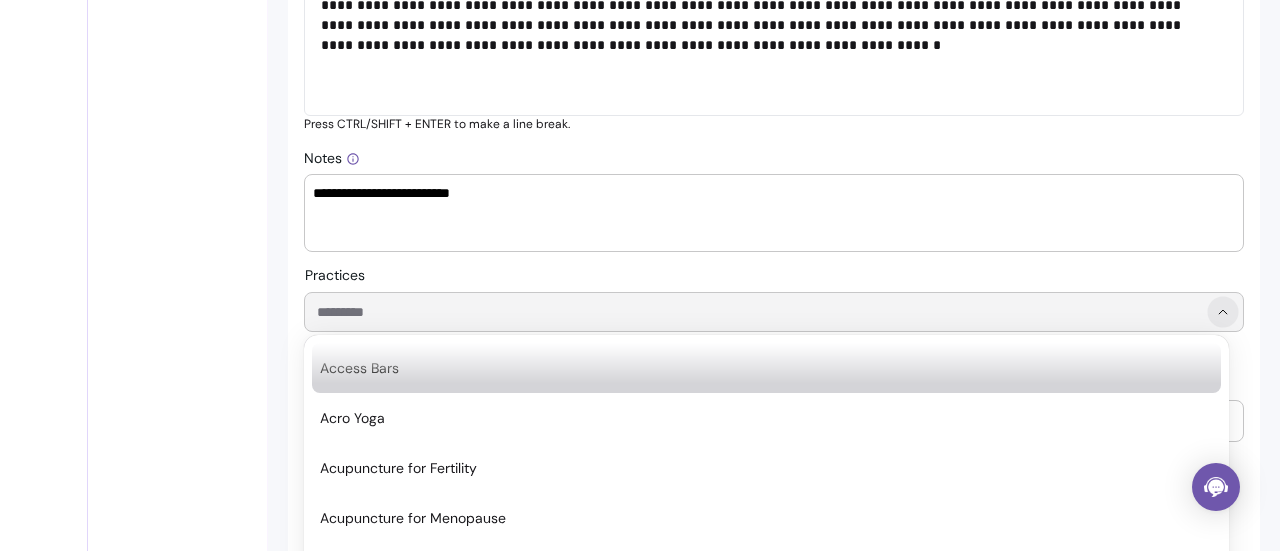 click 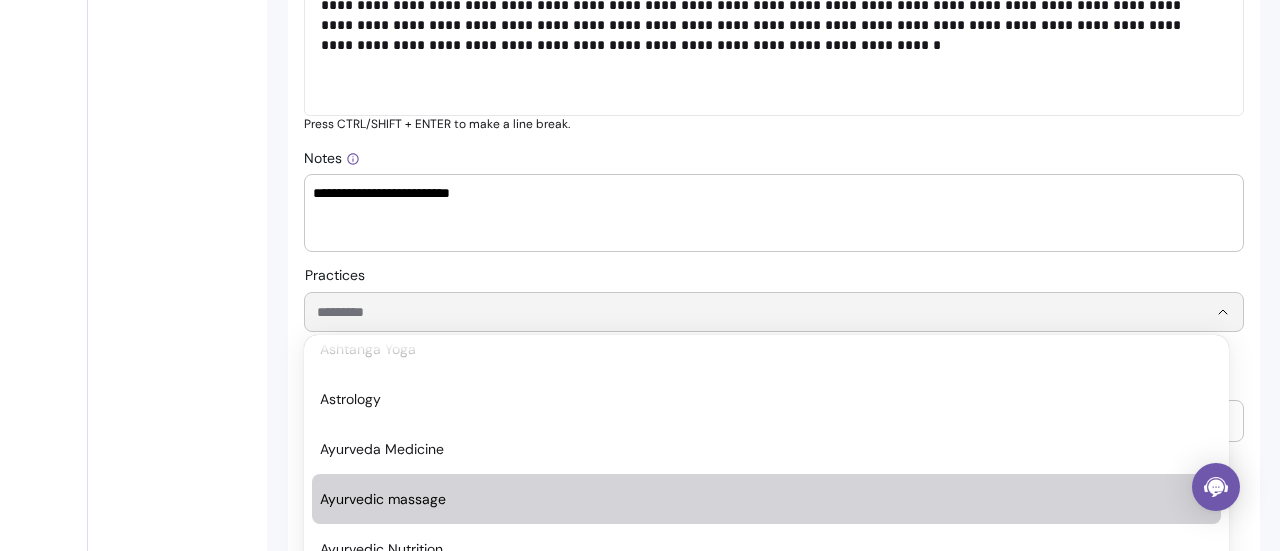 scroll, scrollTop: 577, scrollLeft: 0, axis: vertical 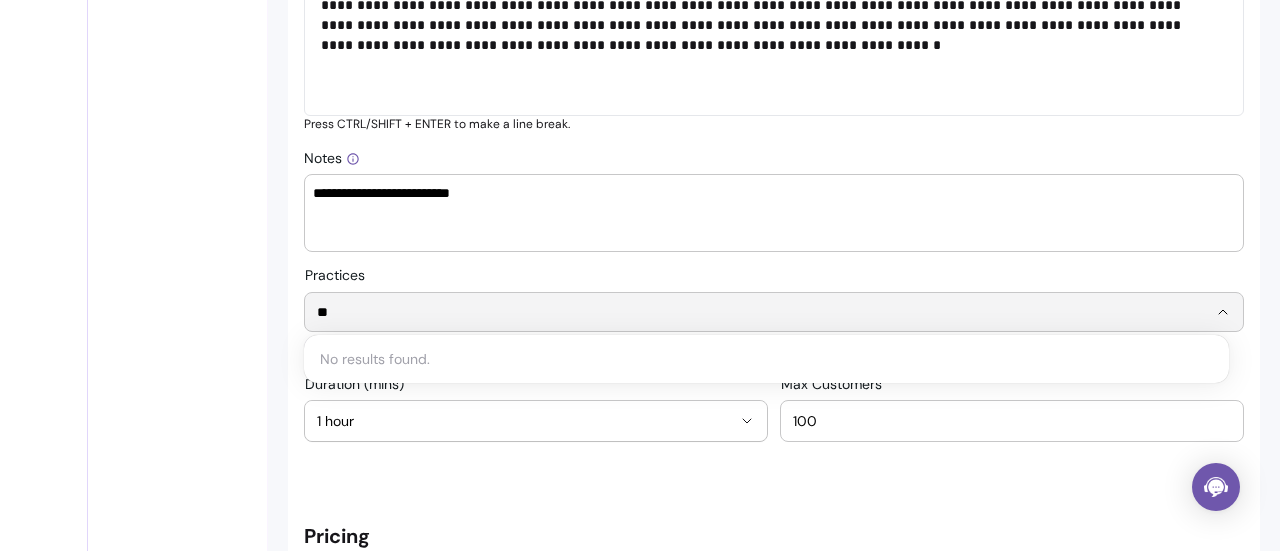 type on "*" 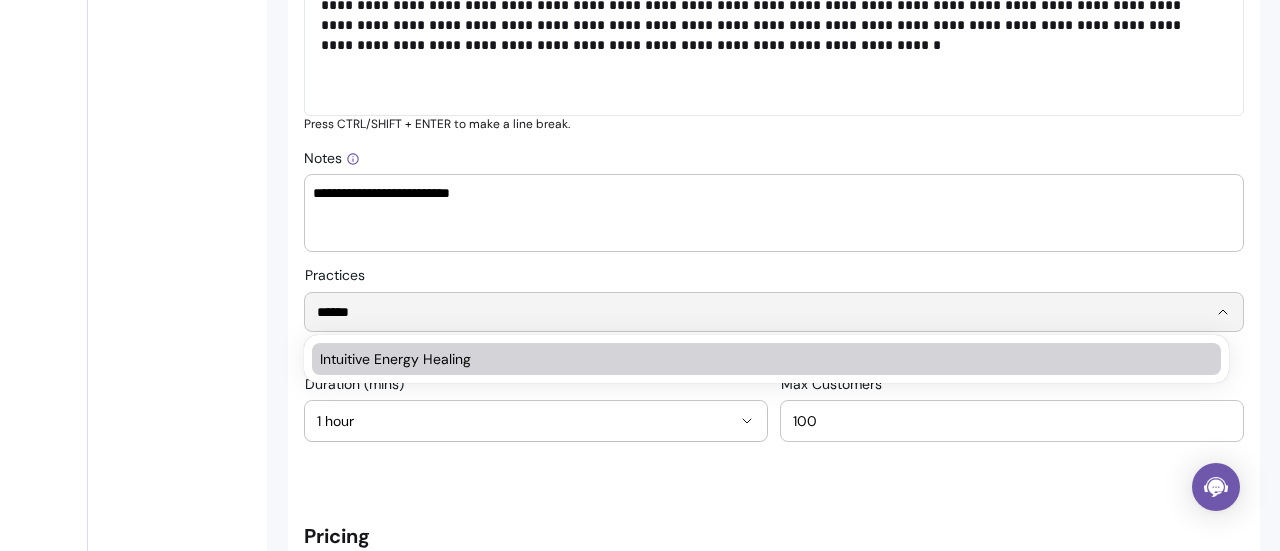 type on "******" 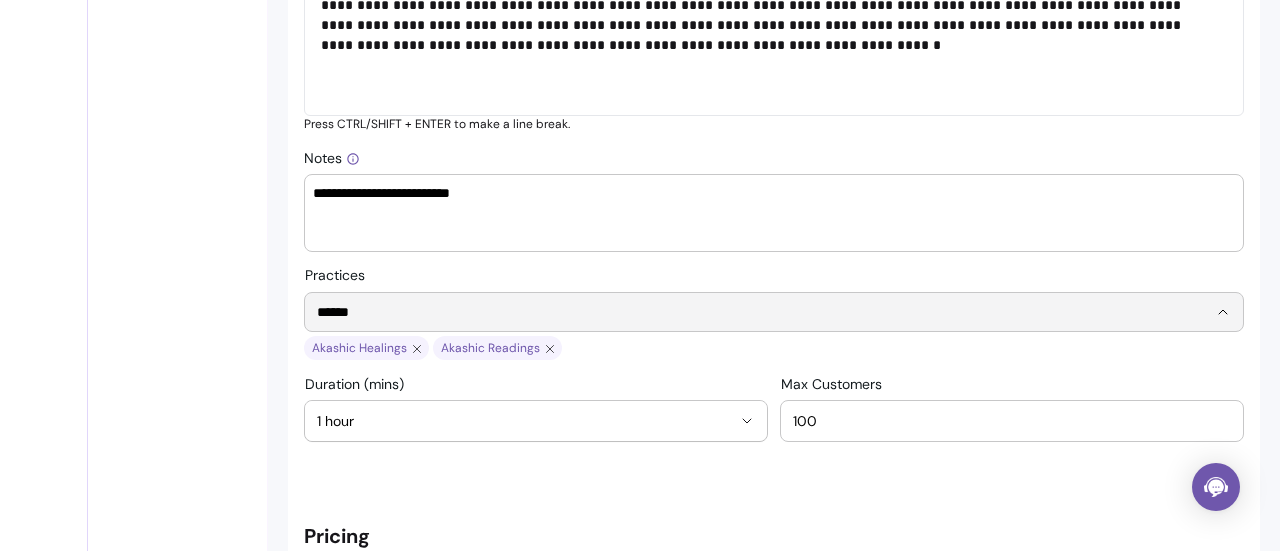 type 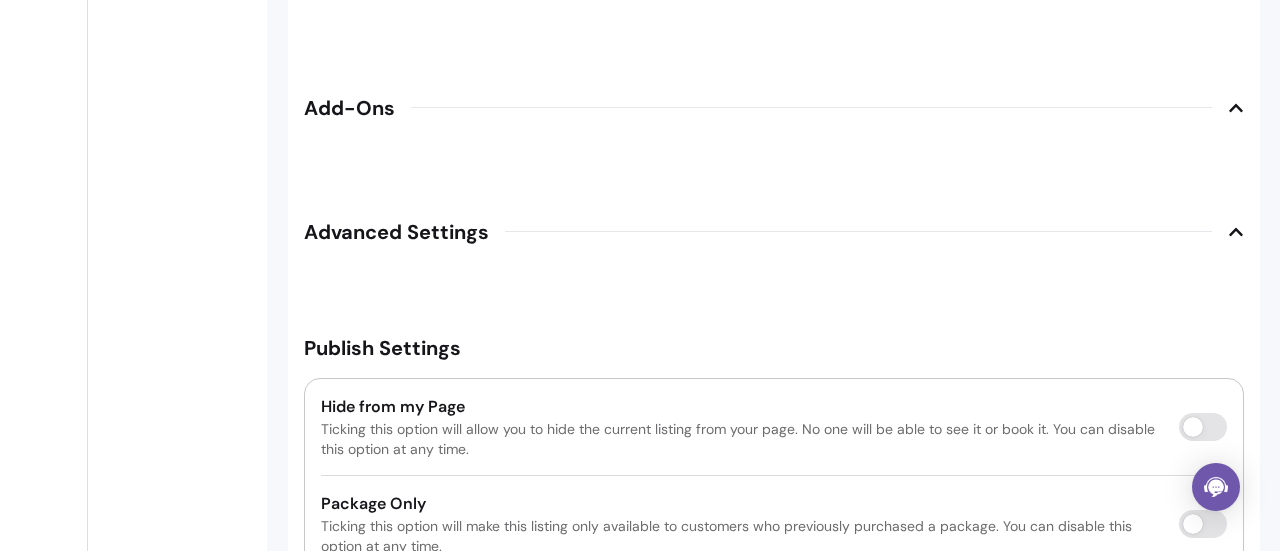 scroll, scrollTop: 2615, scrollLeft: 0, axis: vertical 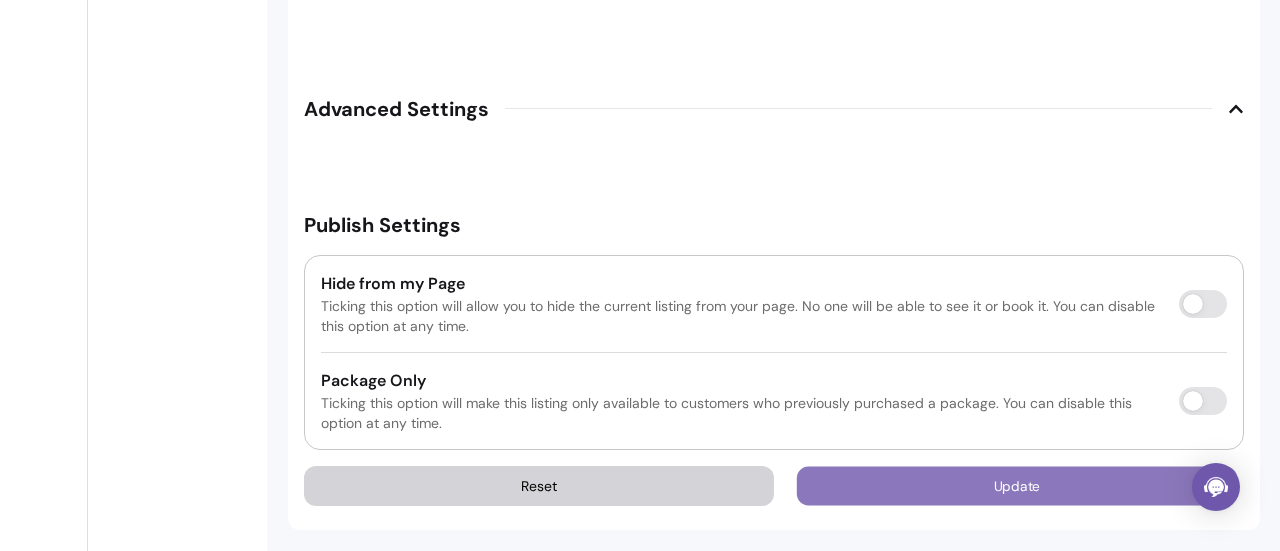 click on "Update" at bounding box center (1017, 485) 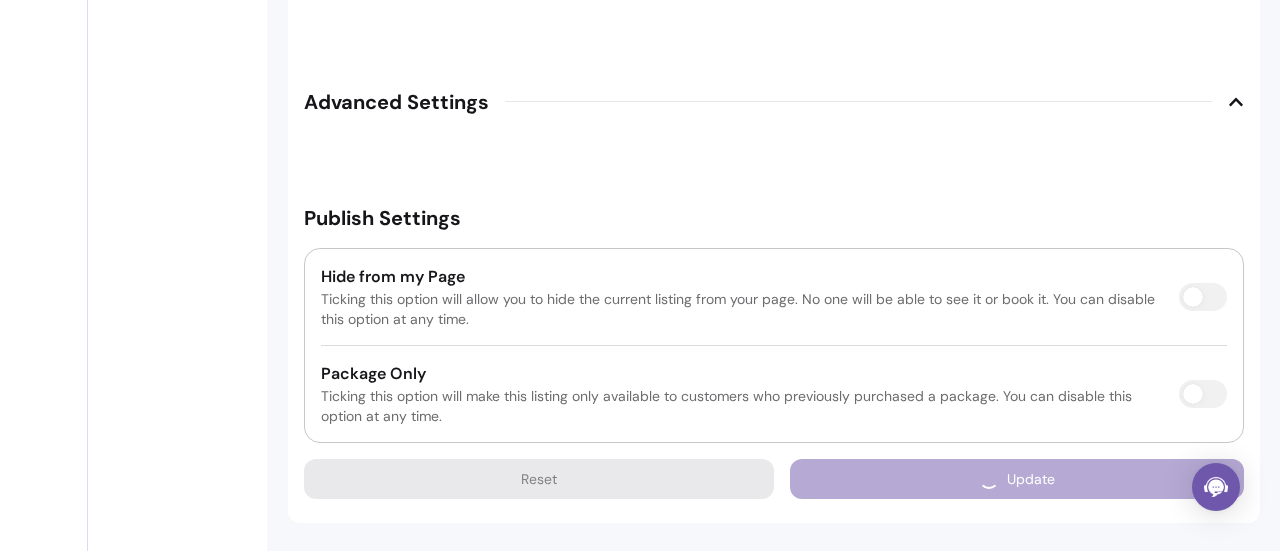 scroll, scrollTop: 2559, scrollLeft: 0, axis: vertical 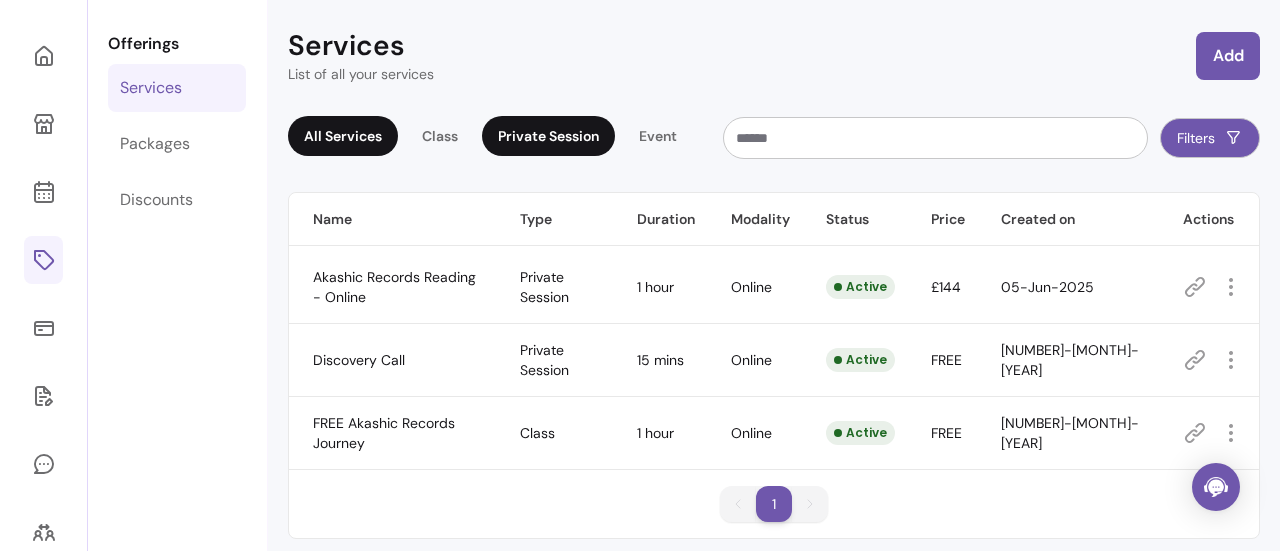 click on "Private Session" at bounding box center (548, 136) 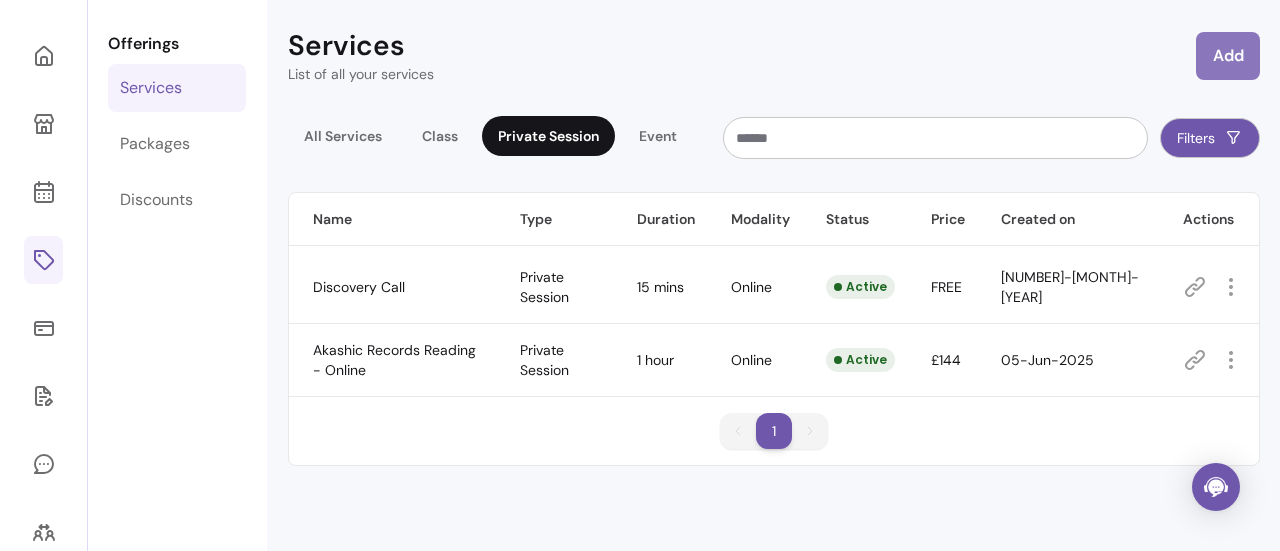 click on "Add" at bounding box center [1228, 56] 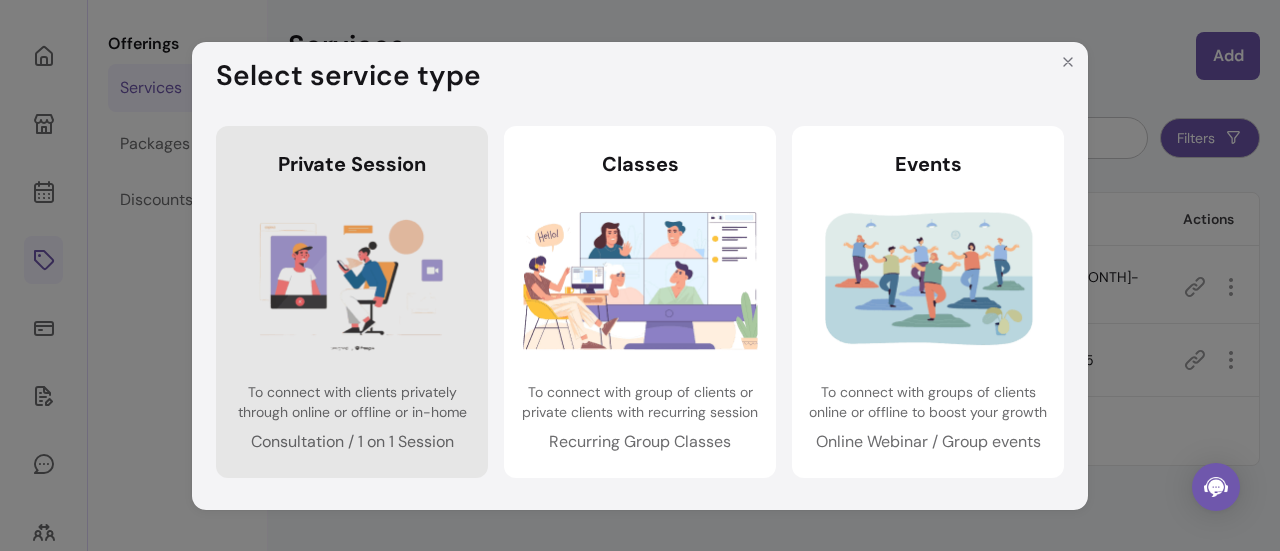 click at bounding box center [352, 280] 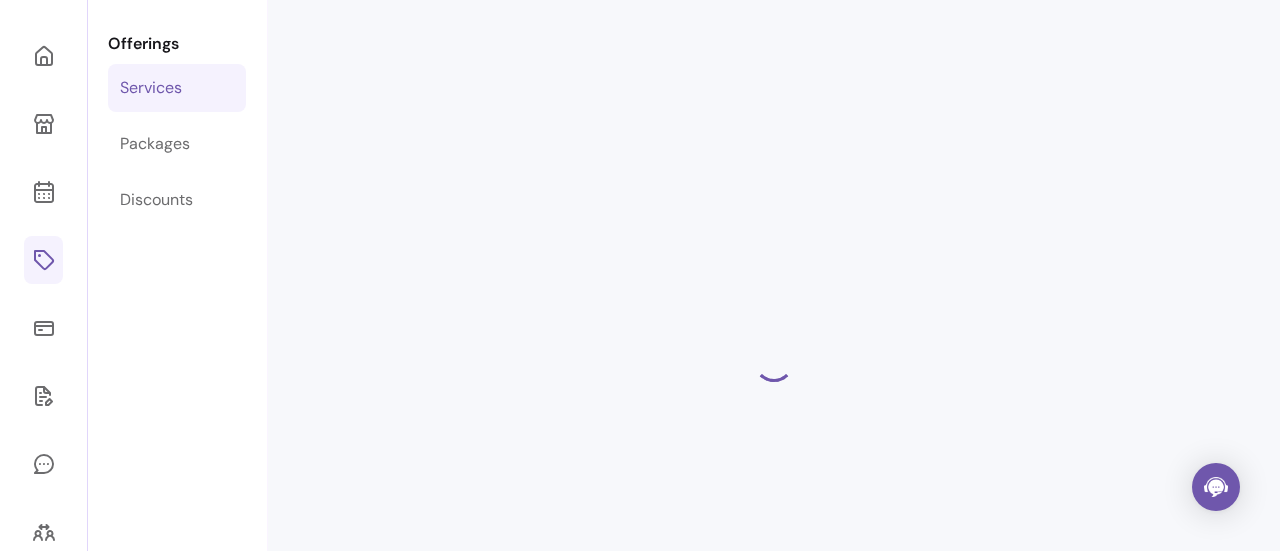 select on "***" 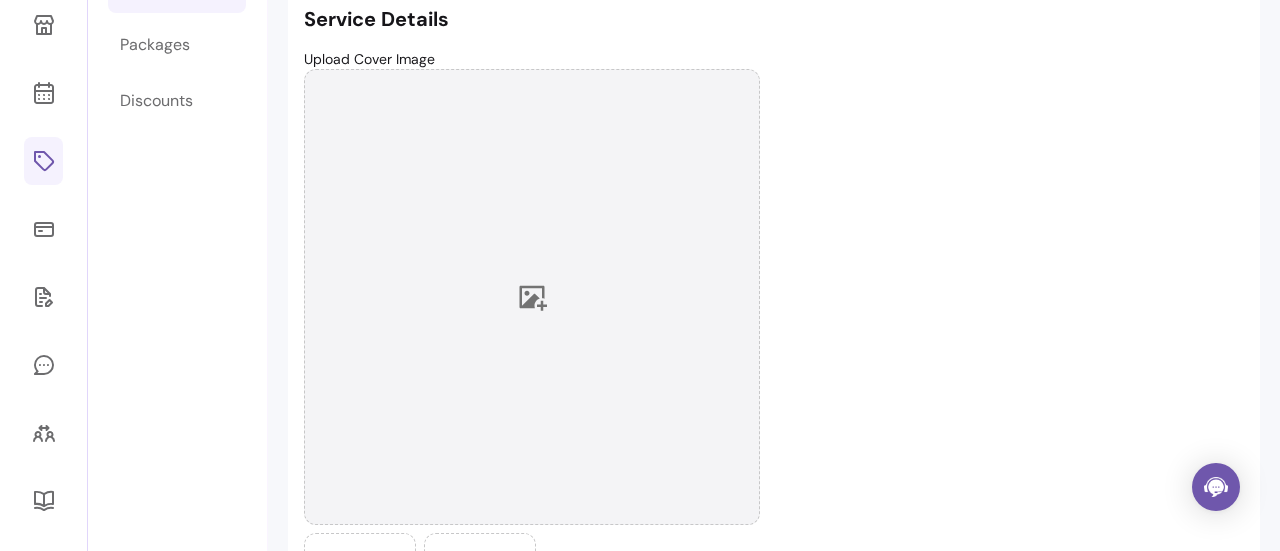 scroll, scrollTop: 168, scrollLeft: 0, axis: vertical 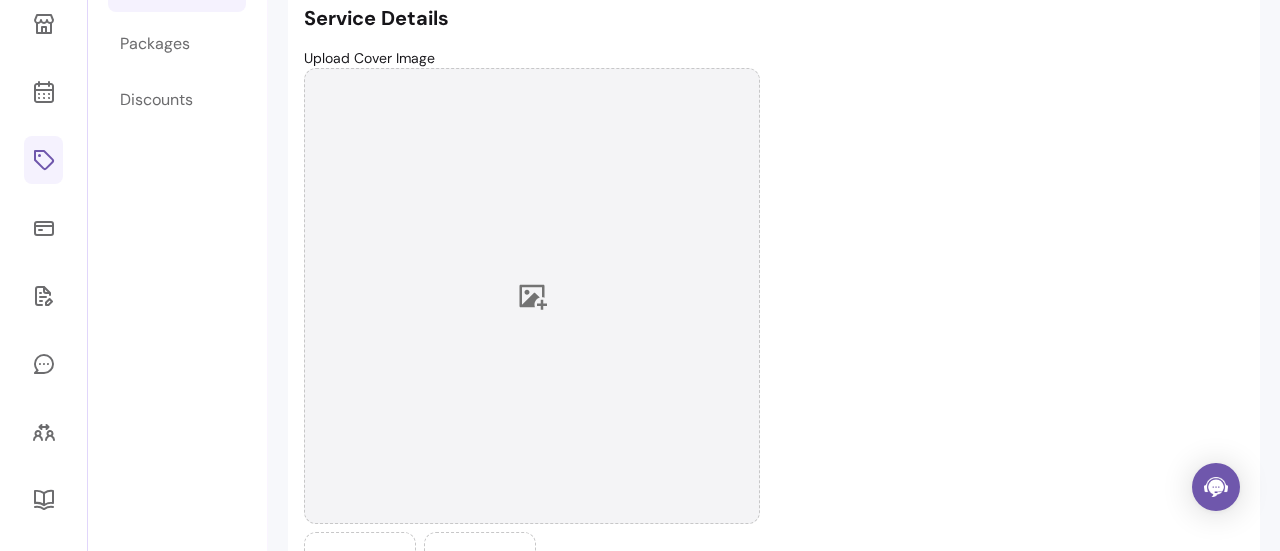 click 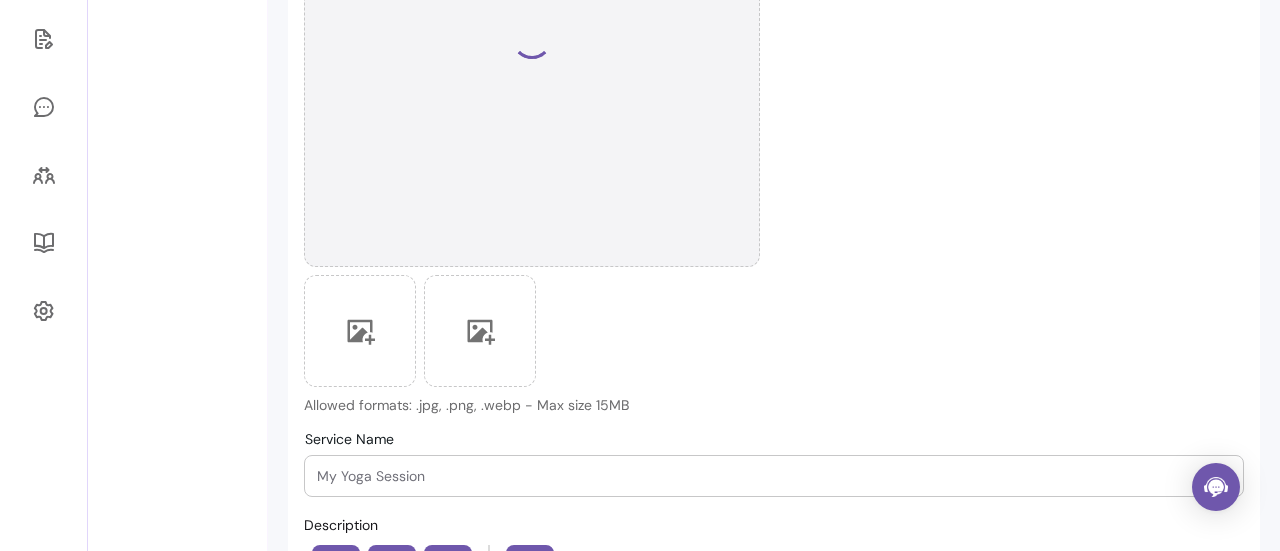 scroll, scrollTop: 428, scrollLeft: 0, axis: vertical 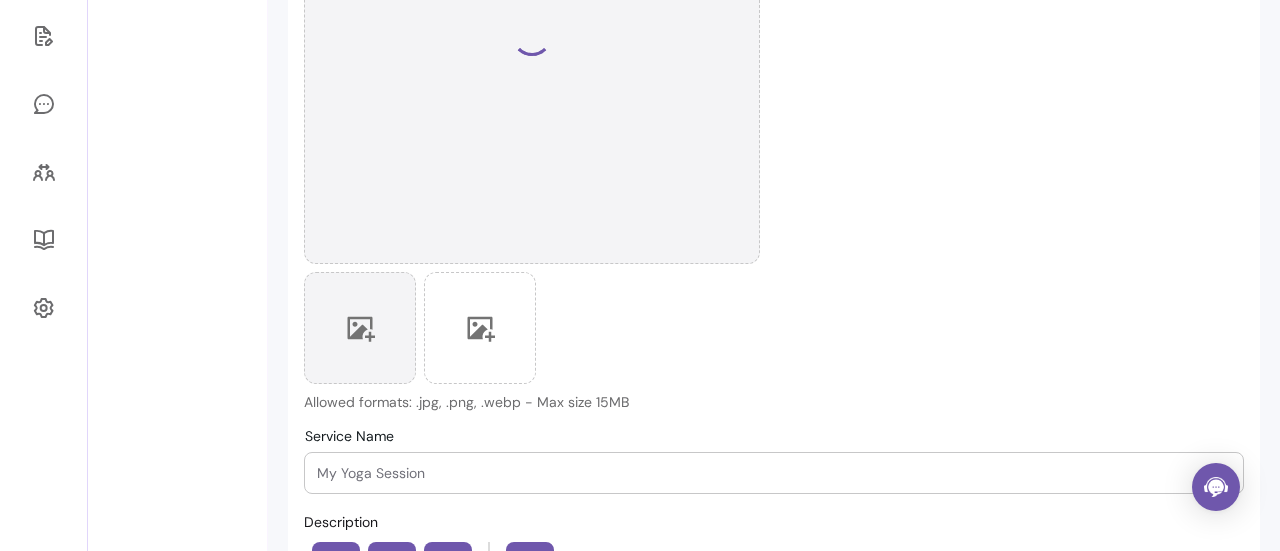 click 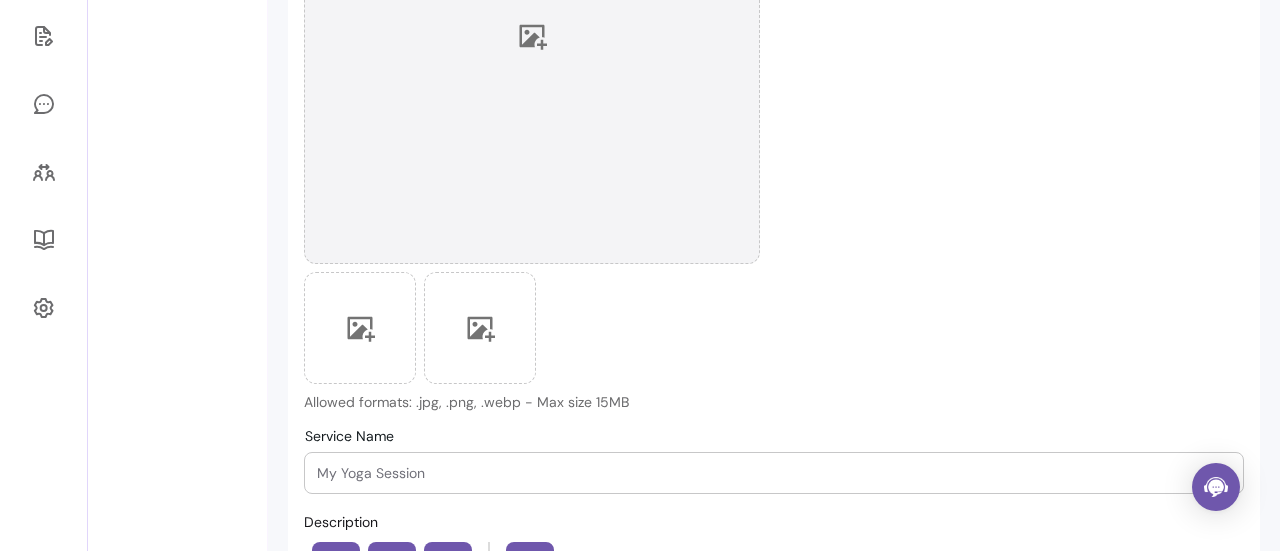 click at bounding box center [532, 36] 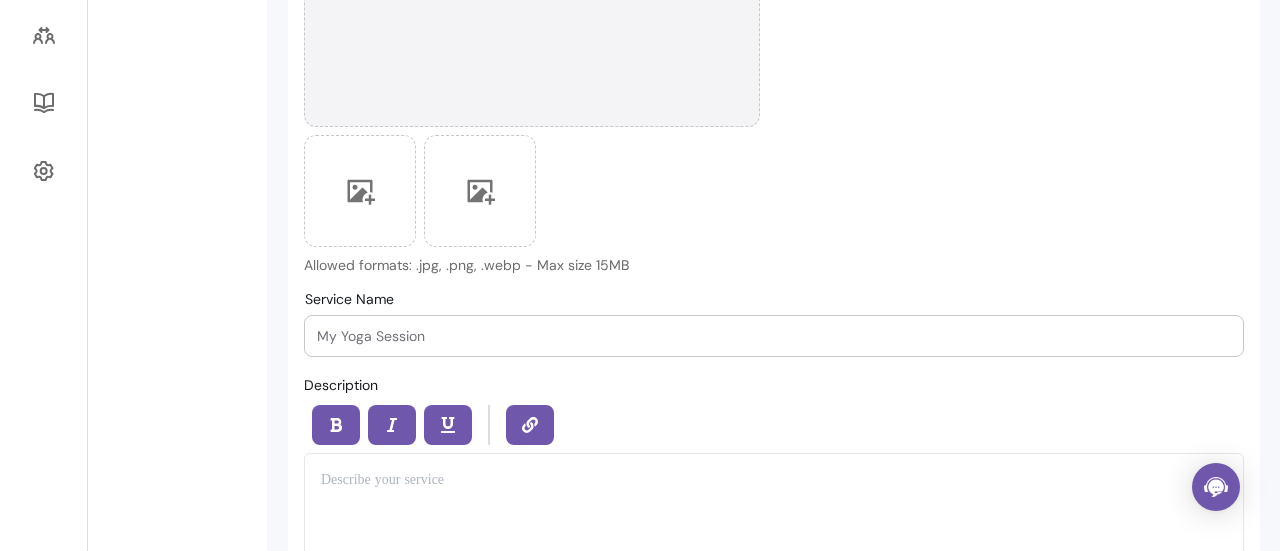 scroll, scrollTop: 566, scrollLeft: 0, axis: vertical 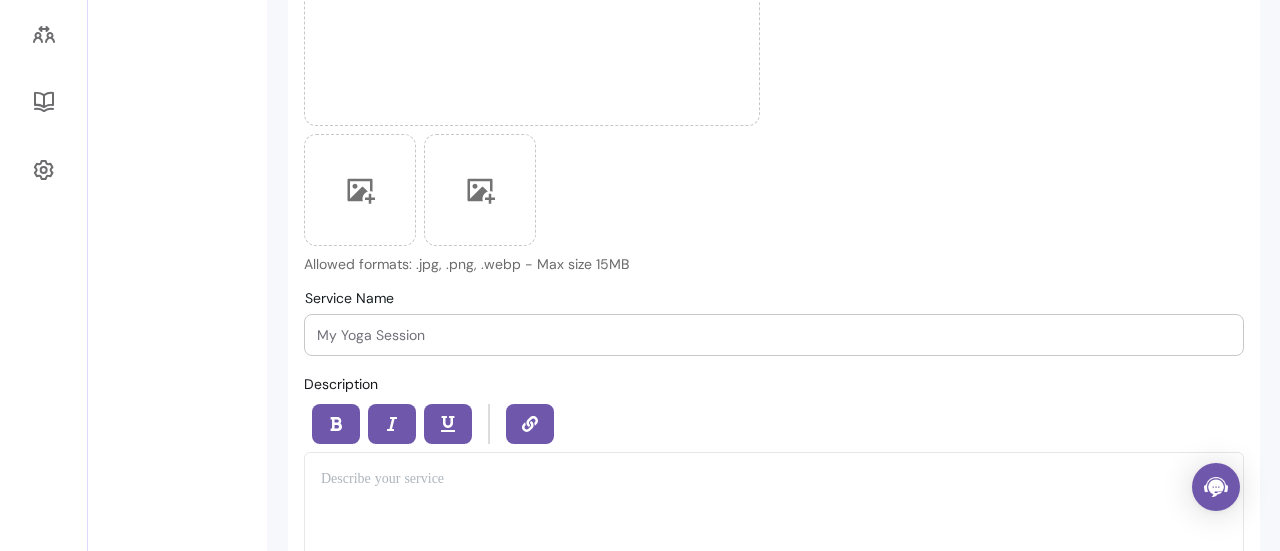 click at bounding box center [774, 335] 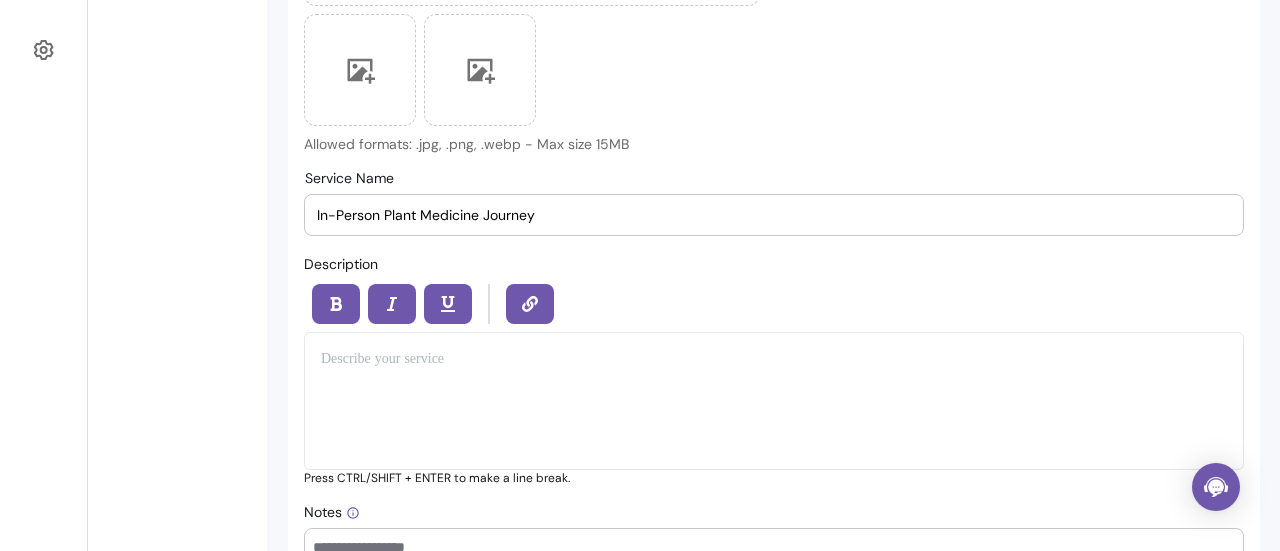 scroll, scrollTop: 774, scrollLeft: 0, axis: vertical 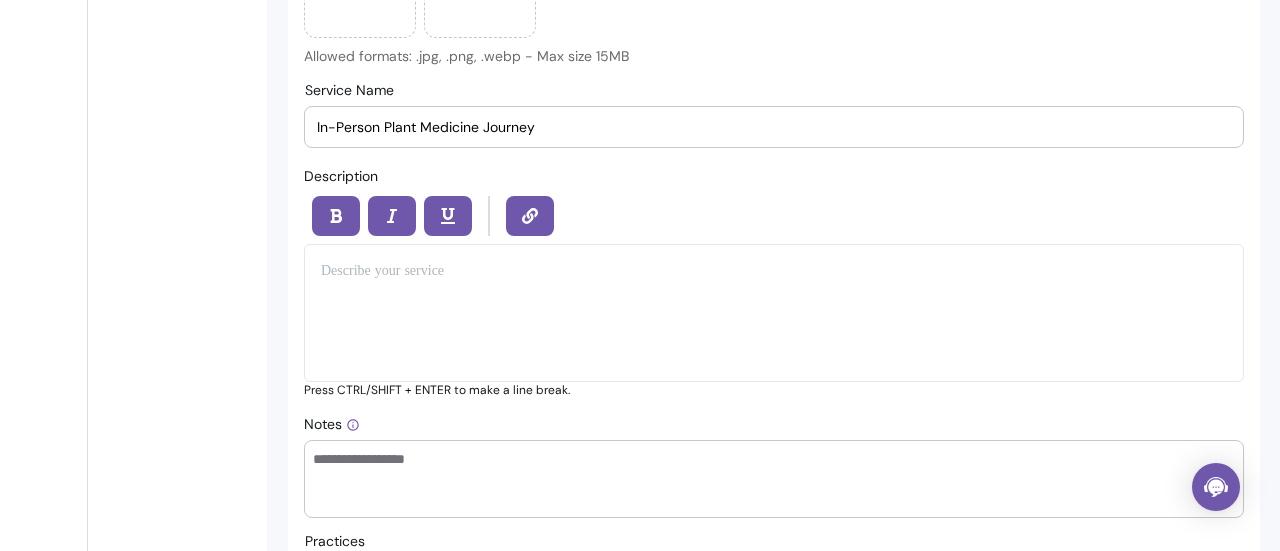 type on "In-Person Plant Medicine Journey" 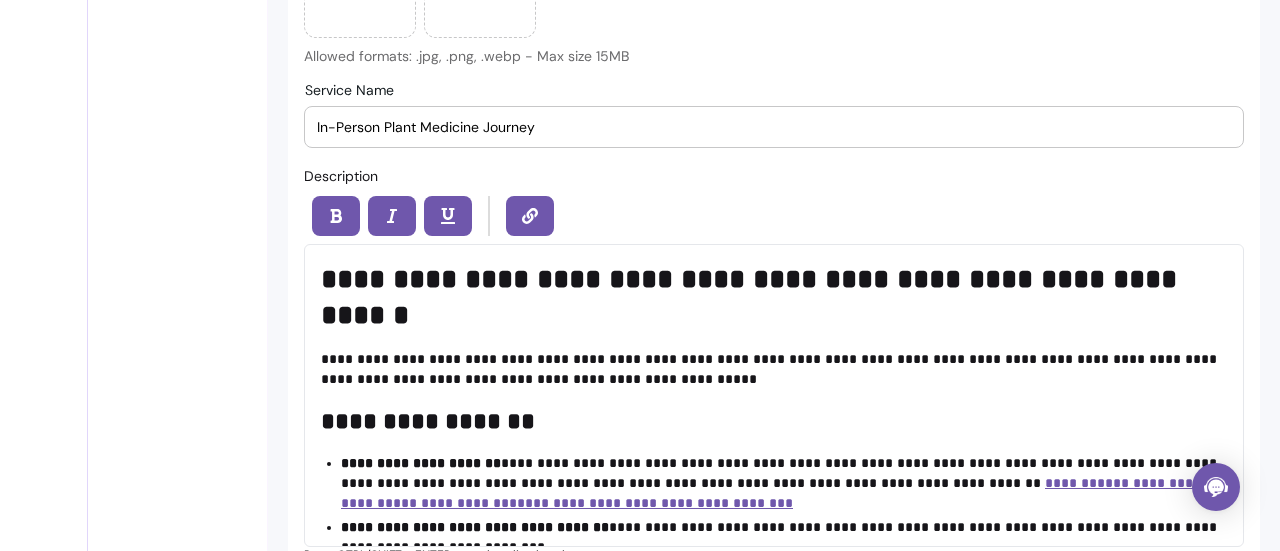 scroll, scrollTop: 1042, scrollLeft: 0, axis: vertical 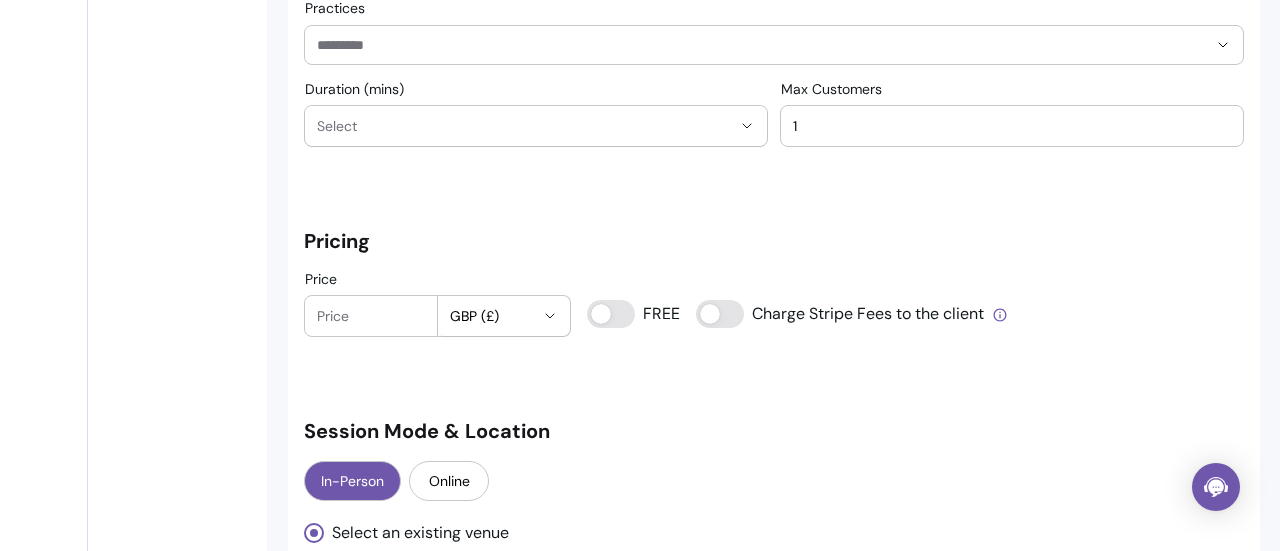click on "Price" at bounding box center (371, 316) 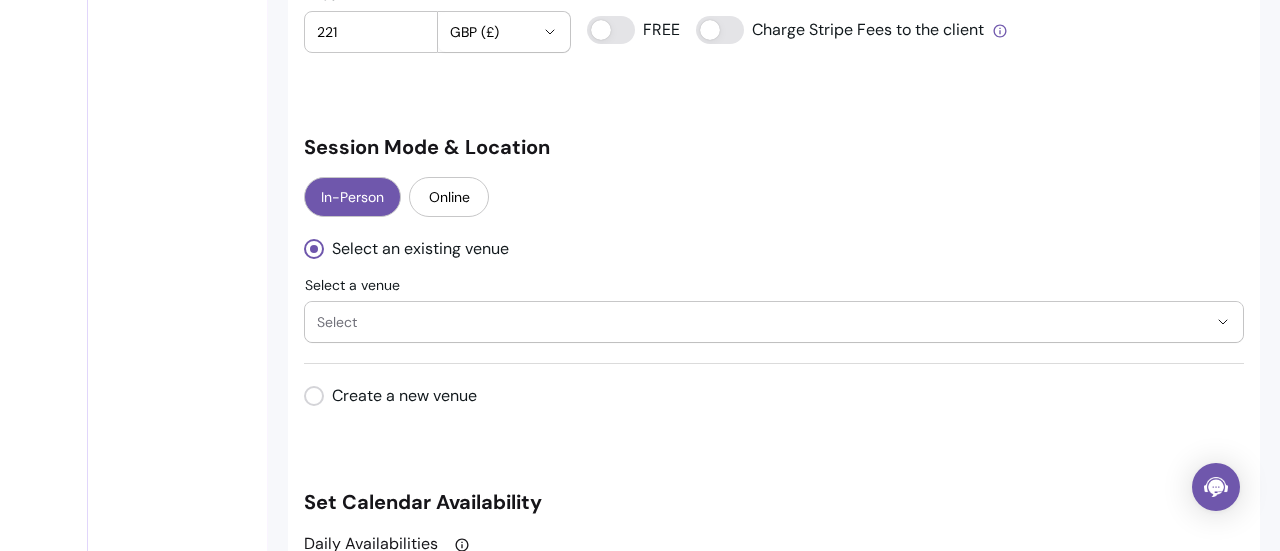 scroll, scrollTop: 1756, scrollLeft: 0, axis: vertical 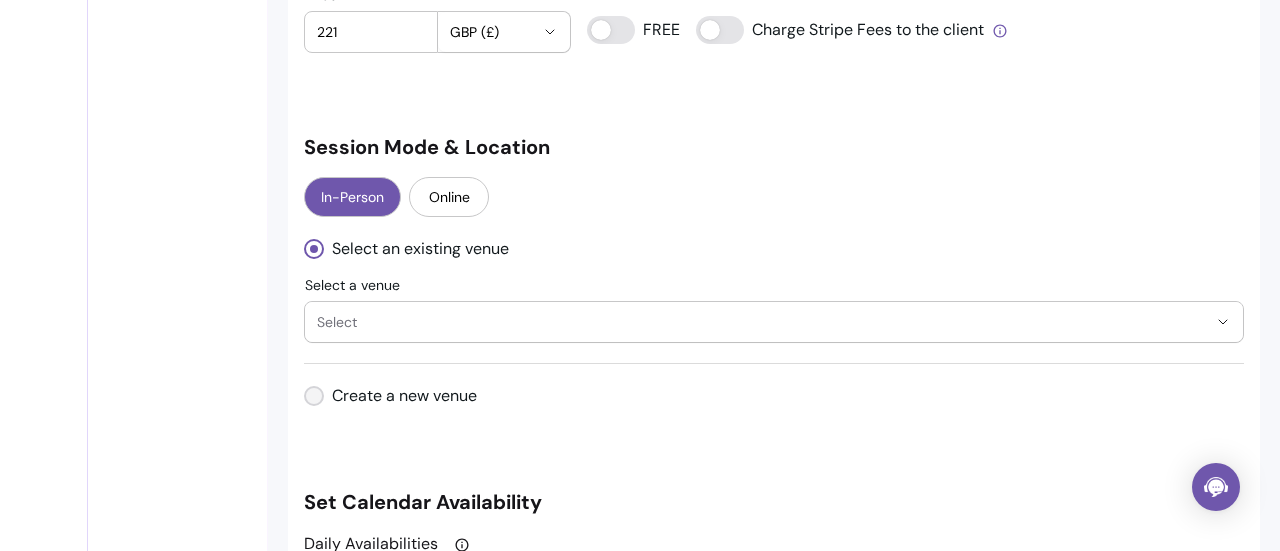 type on "221" 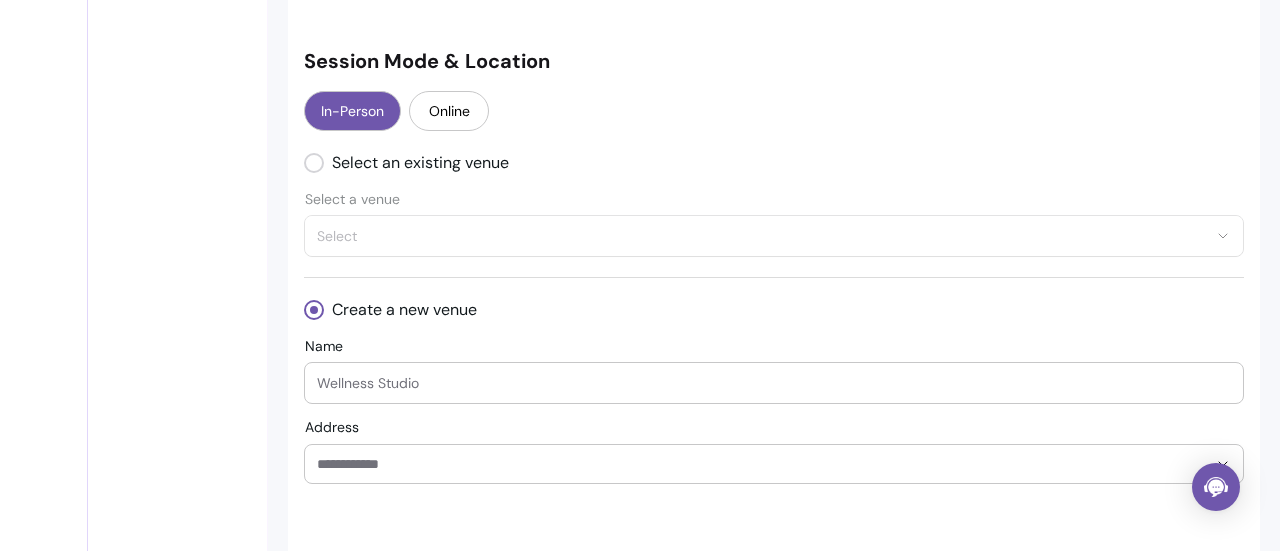 scroll, scrollTop: 1880, scrollLeft: 0, axis: vertical 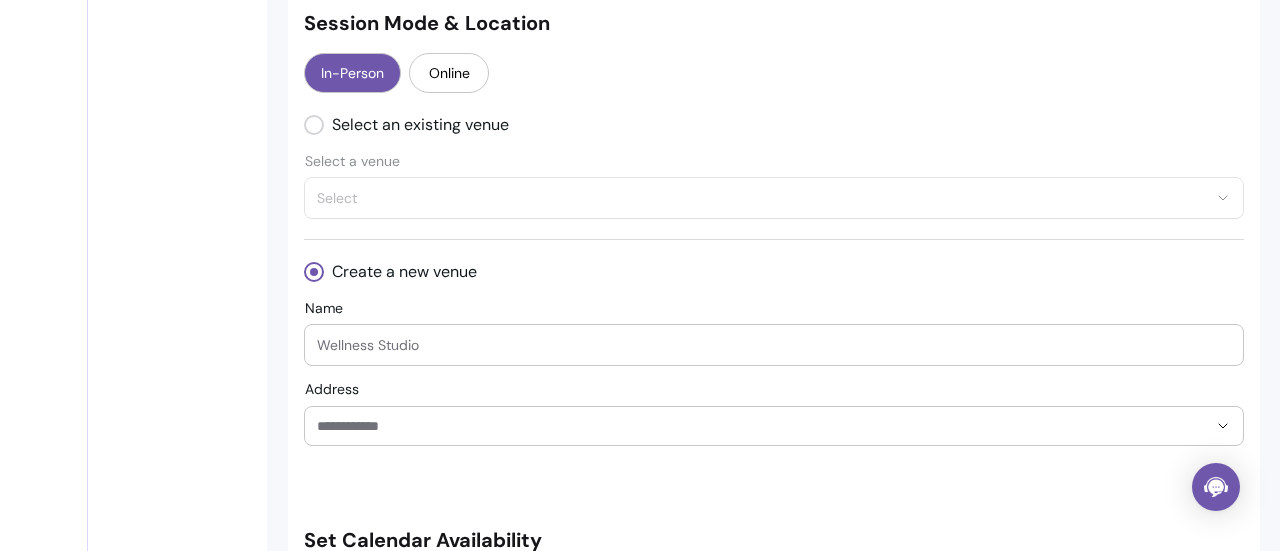 click on "Name" at bounding box center (774, 345) 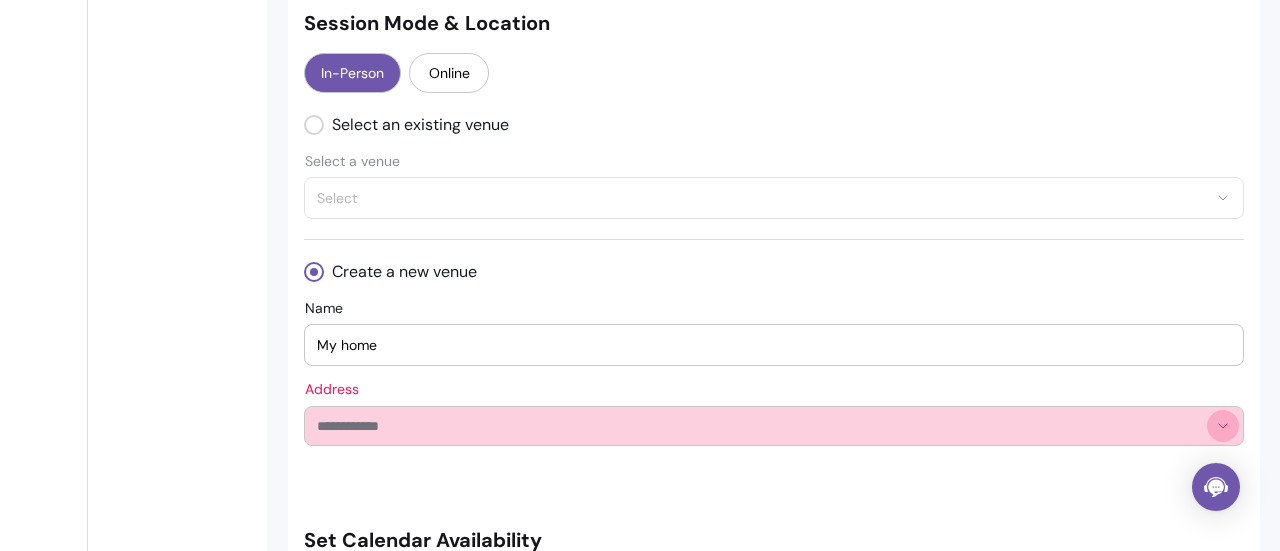 type on "My home" 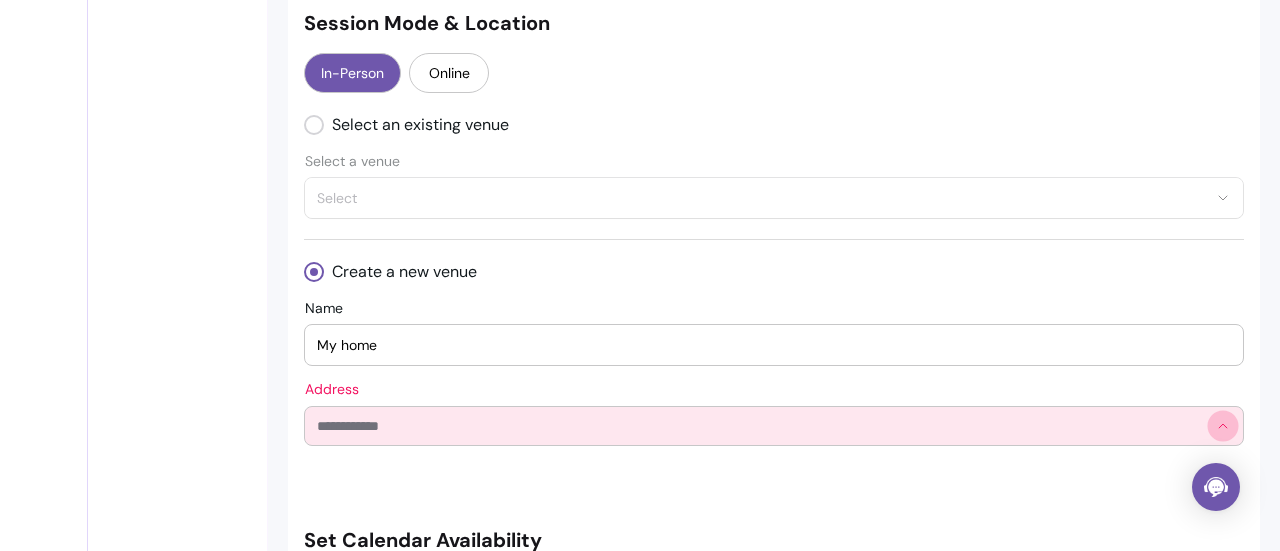 click 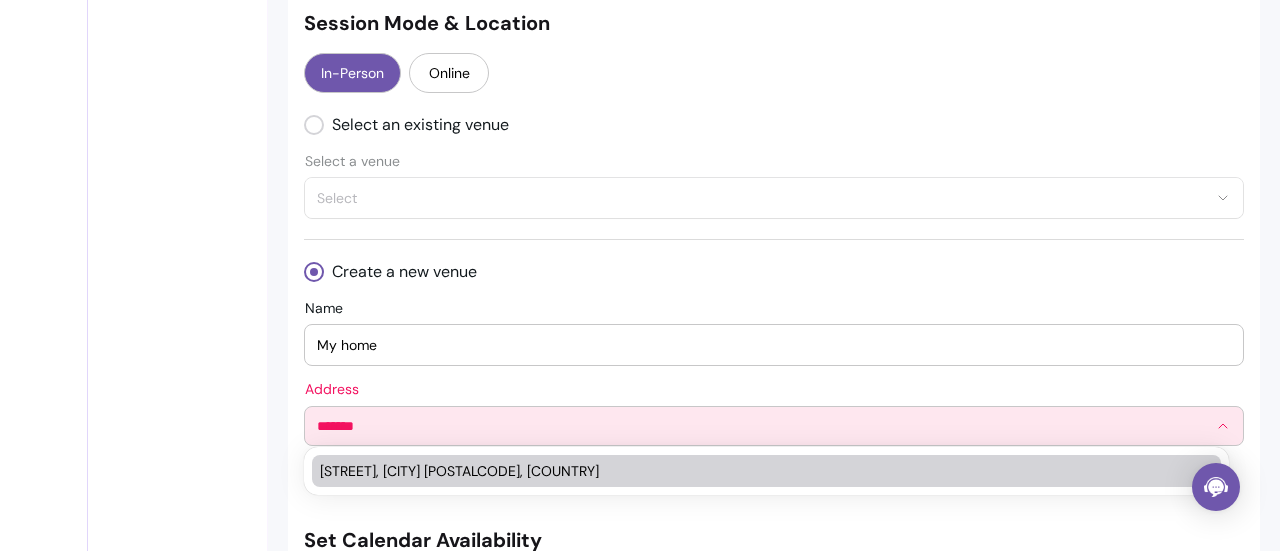 click on "[STREET], [CITY] [POSTALCODE], [COUNTRY]" at bounding box center (756, 471) 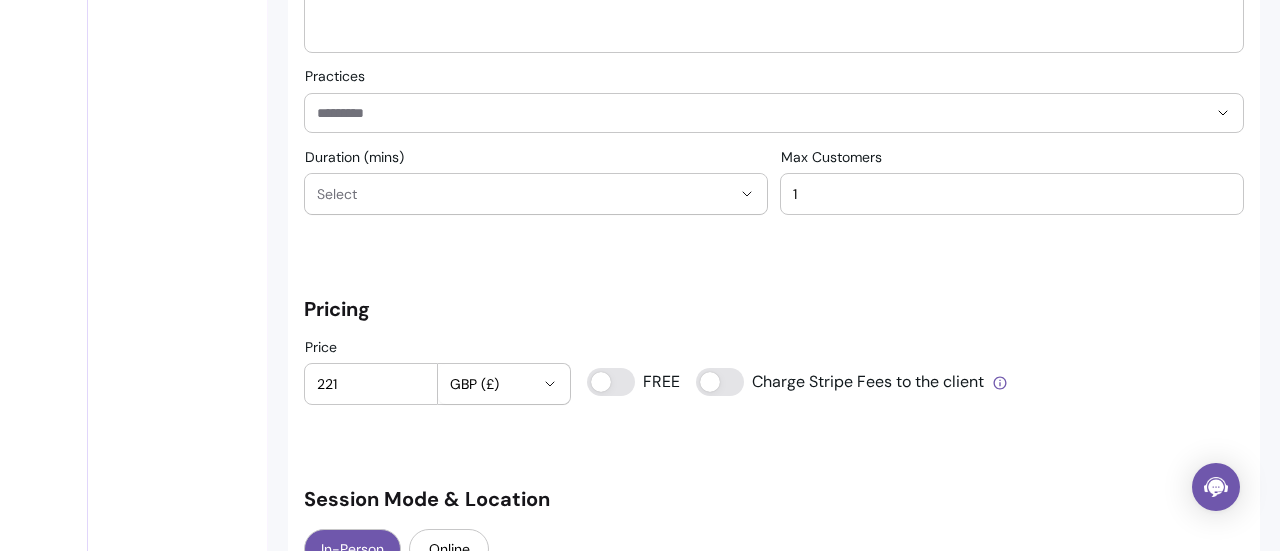scroll, scrollTop: 1396, scrollLeft: 0, axis: vertical 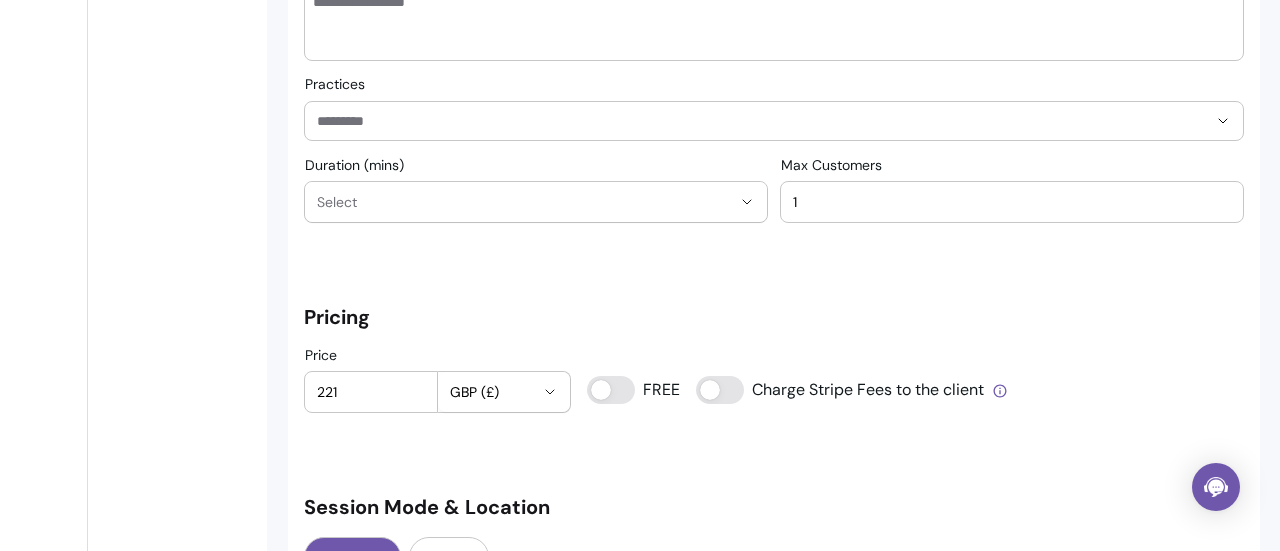 type on "**********" 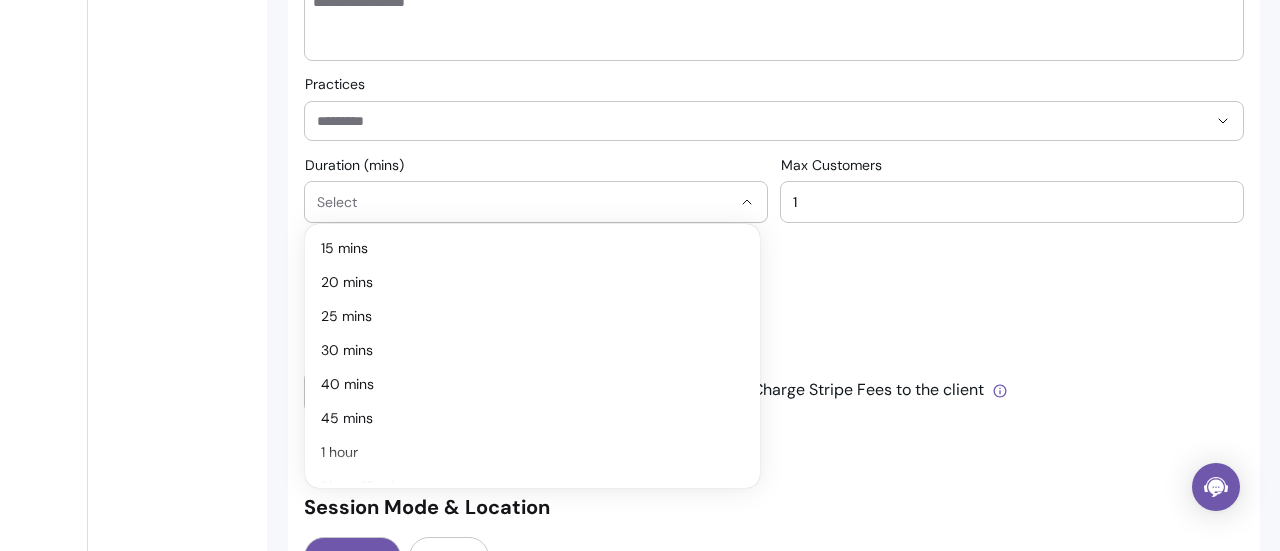 click 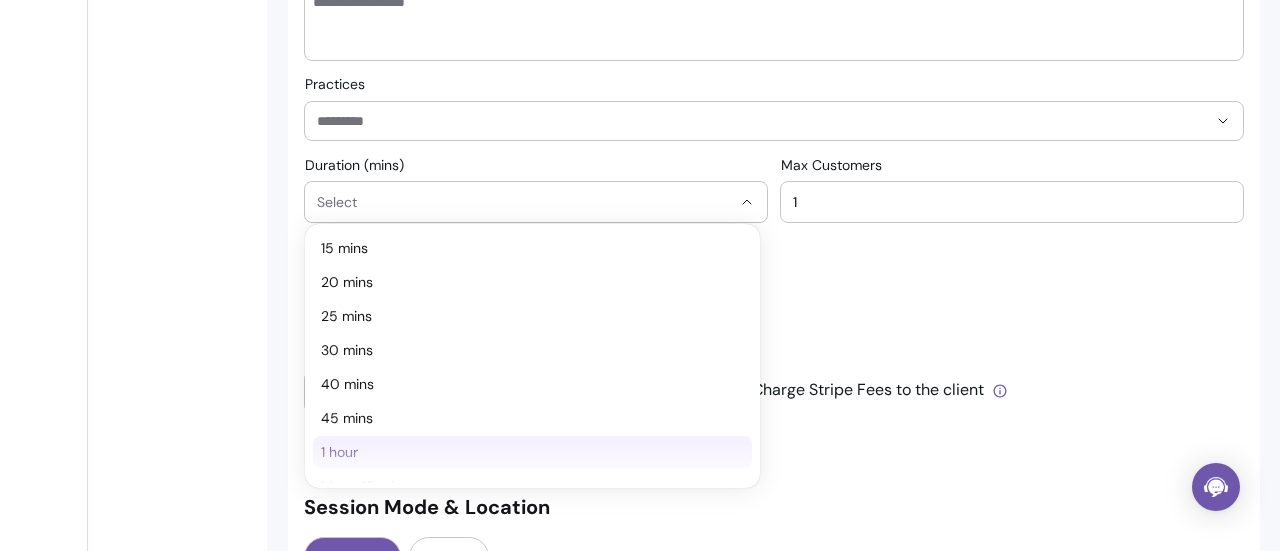 click on "15 mins 20 mins 25 mins 30 mins 40 mins 45 mins 1 hour 1 hour 15 mins 1 hour 30 mins 1 hour 45 mins 2 hours 2 hours 15 mins 2 hours 30 mins 2 hours 45 mins 3 hours 3 hours 15 mins 3 hours 30 mins 3 hours 45 mins 4 hours 4 hours 15 mins 4 hours 30 mins 4 hours 45 mins 5 hours 5 hours 15 mins 5 hours 30 mins 5 hours 45 mins 6 hours" at bounding box center [532, 690] 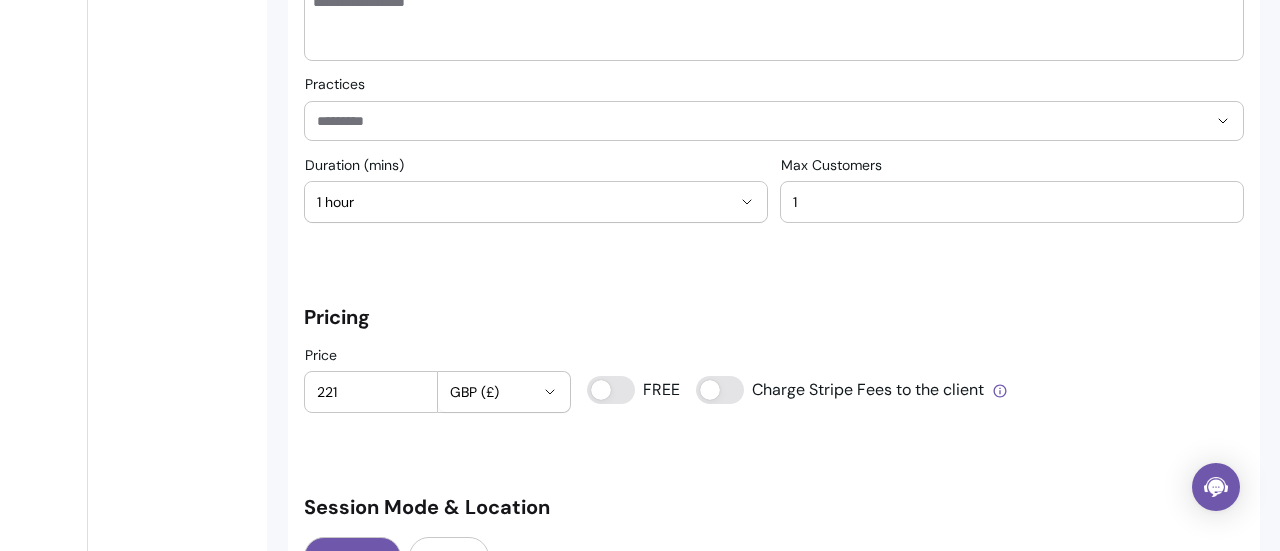 click on "**********" at bounding box center (774, 647) 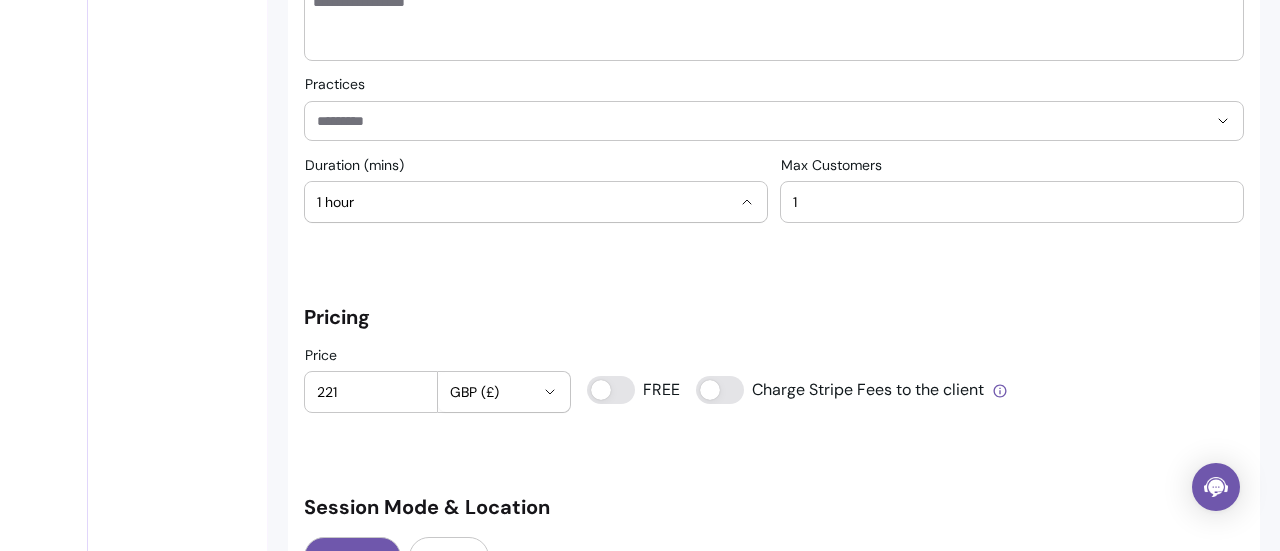 click 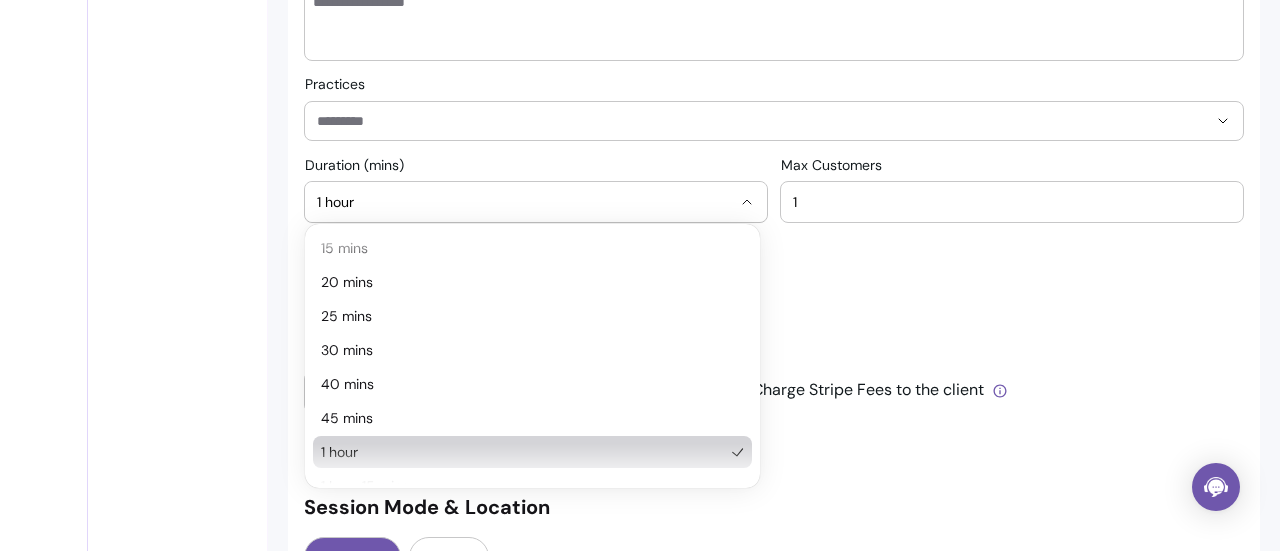 scroll, scrollTop: 121, scrollLeft: 0, axis: vertical 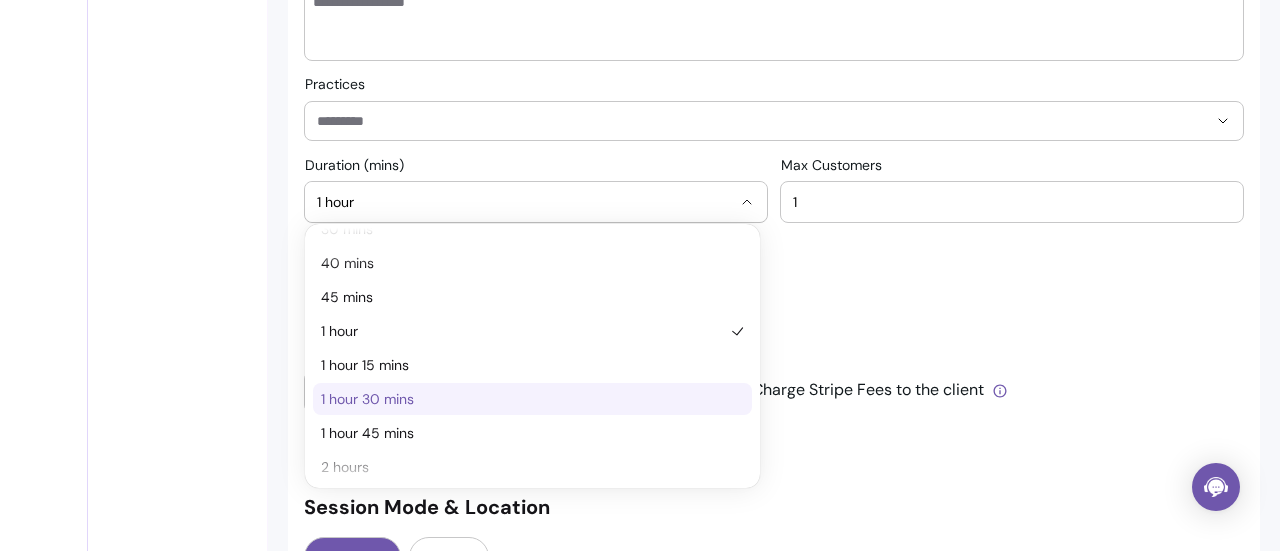 click on "1 hour 30 mins" at bounding box center [522, 399] 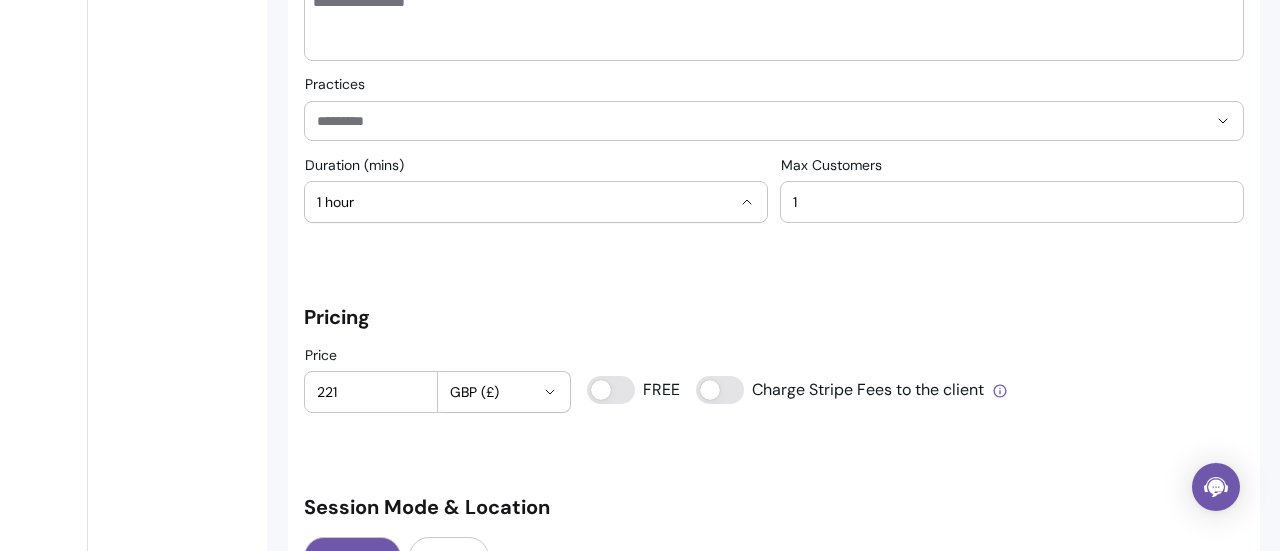 select on "**" 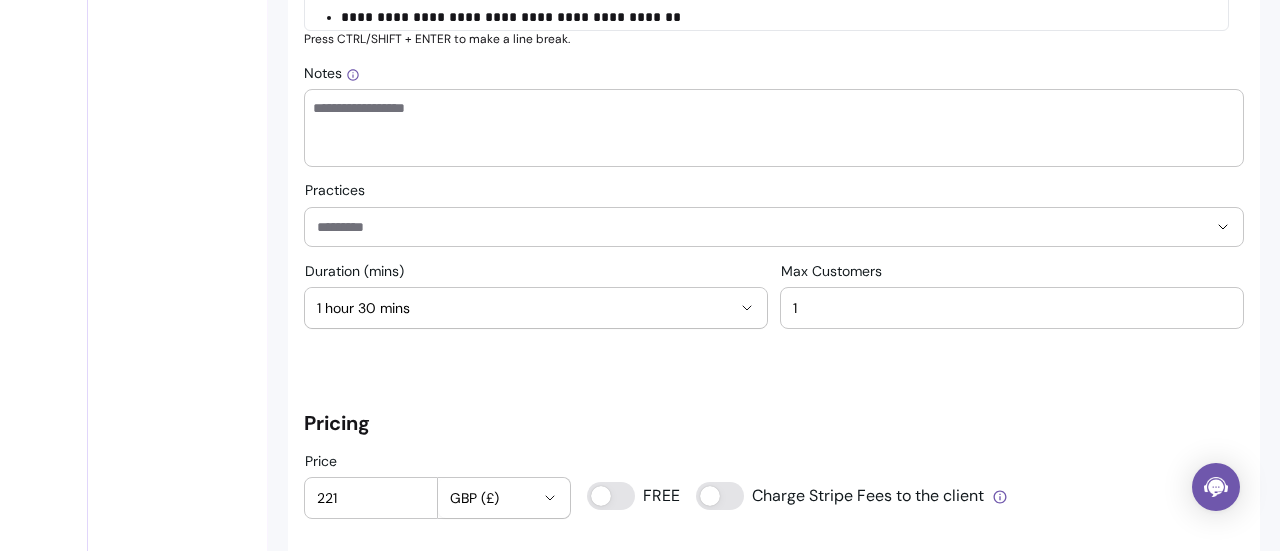 scroll, scrollTop: 1264, scrollLeft: 0, axis: vertical 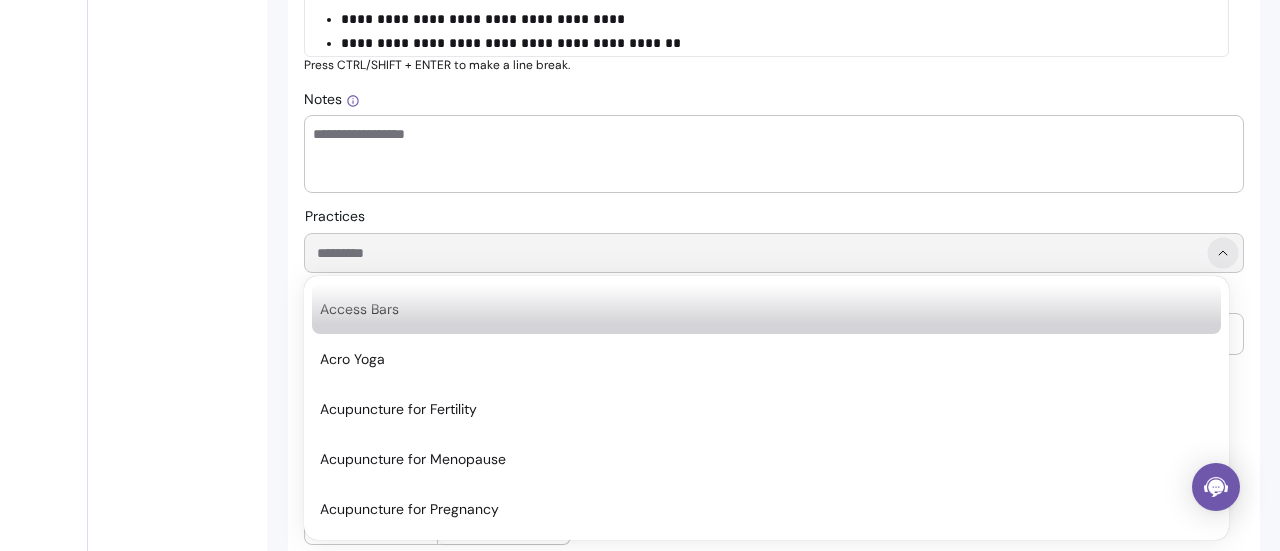 click 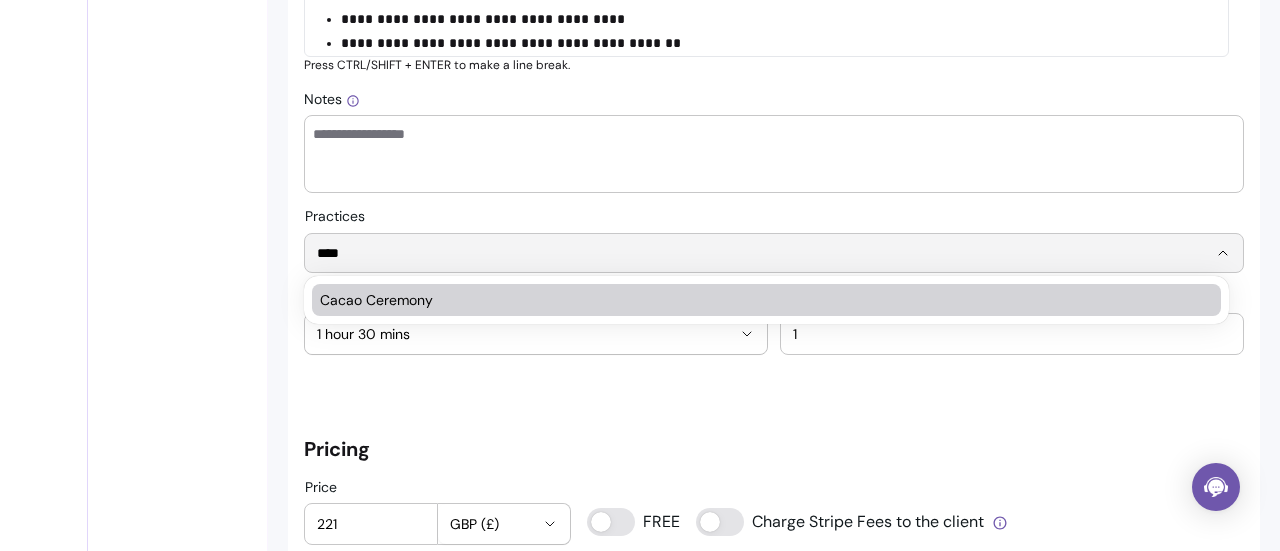 type on "****" 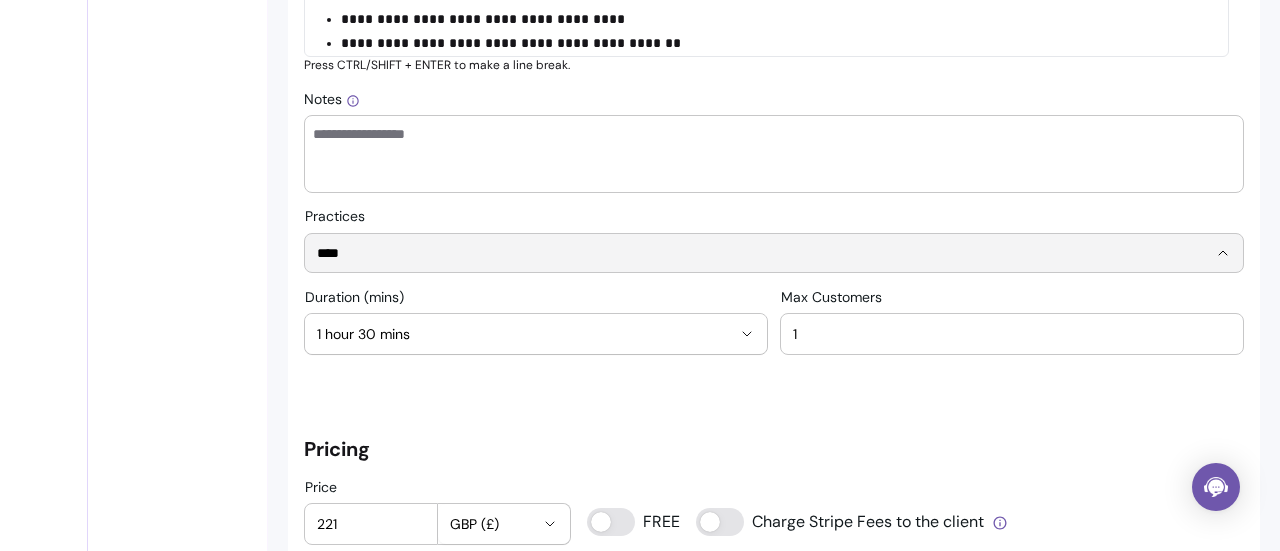 type 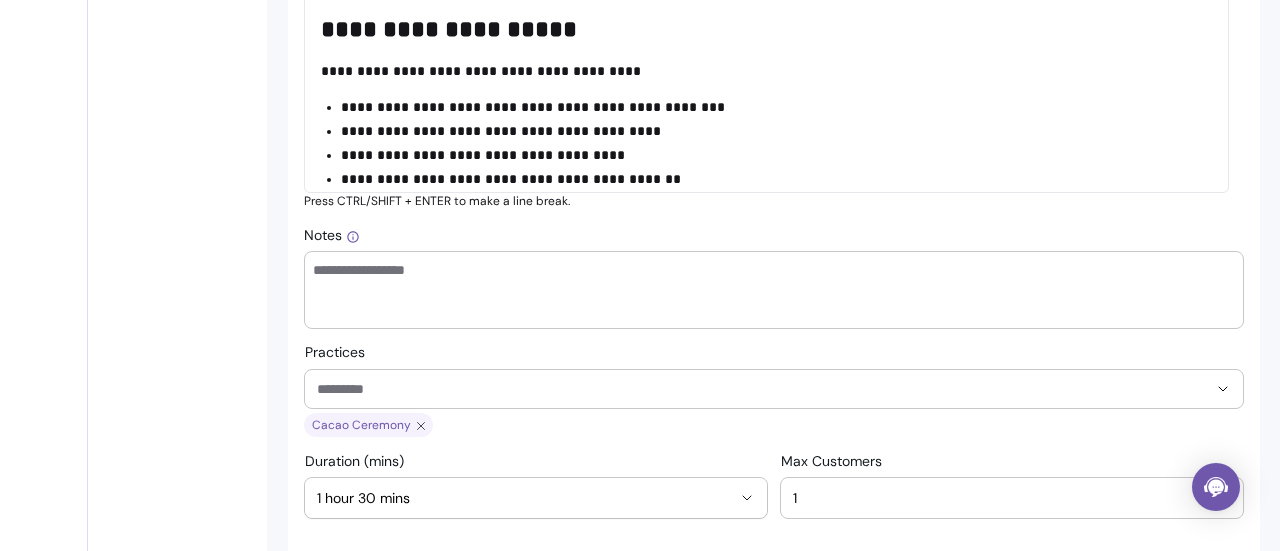 scroll, scrollTop: 1086, scrollLeft: 0, axis: vertical 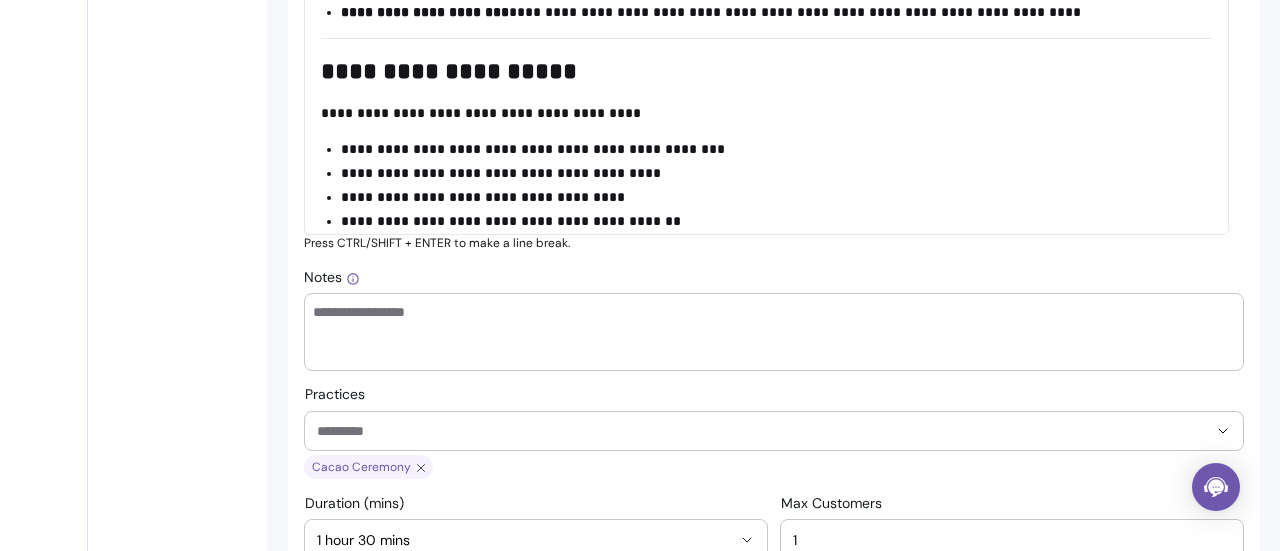 click on "Notes" at bounding box center [774, 332] 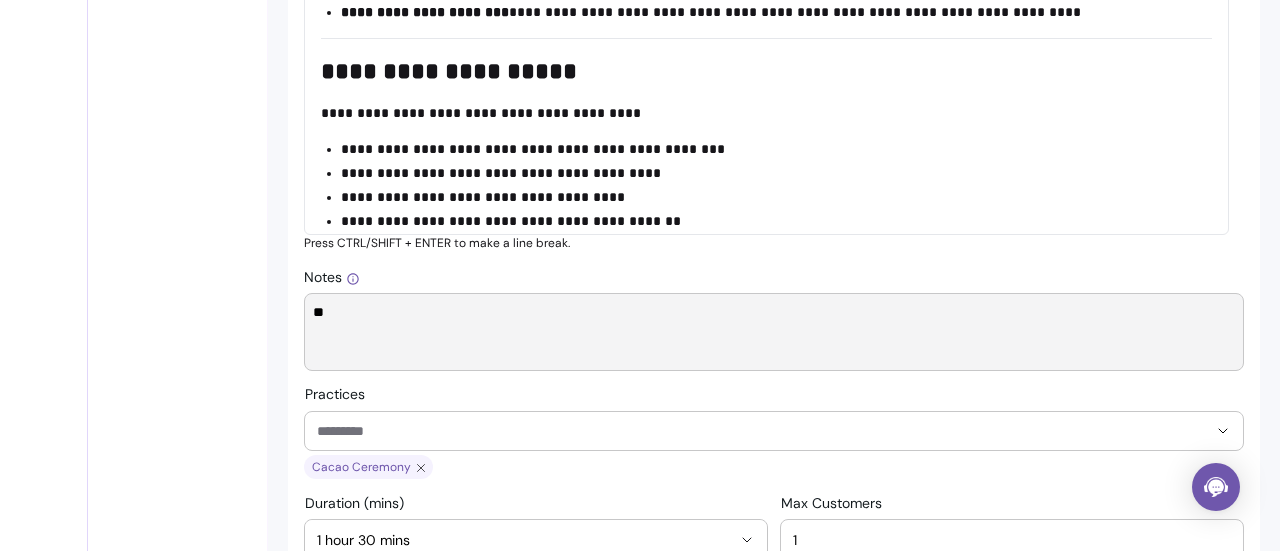 type on "*" 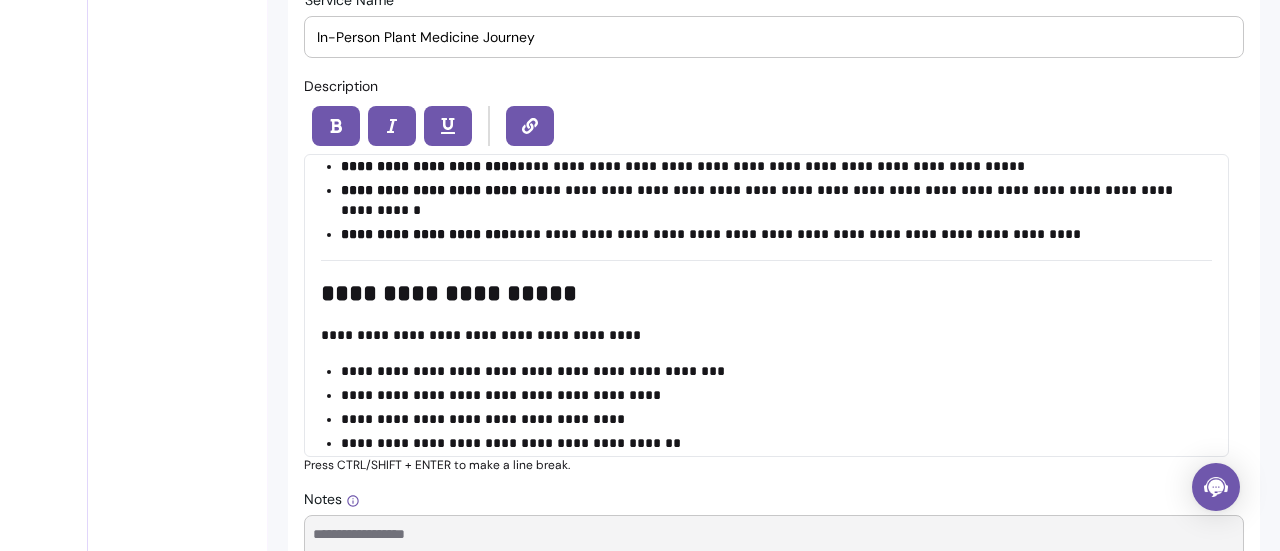 scroll, scrollTop: 1038, scrollLeft: 0, axis: vertical 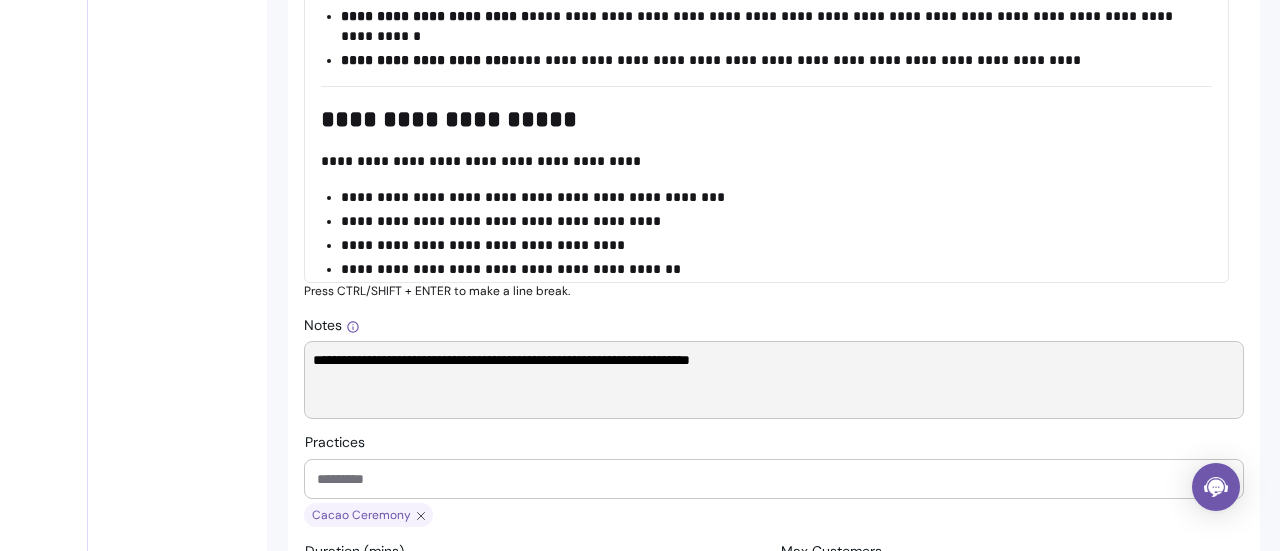 click on "**********" at bounding box center [774, 380] 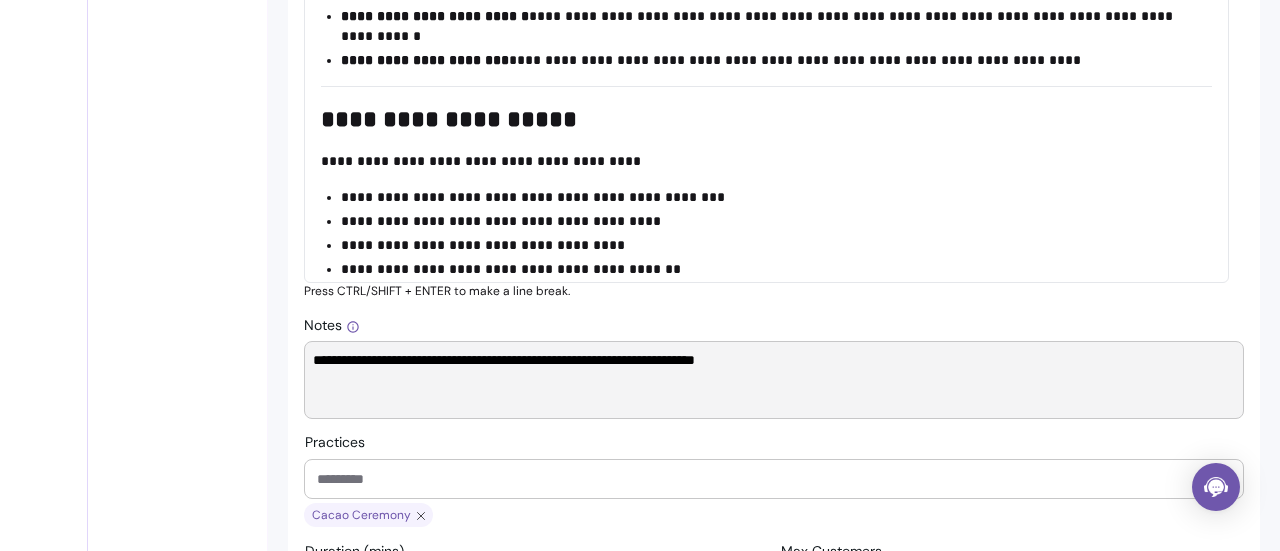 click on "**********" at bounding box center (774, 380) 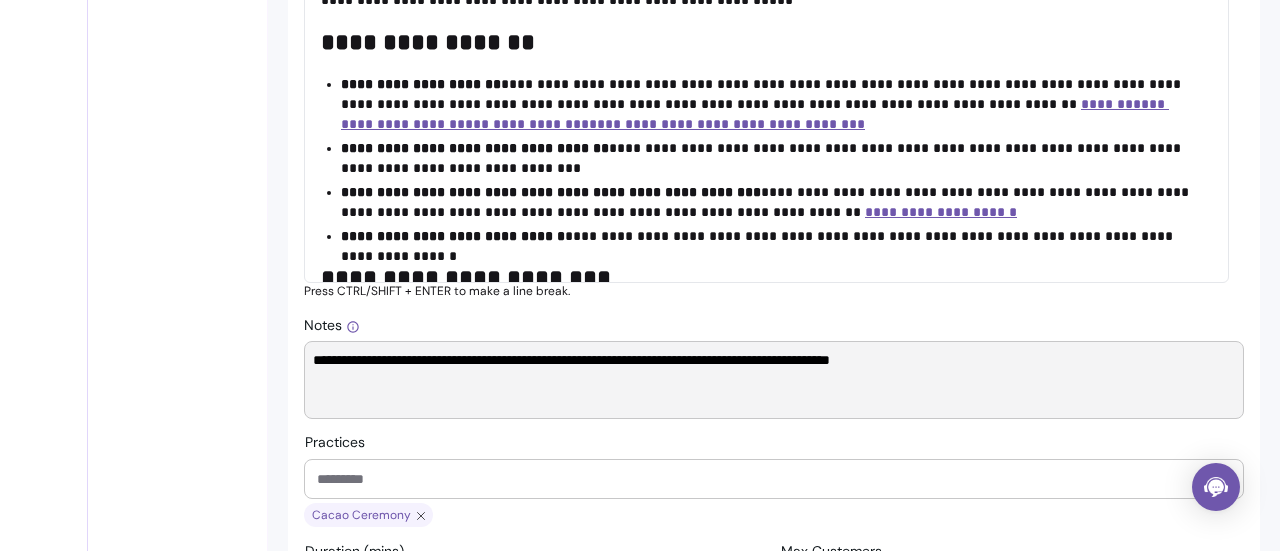 scroll, scrollTop: 0, scrollLeft: 0, axis: both 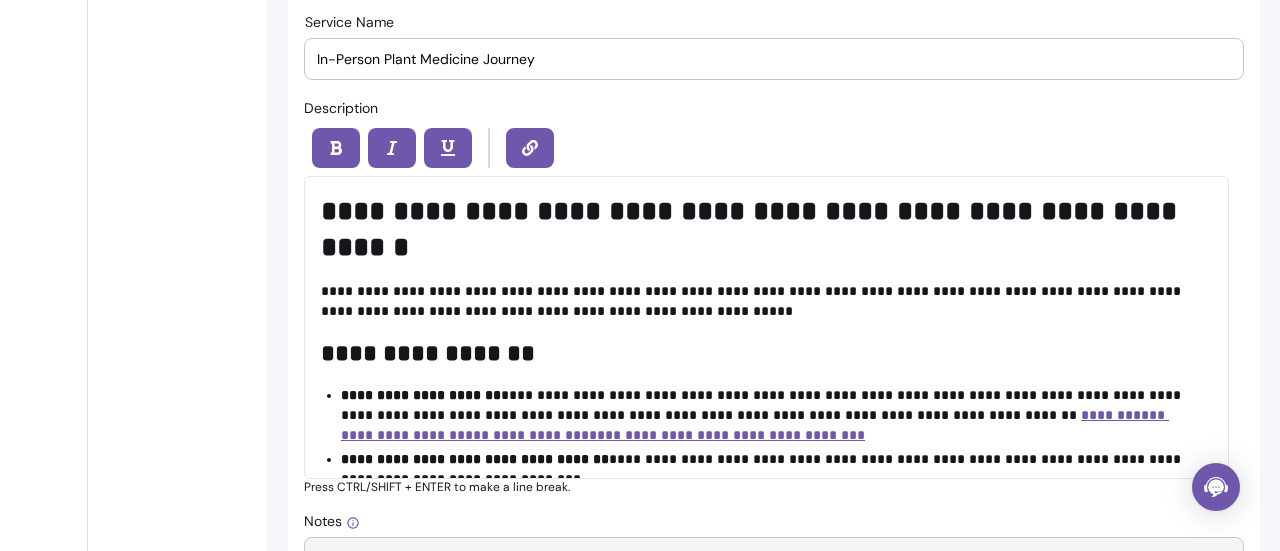 type on "**********" 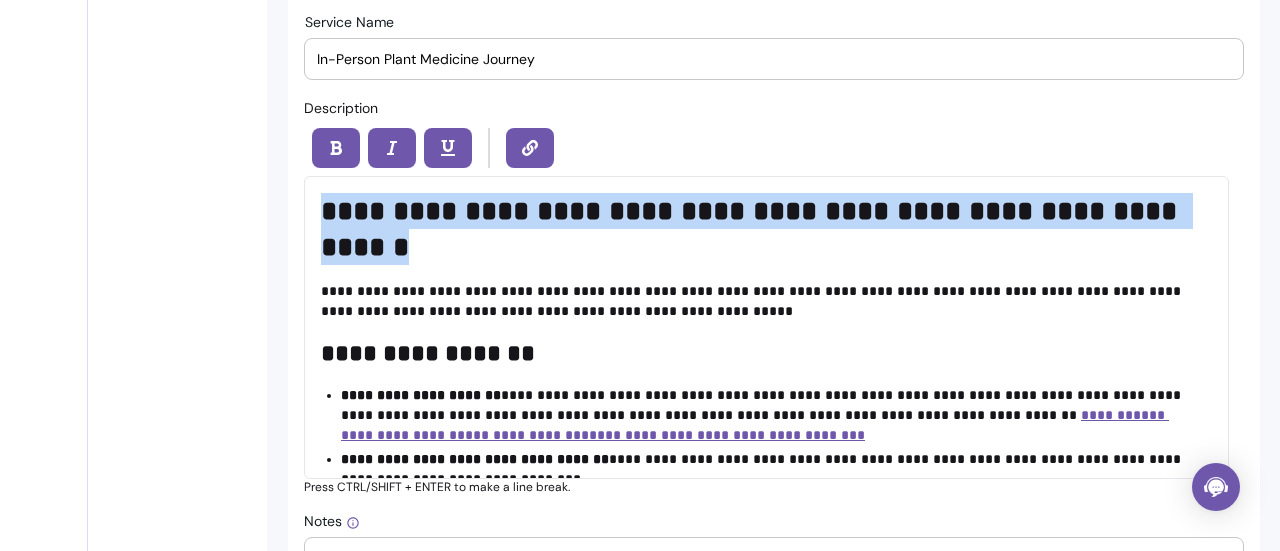 drag, startPoint x: 318, startPoint y: 205, endPoint x: 482, endPoint y: 242, distance: 168.12198 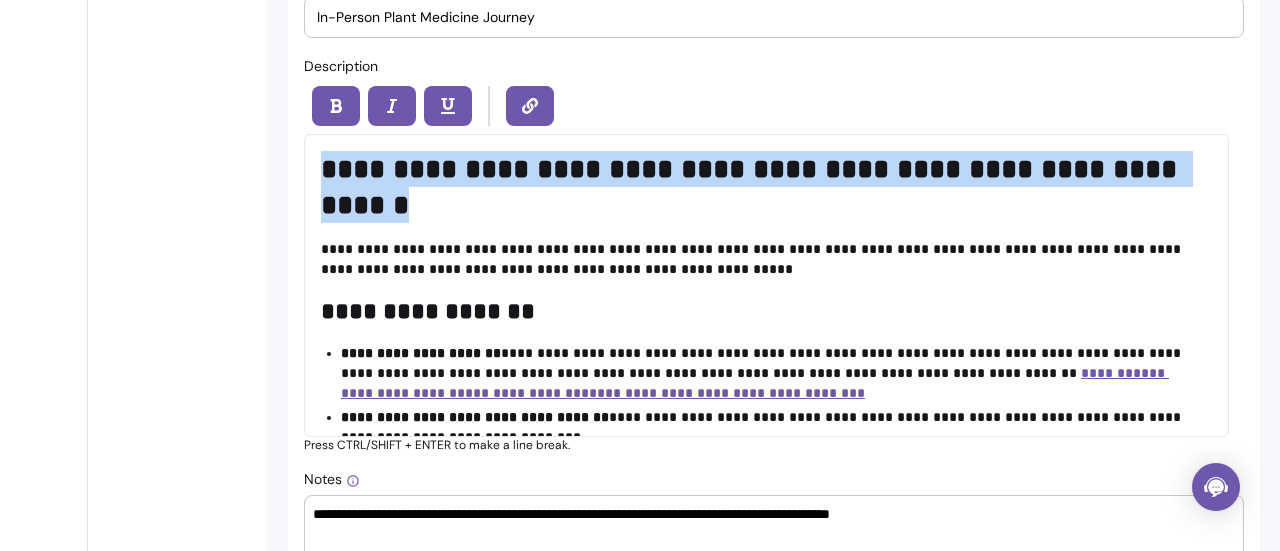 scroll, scrollTop: 884, scrollLeft: 0, axis: vertical 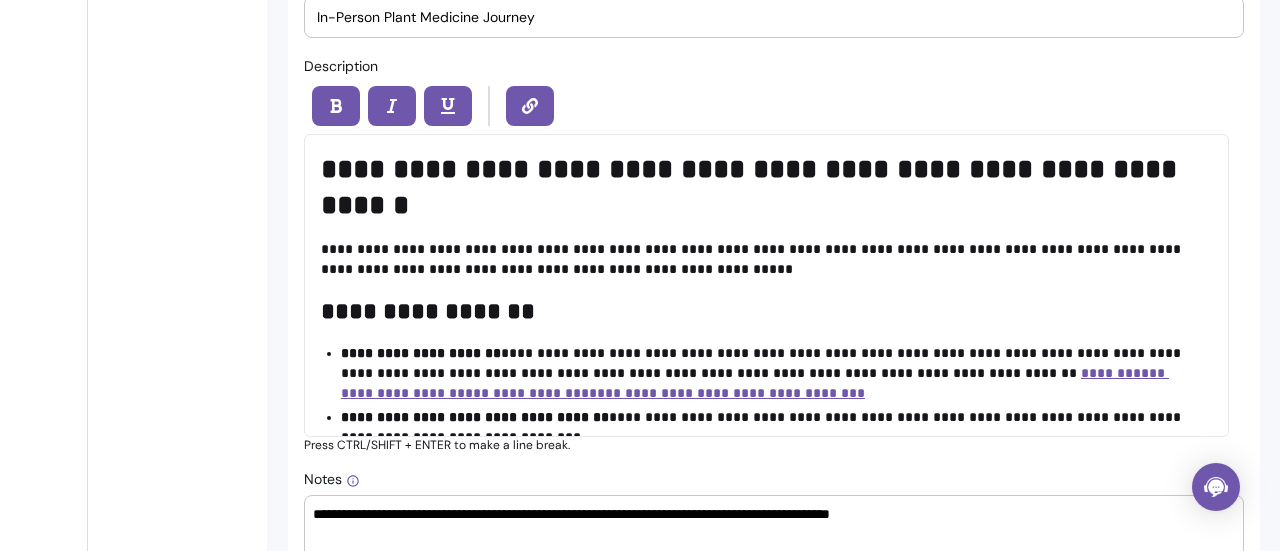 click on "**********" at bounding box center [766, 187] 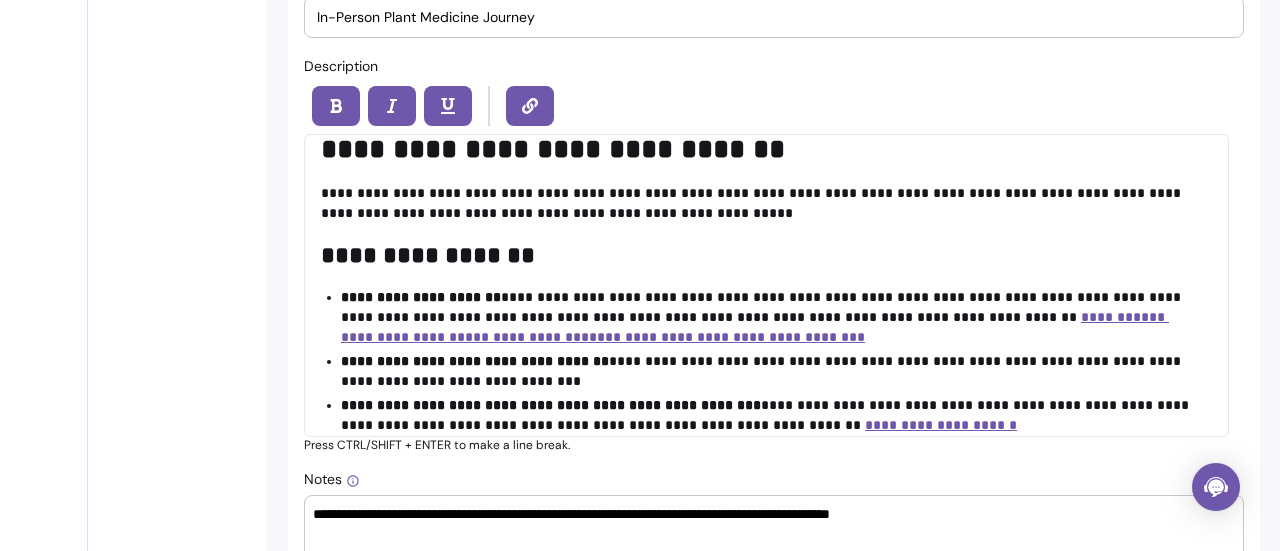 scroll, scrollTop: 70, scrollLeft: 0, axis: vertical 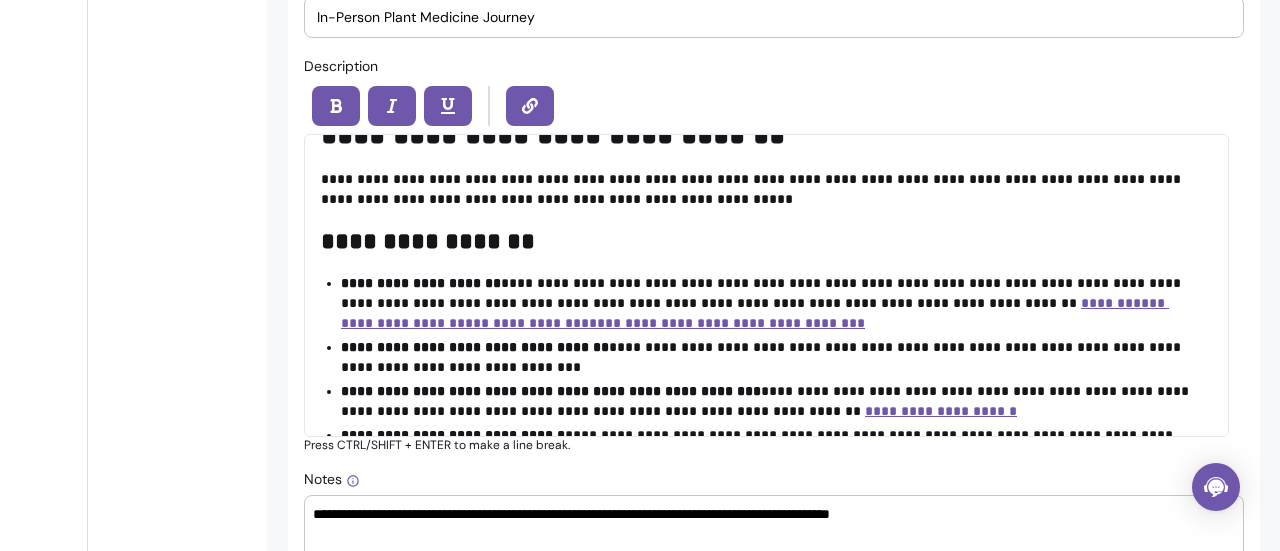 click on "**********" at bounding box center [759, 241] 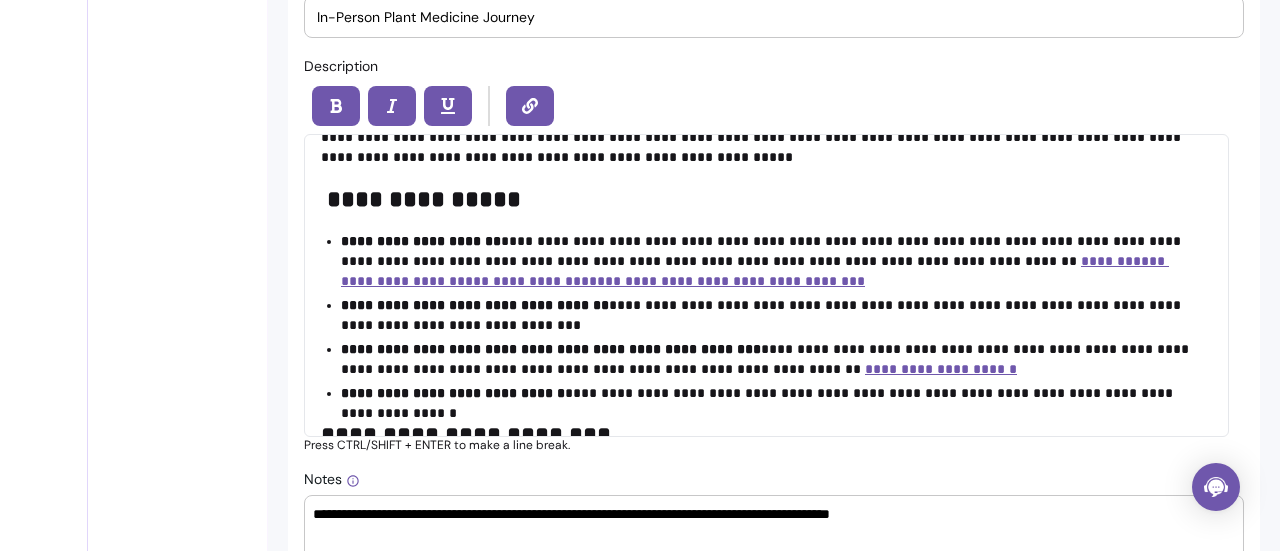 scroll, scrollTop: 120, scrollLeft: 0, axis: vertical 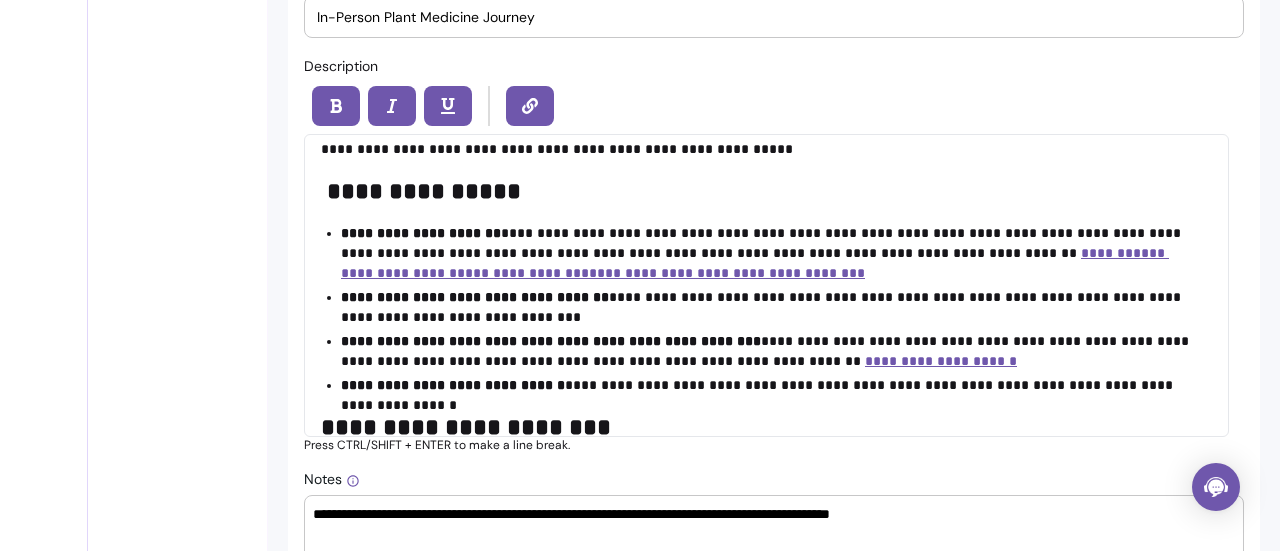 click on "**********" at bounding box center [769, 253] 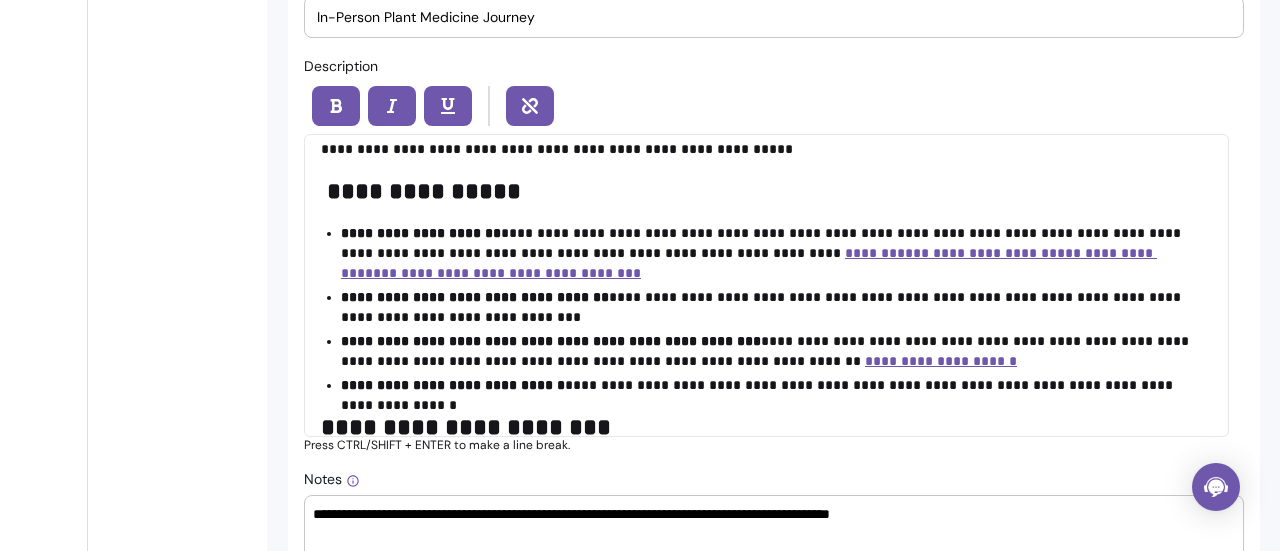 click on "**********" at bounding box center [769, 253] 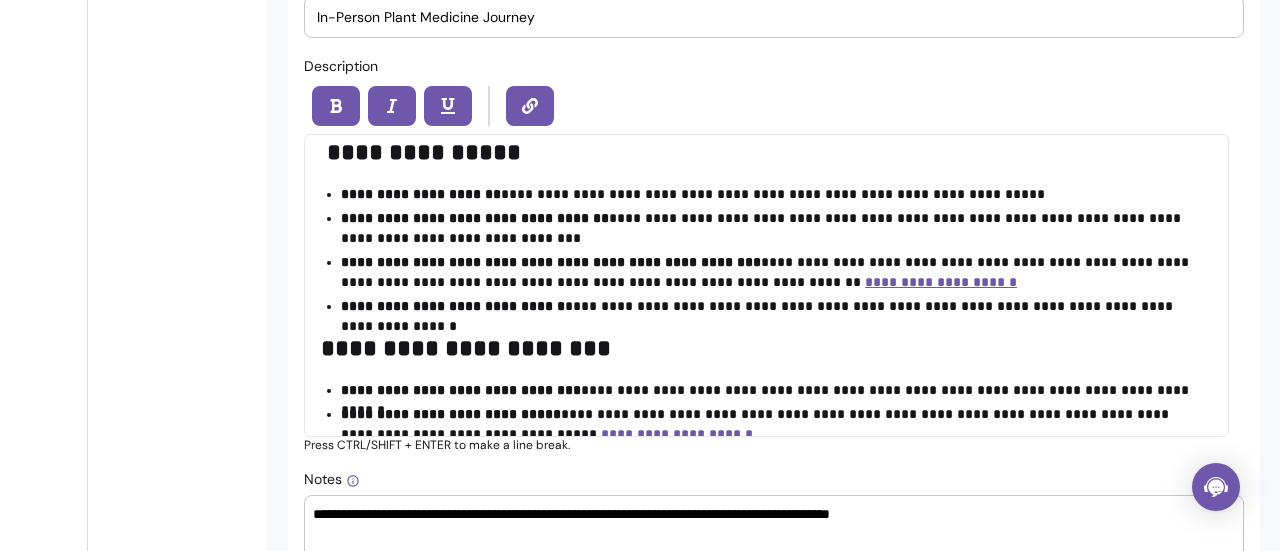 scroll, scrollTop: 164, scrollLeft: 0, axis: vertical 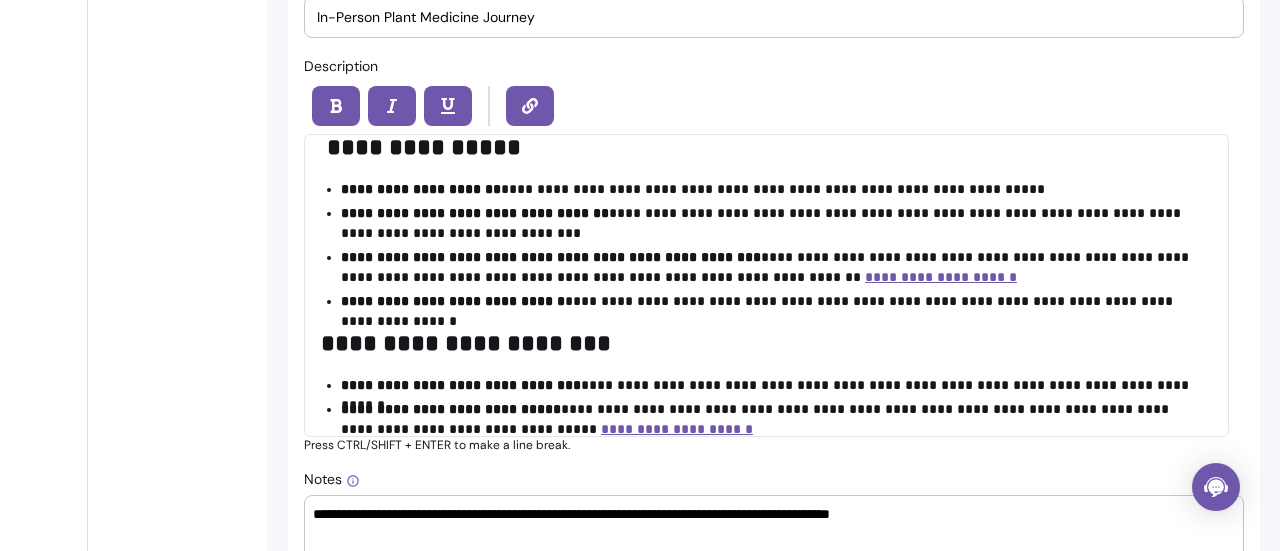 click on "**********" at bounding box center (769, 267) 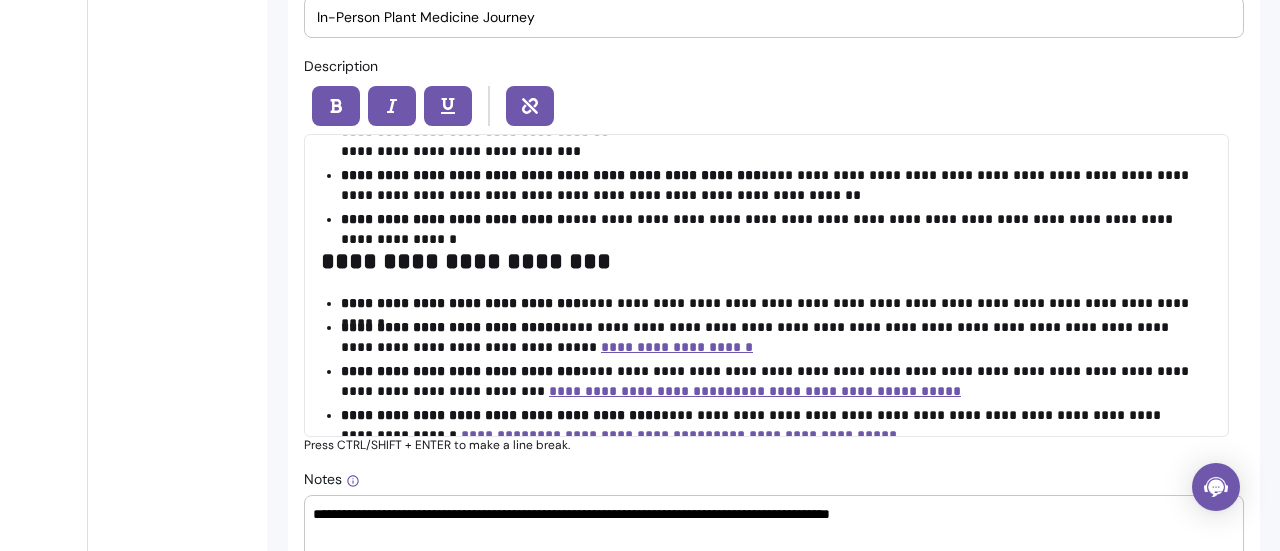 scroll, scrollTop: 255, scrollLeft: 0, axis: vertical 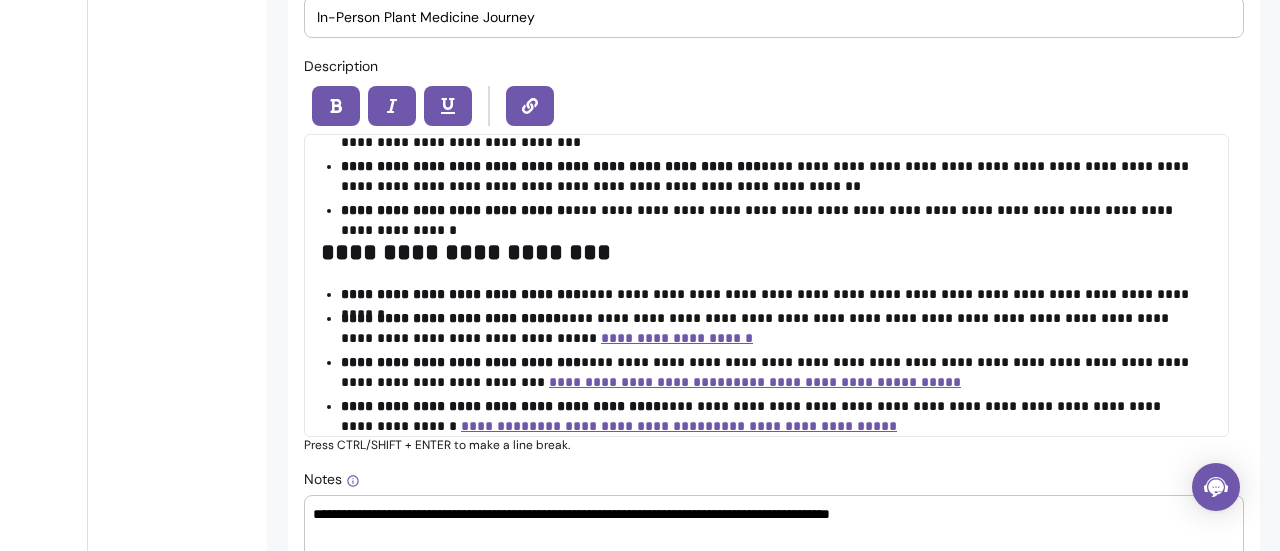 click on "**********" at bounding box center [759, 252] 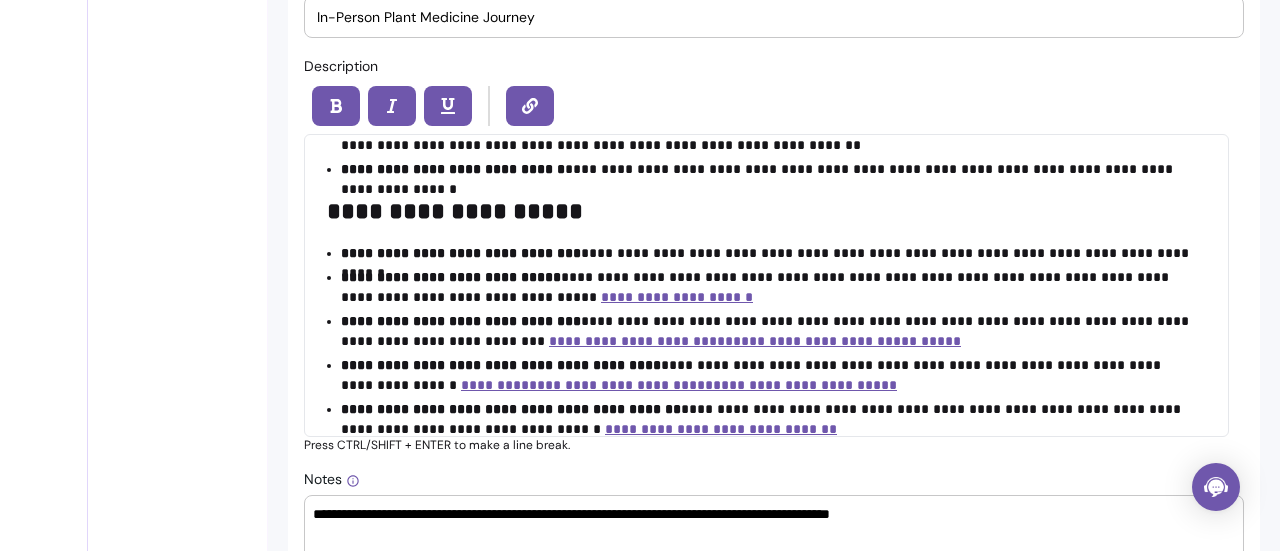 scroll, scrollTop: 298, scrollLeft: 0, axis: vertical 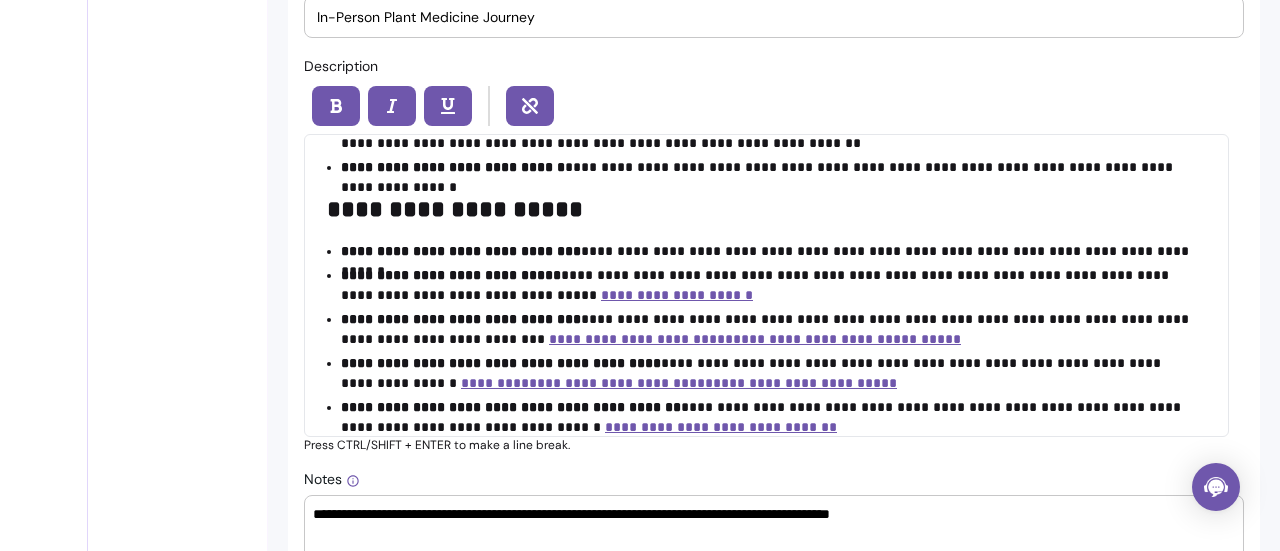 click on "**********" at bounding box center [769, 285] 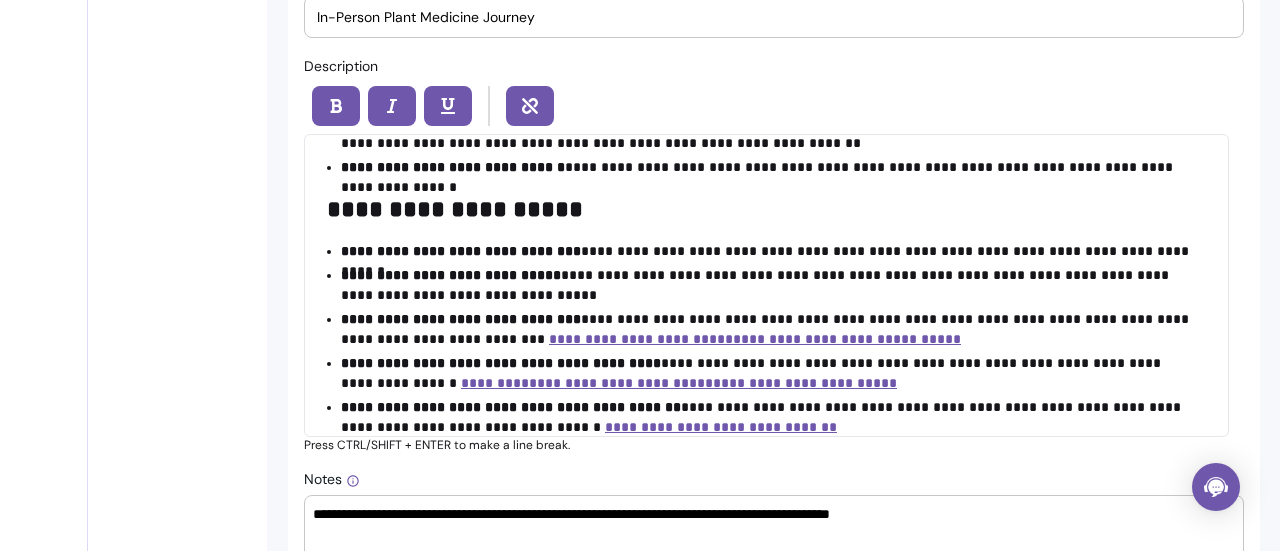 click on "**********" at bounding box center (769, 329) 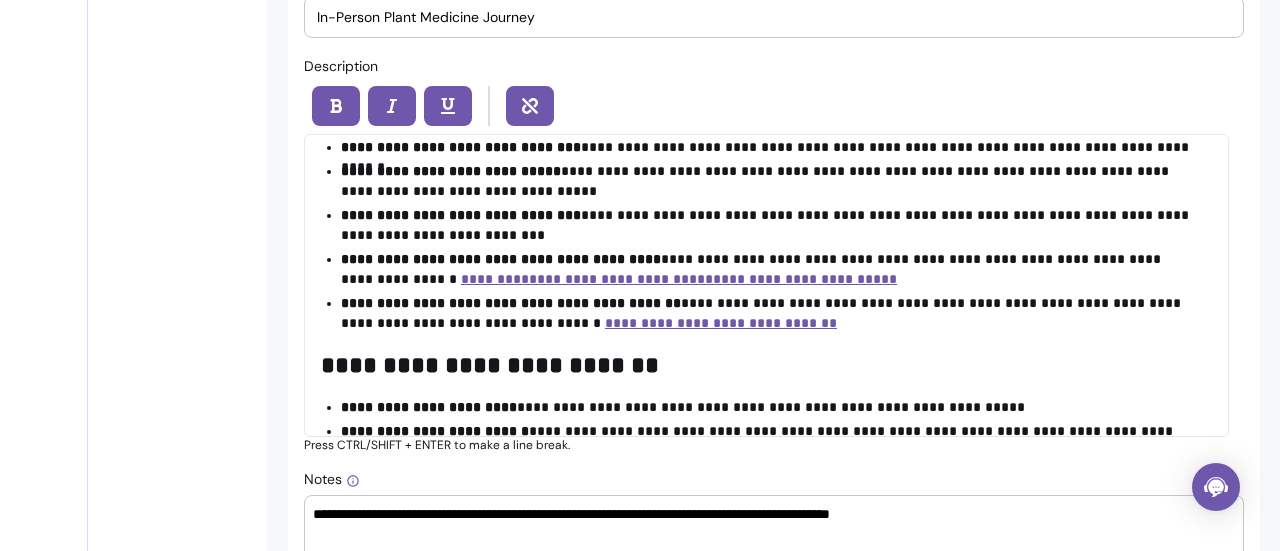 scroll, scrollTop: 409, scrollLeft: 0, axis: vertical 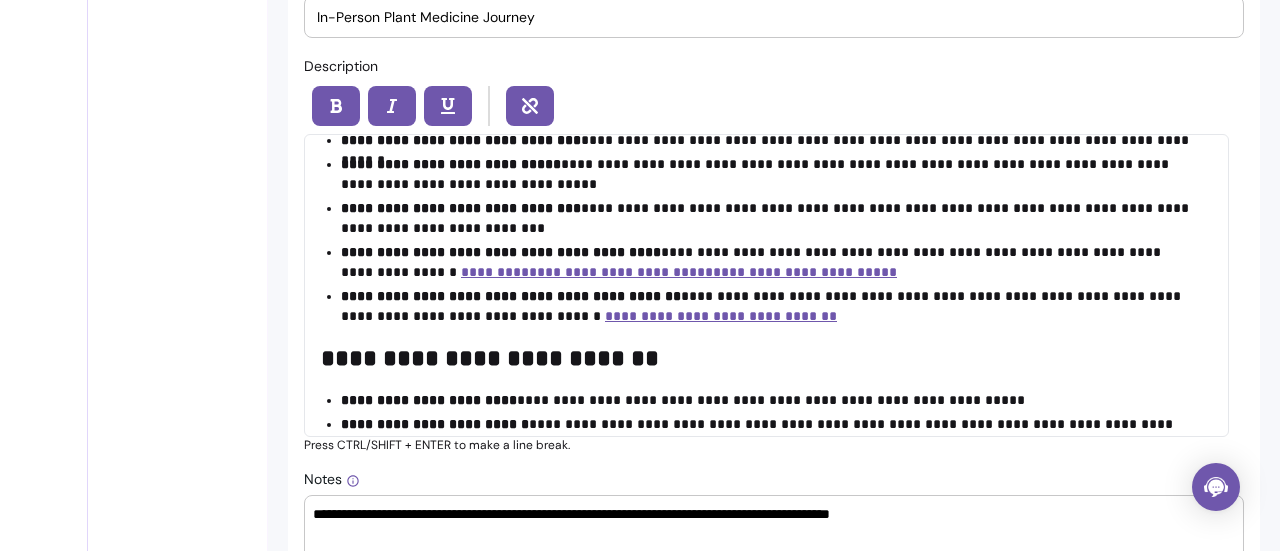 click on "**********" at bounding box center (769, 262) 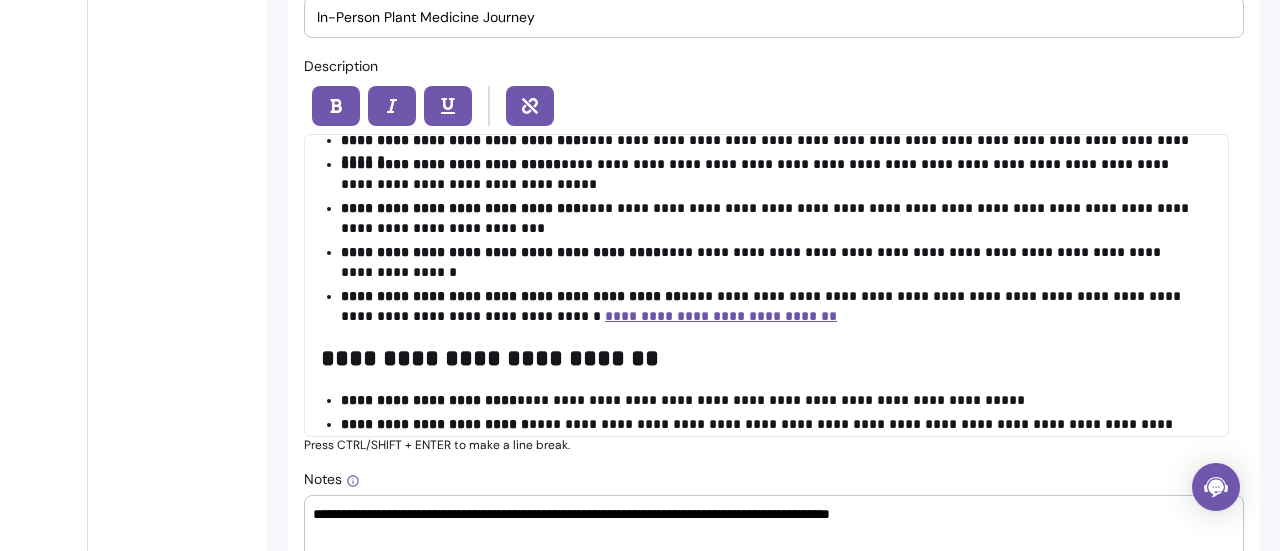 click on "**********" at bounding box center [769, 306] 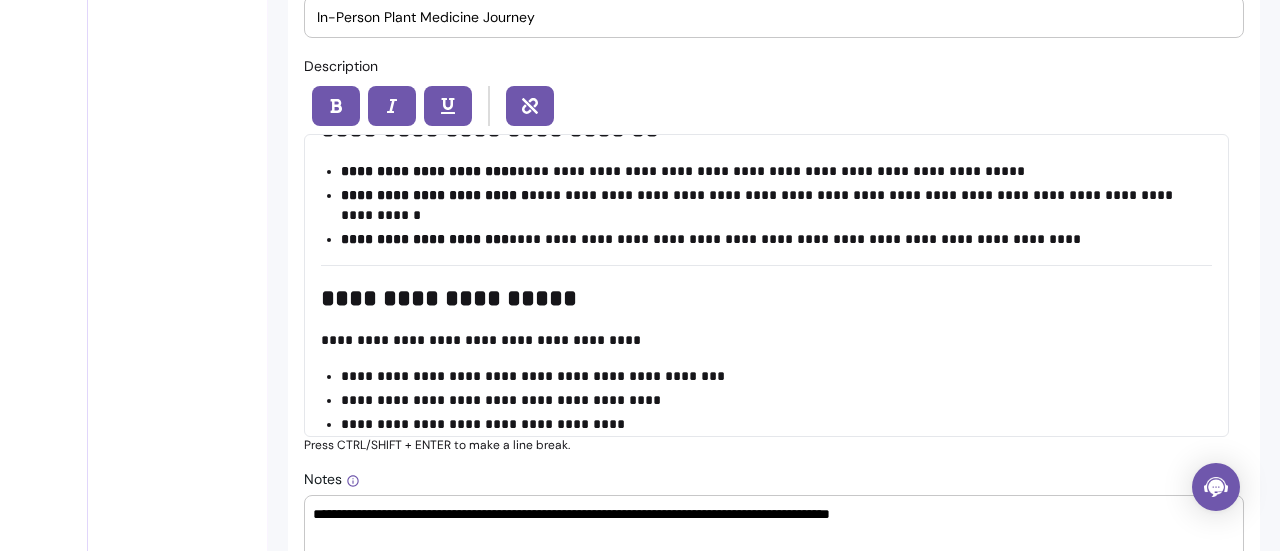 scroll, scrollTop: 641, scrollLeft: 0, axis: vertical 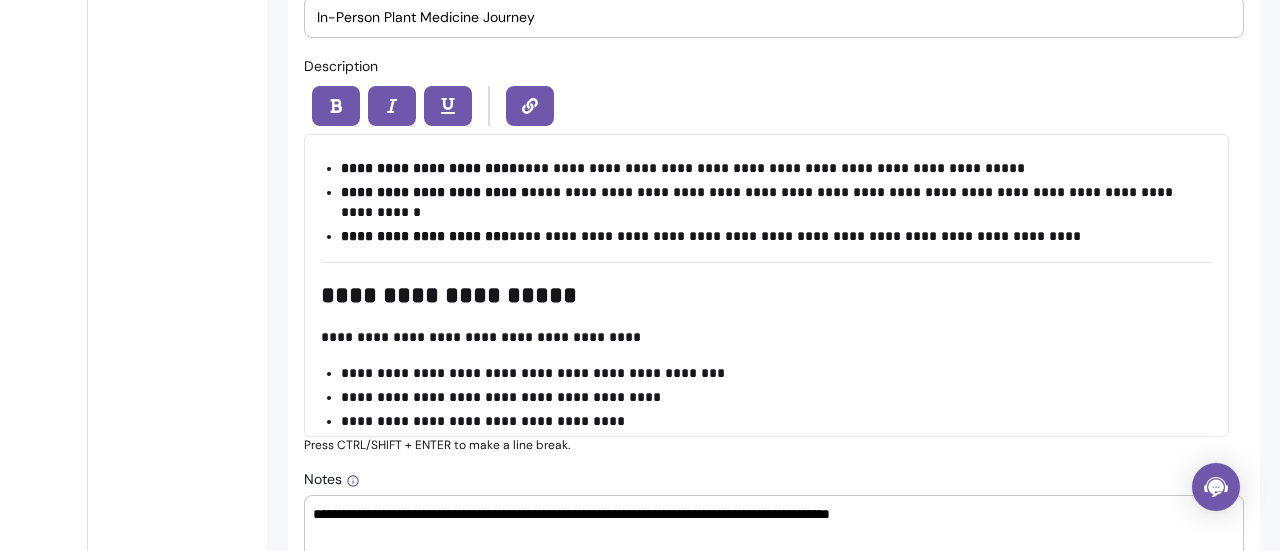 click on "**********" at bounding box center [759, 295] 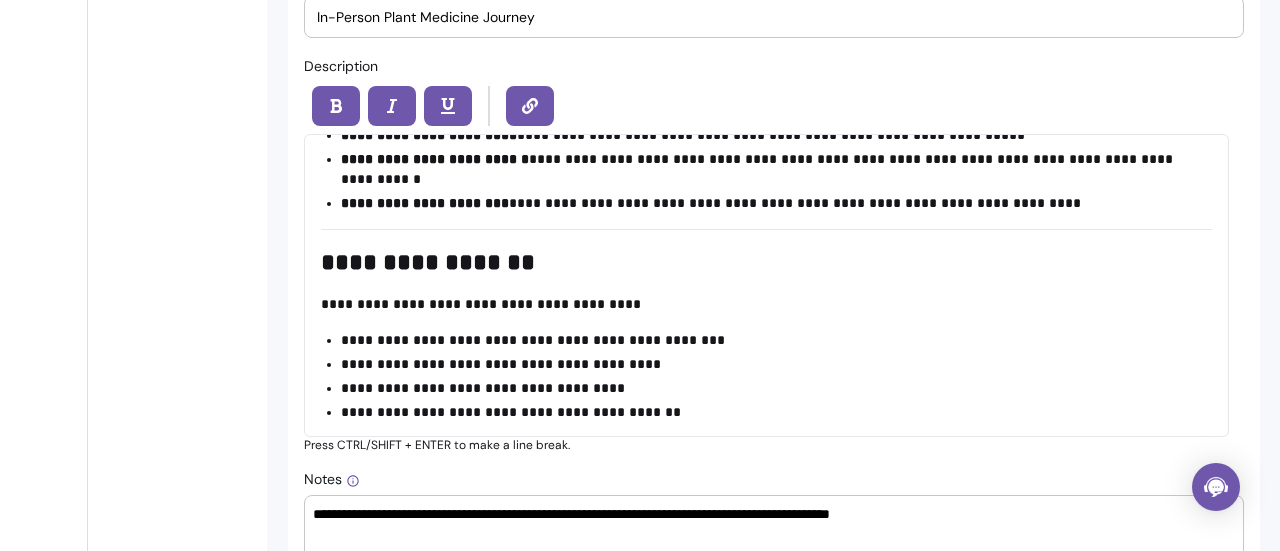 scroll, scrollTop: 678, scrollLeft: 0, axis: vertical 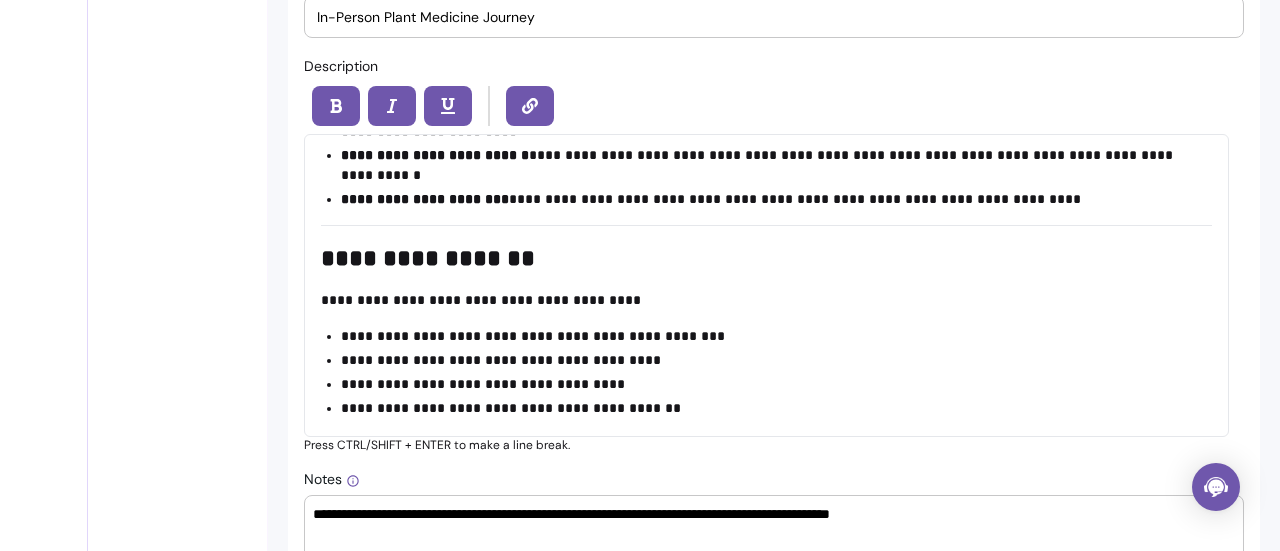 click on "**********" at bounding box center (759, 300) 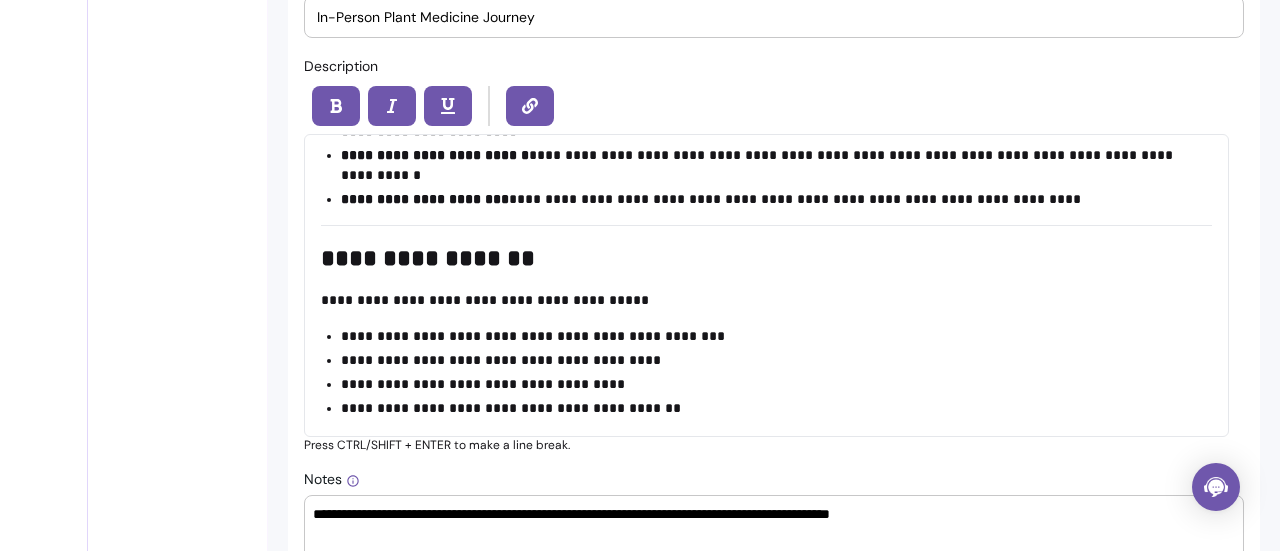 click on "**********" at bounding box center [759, 300] 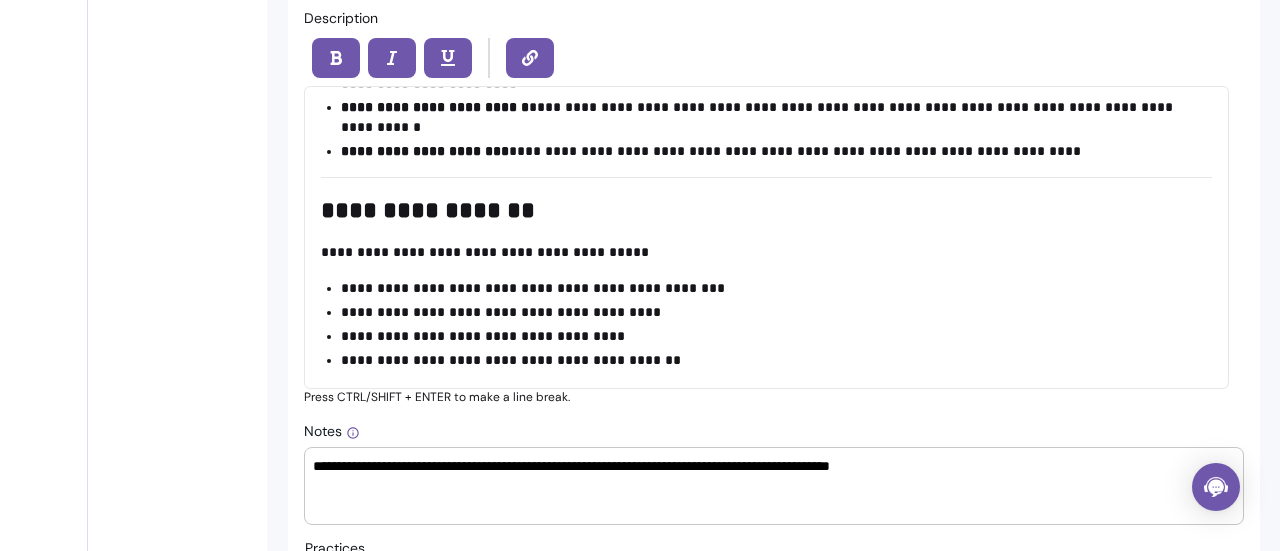 scroll, scrollTop: 936, scrollLeft: 0, axis: vertical 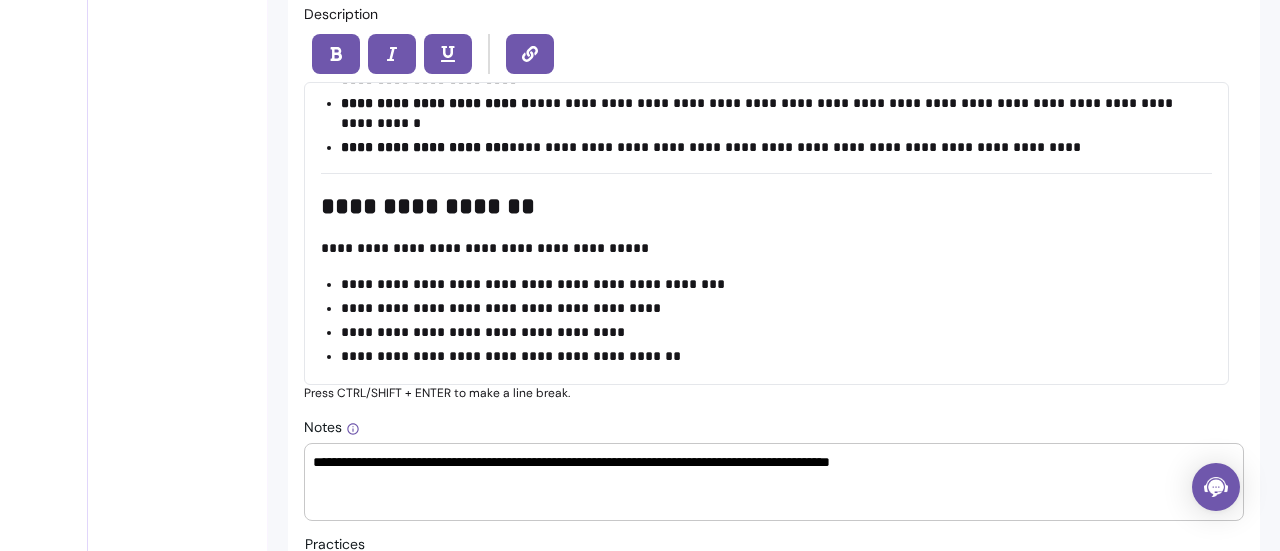 click on "**********" at bounding box center [759, 248] 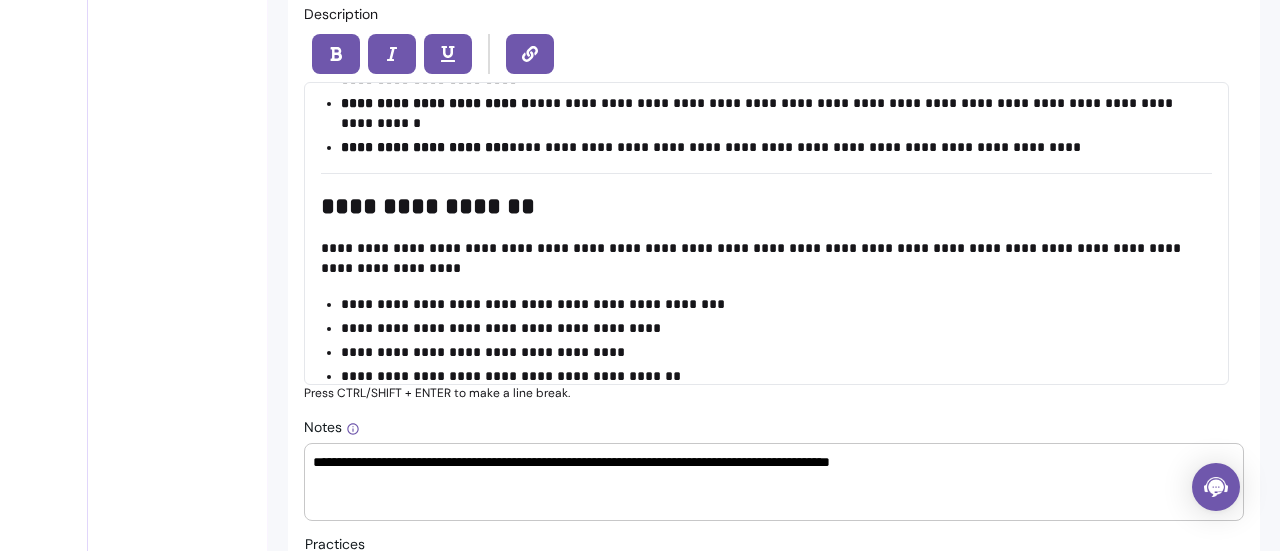 scroll, scrollTop: 698, scrollLeft: 0, axis: vertical 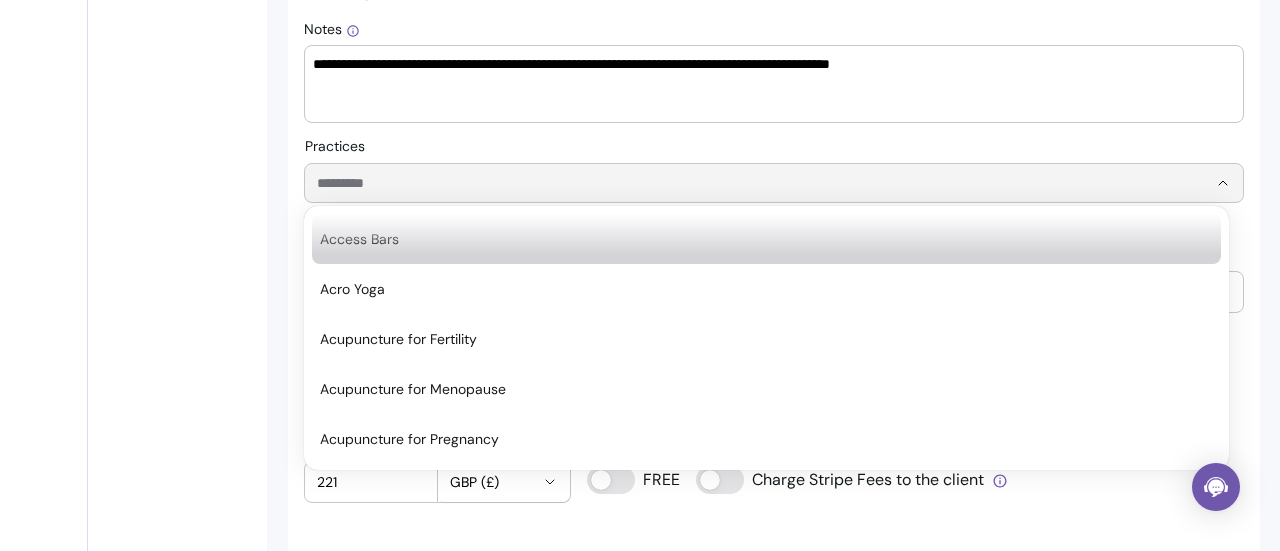 click on "Practices" at bounding box center (746, 183) 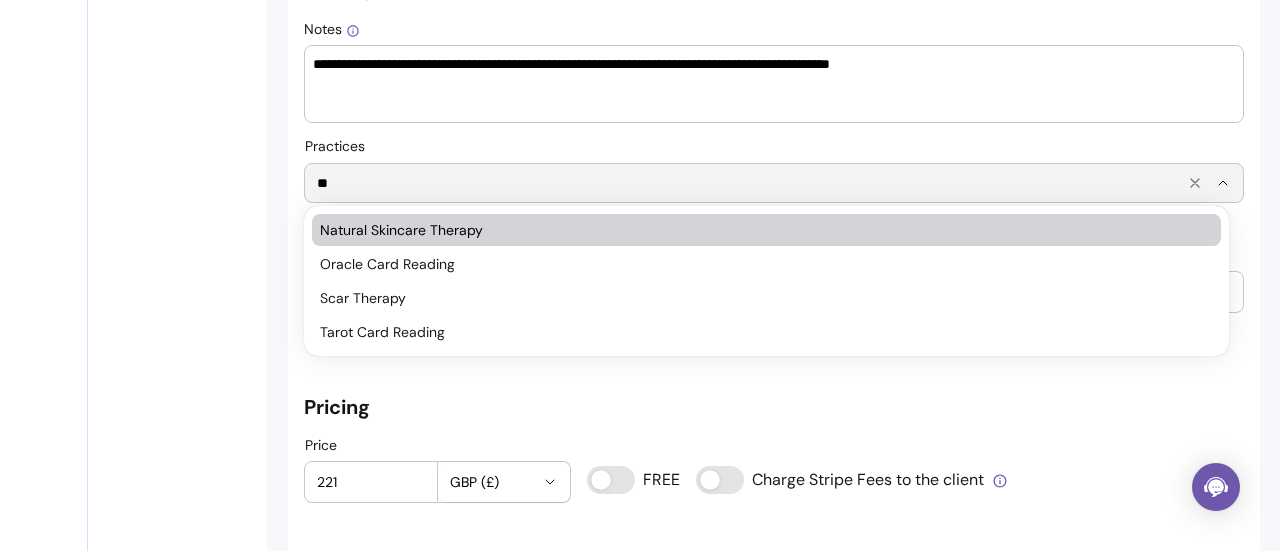 type on "*" 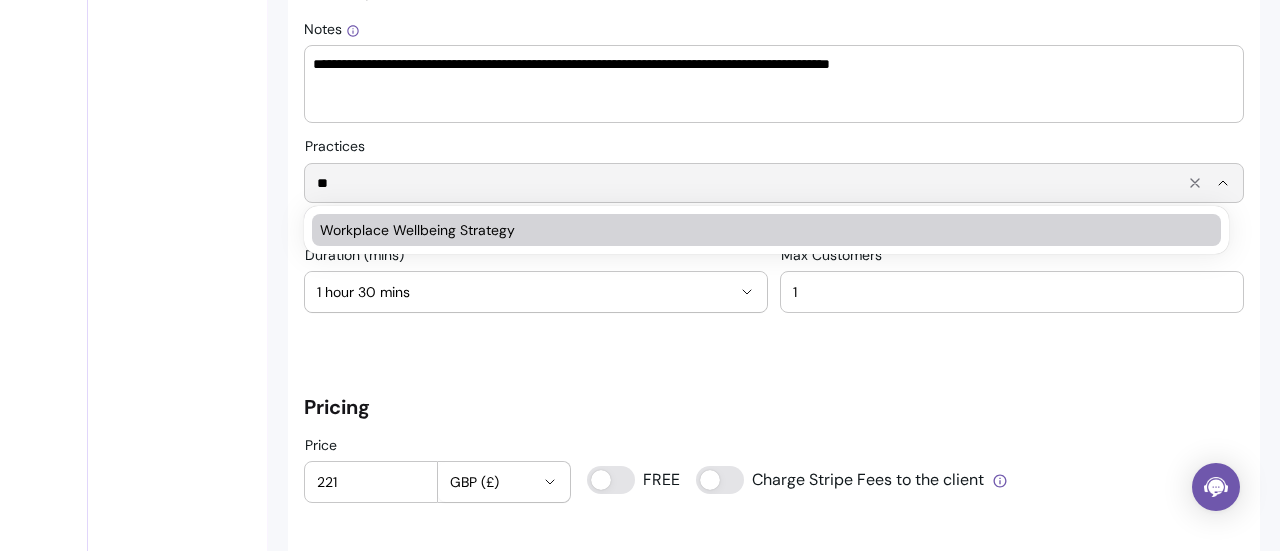 type on "*" 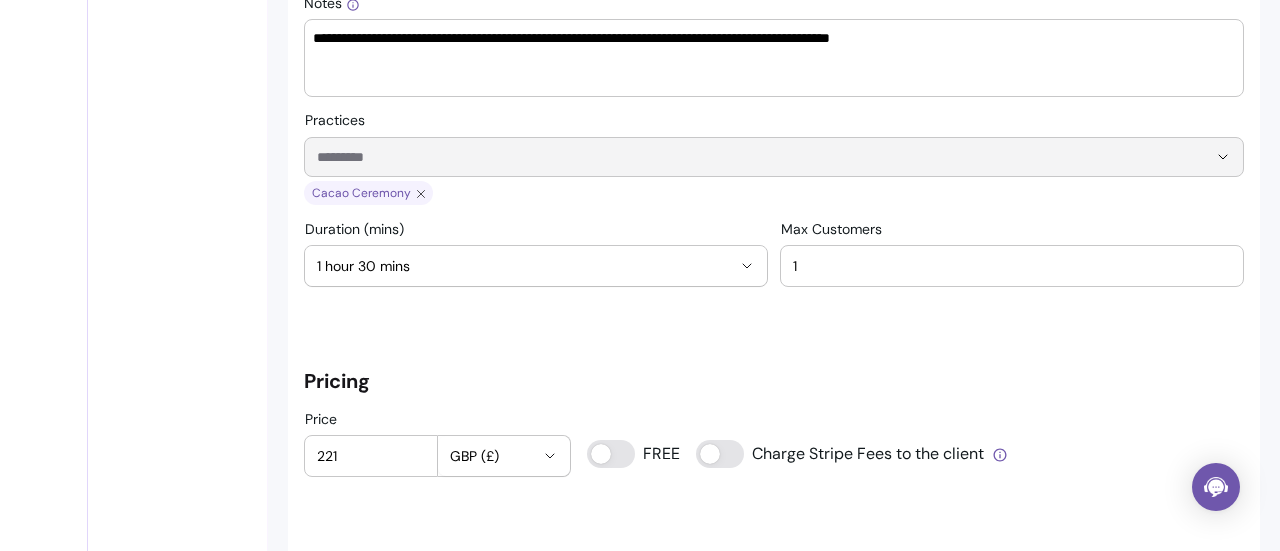 scroll, scrollTop: 1360, scrollLeft: 0, axis: vertical 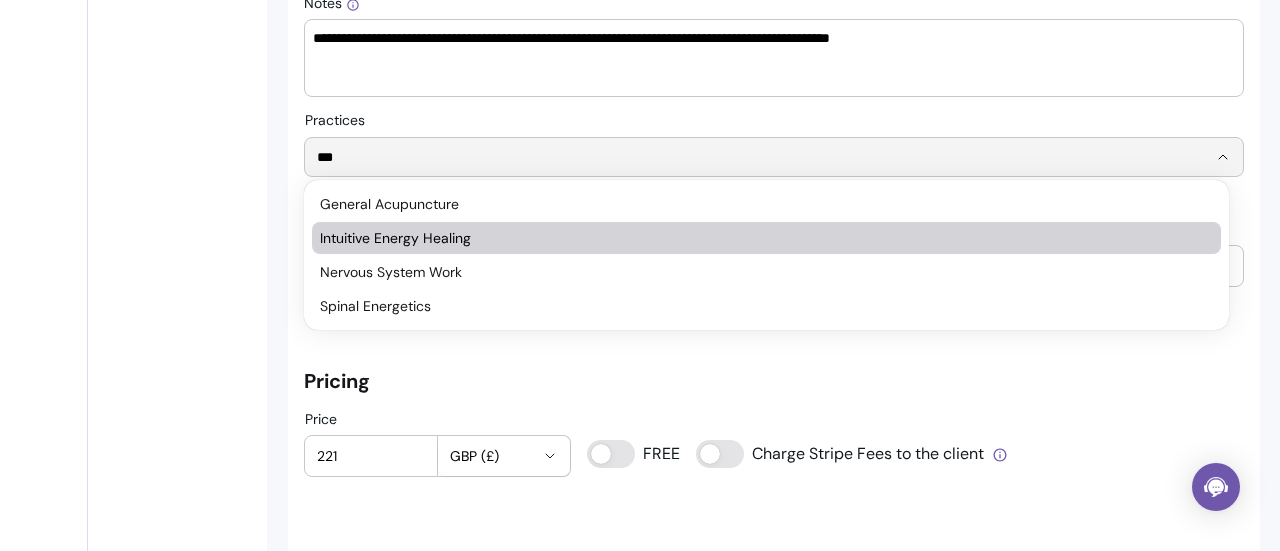 type on "***" 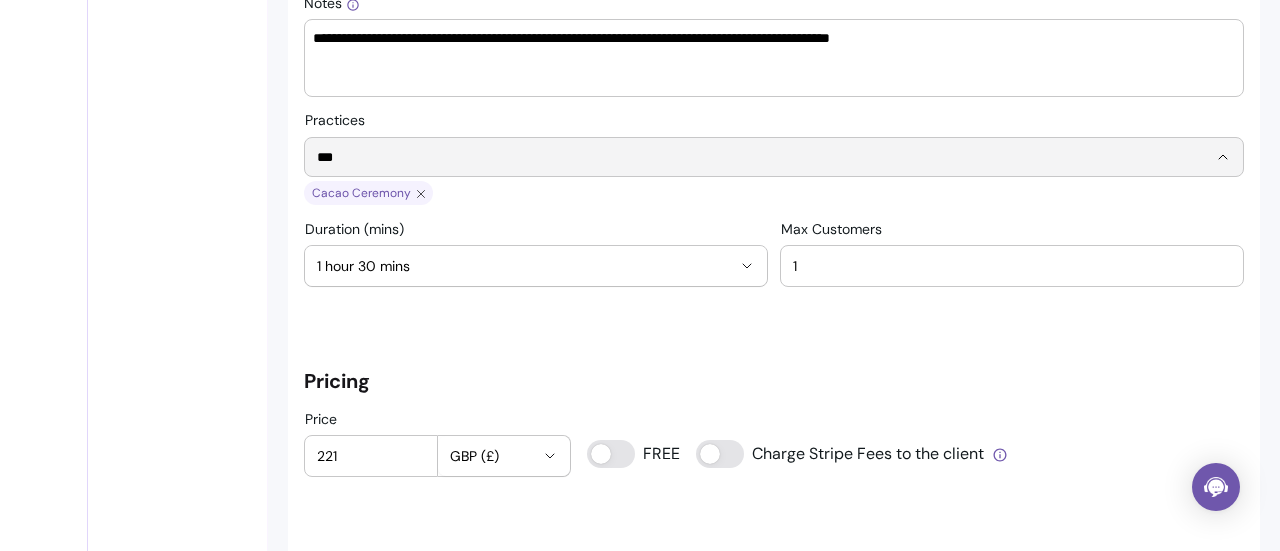 type 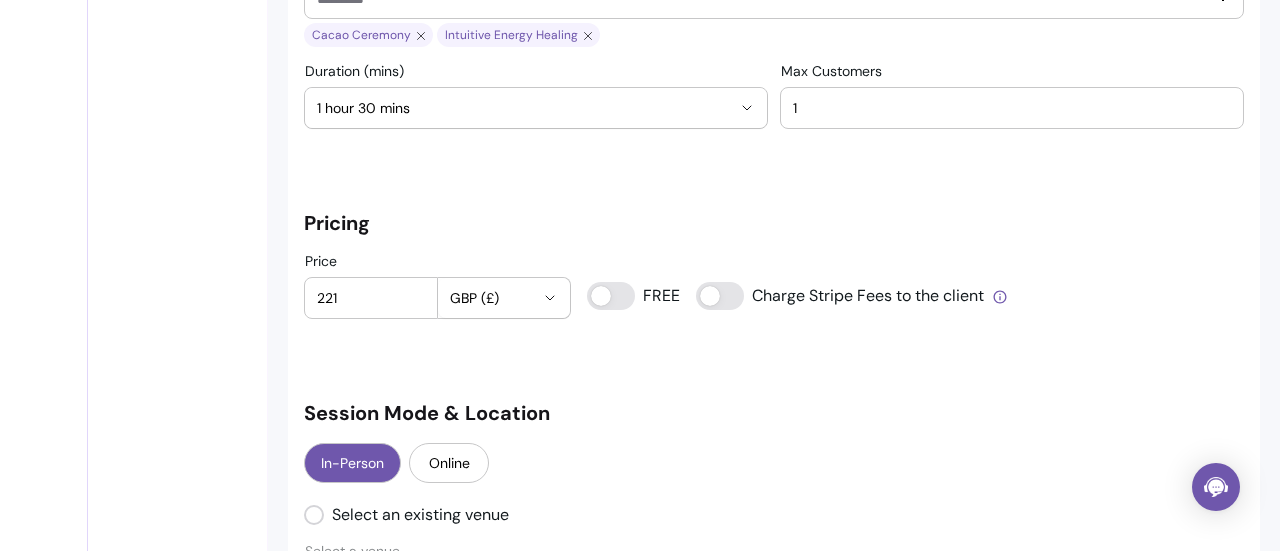 scroll, scrollTop: 1520, scrollLeft: 0, axis: vertical 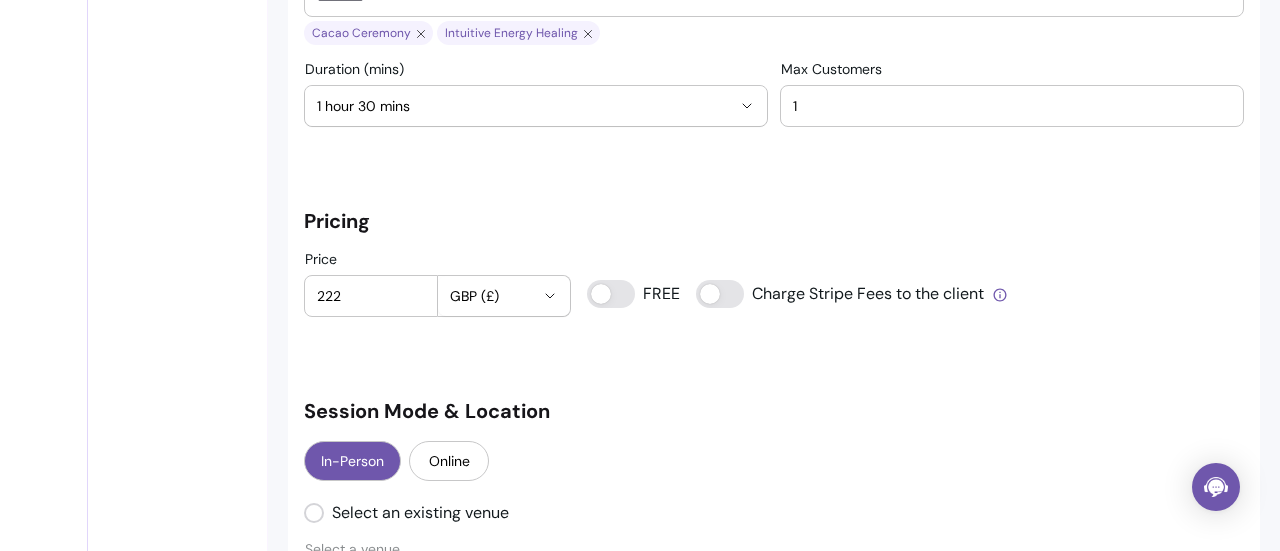 type on "222" 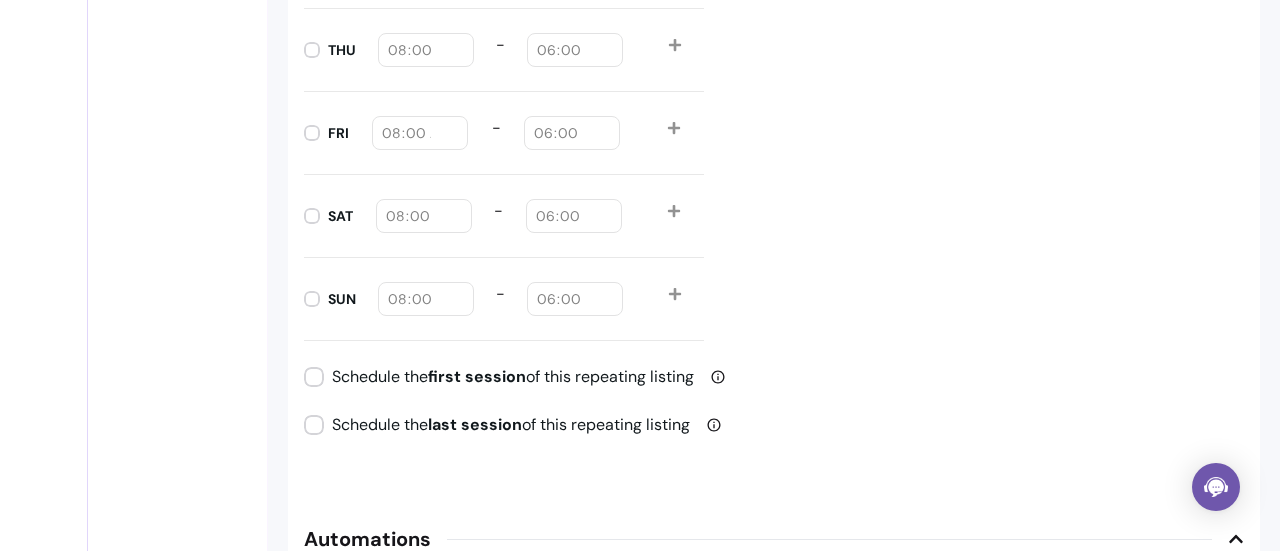 scroll, scrollTop: 2756, scrollLeft: 0, axis: vertical 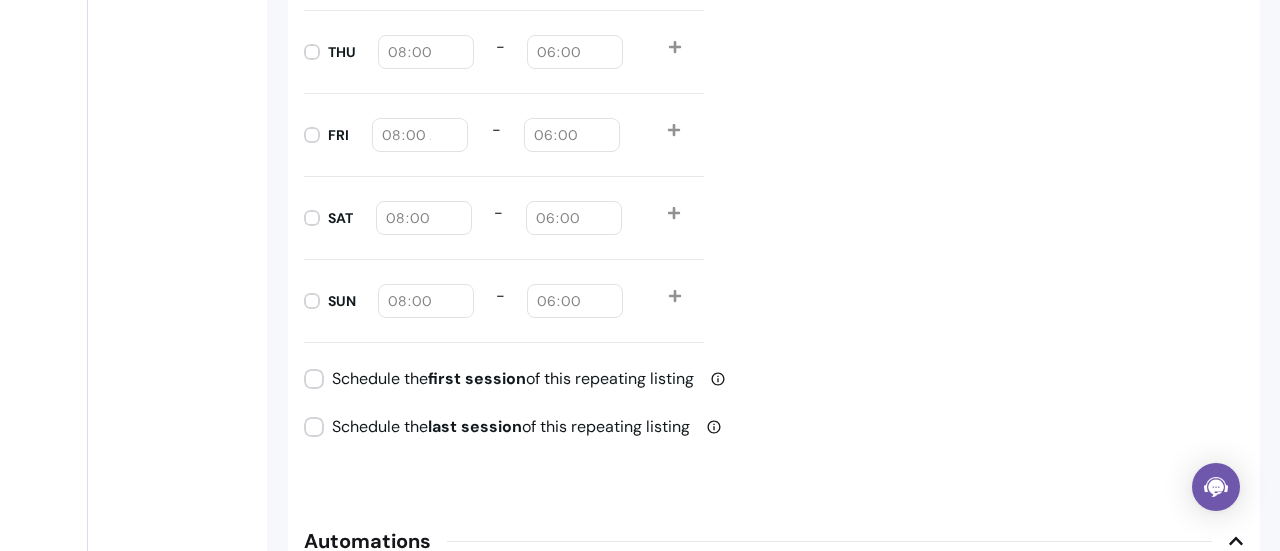 click on "FRI 08:00 - 18:00" at bounding box center (504, 135) 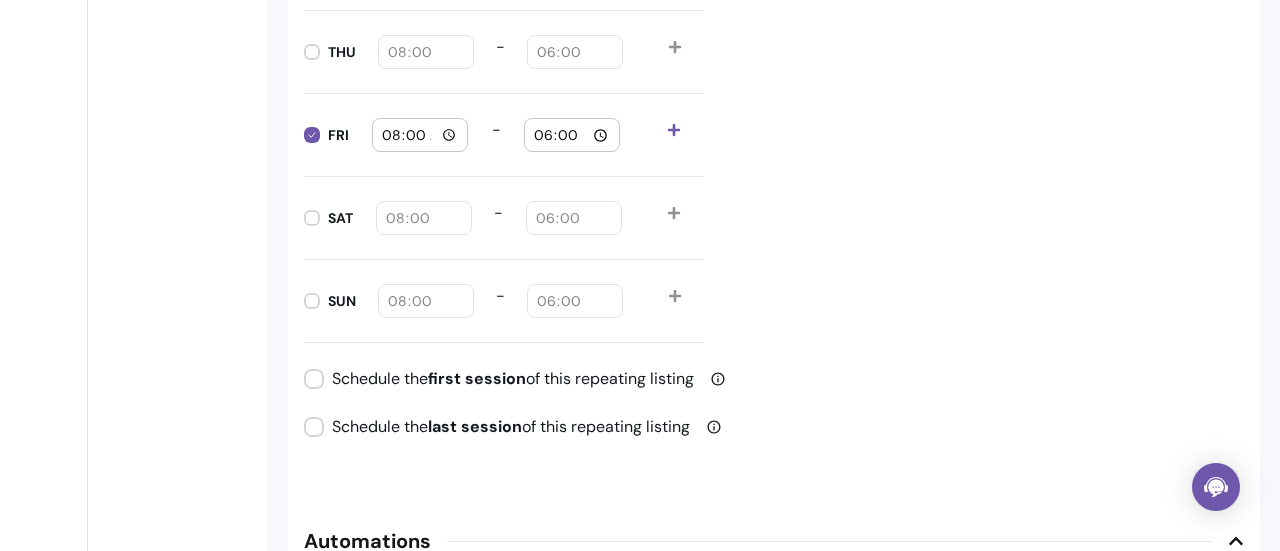 click on "08:00" at bounding box center (420, 135) 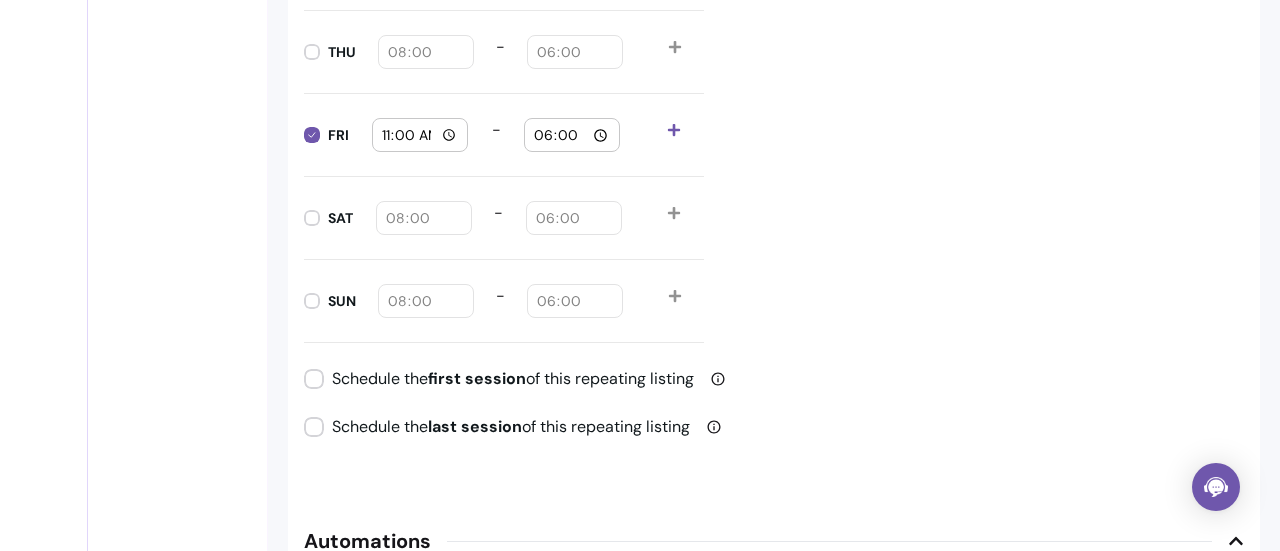 type on "11:00" 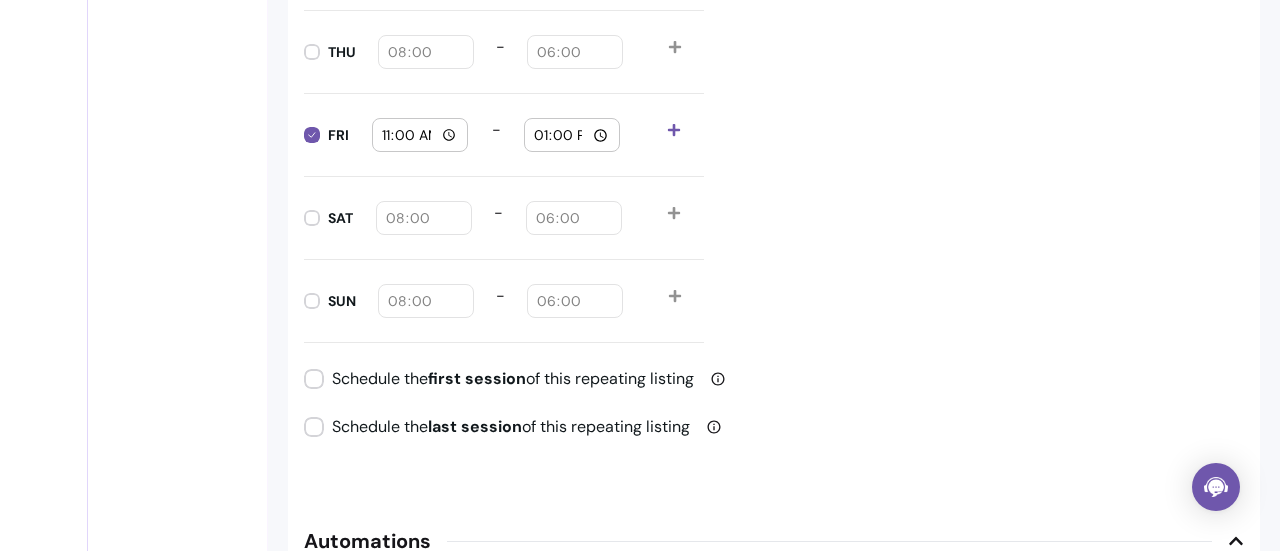 type on "13:00" 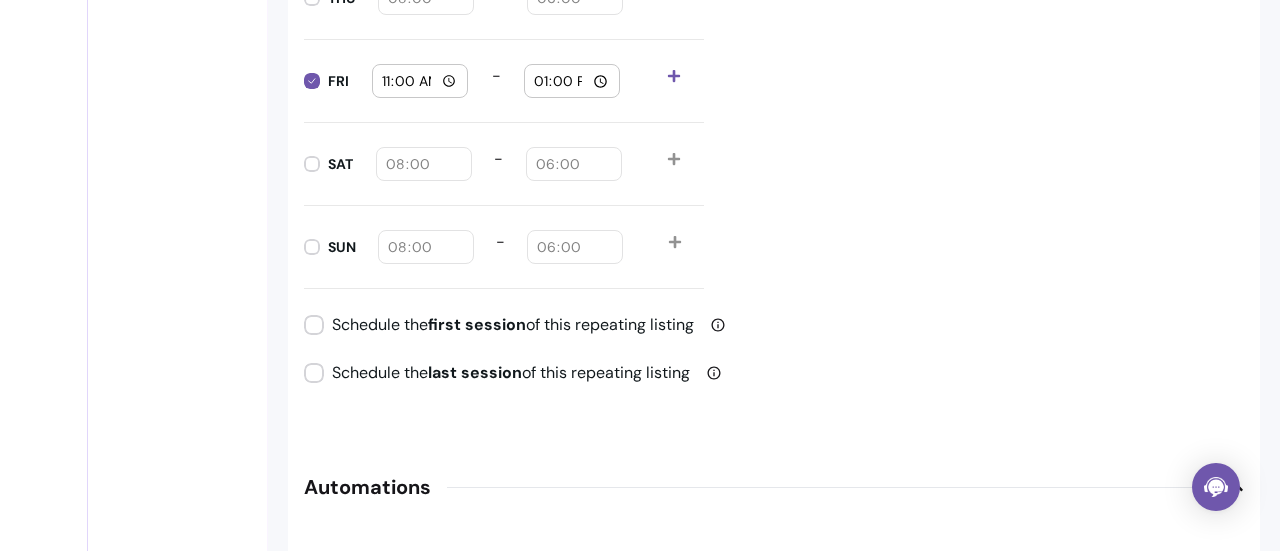 scroll, scrollTop: 2814, scrollLeft: 0, axis: vertical 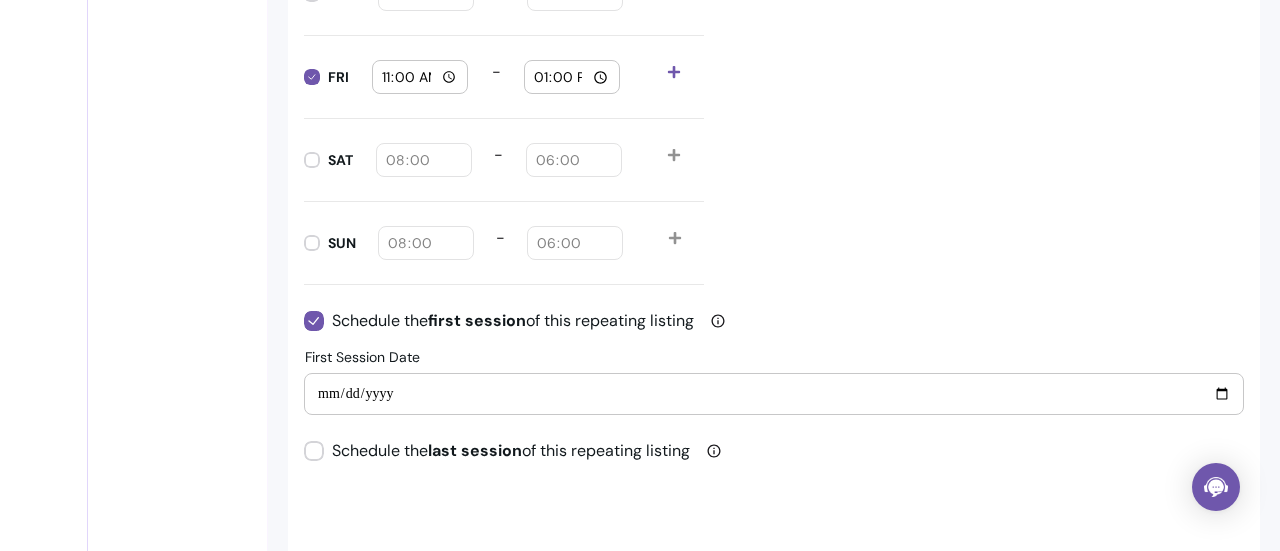 click on "**********" at bounding box center [774, 394] 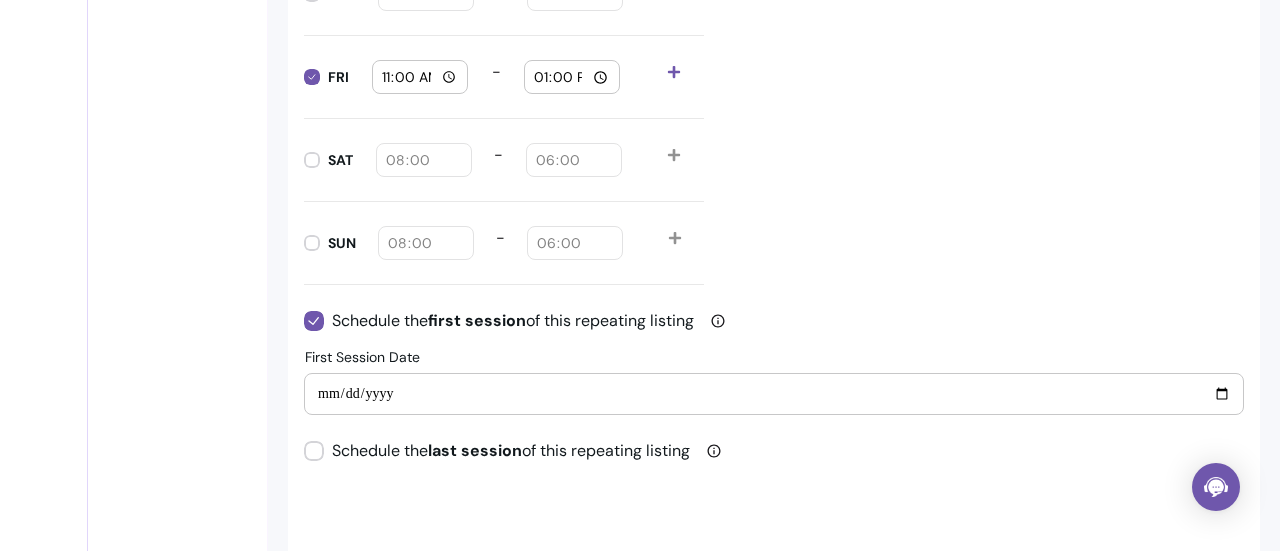type on "**********" 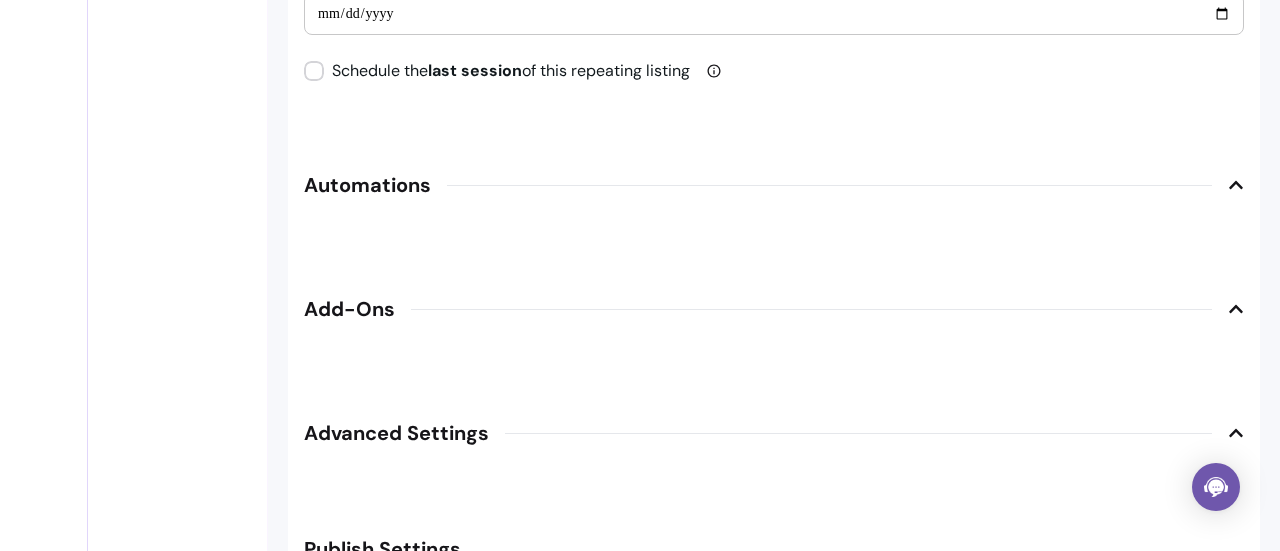 scroll, scrollTop: 3200, scrollLeft: 0, axis: vertical 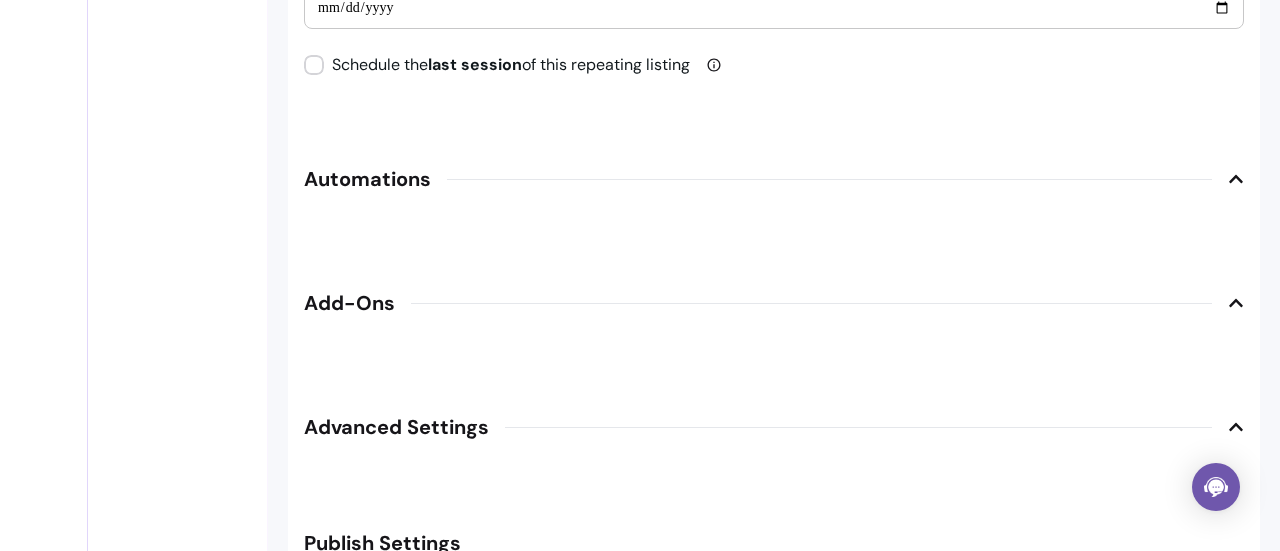 click 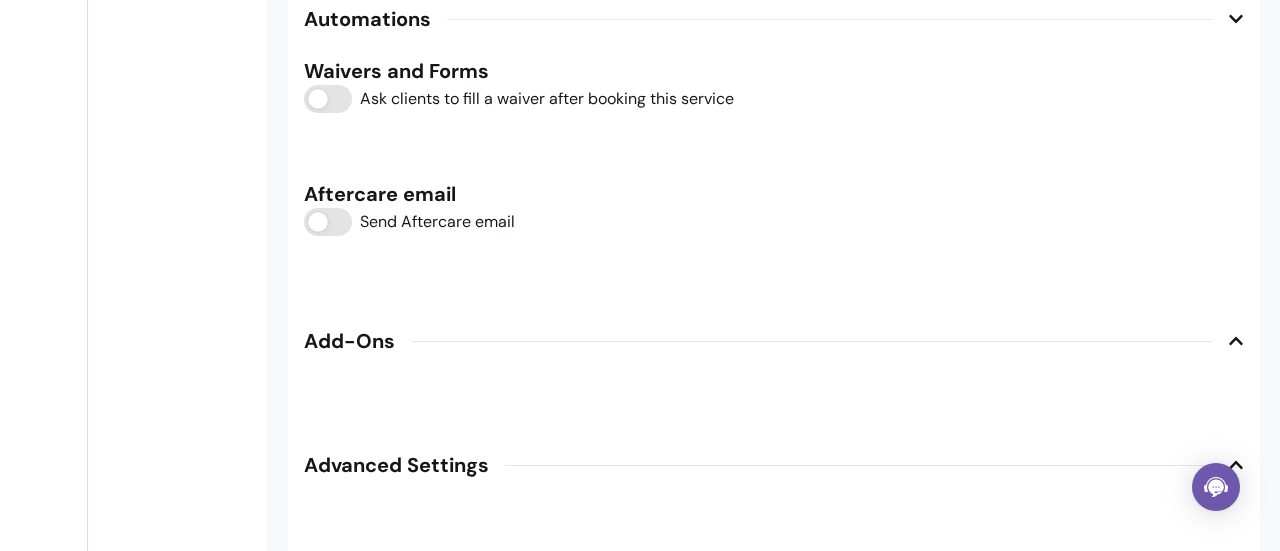 scroll, scrollTop: 3366, scrollLeft: 0, axis: vertical 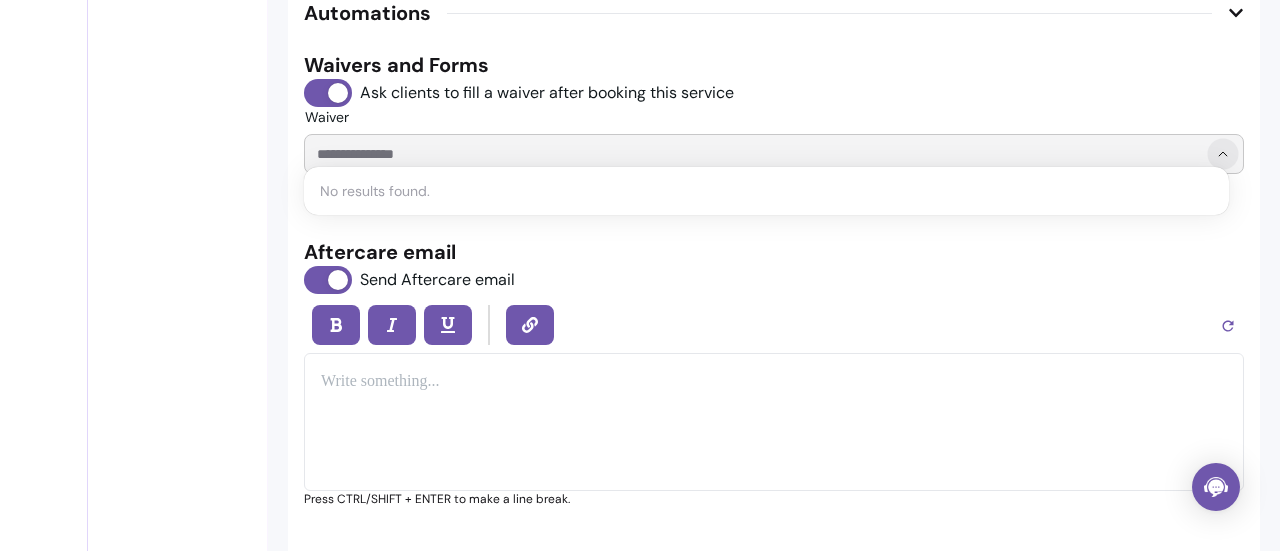 click 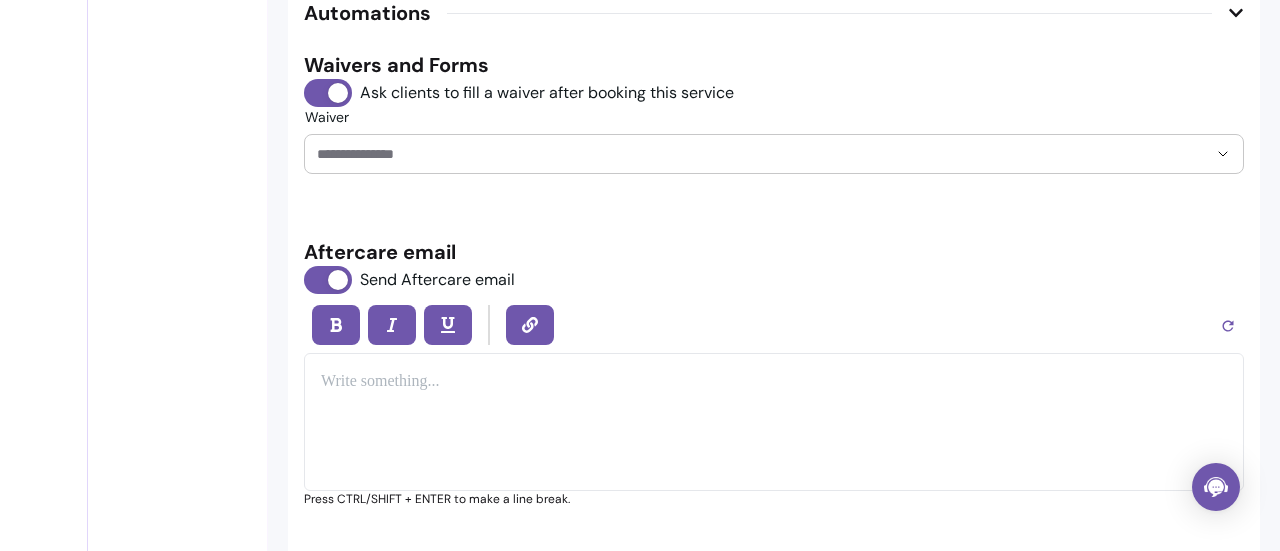 click at bounding box center [774, 382] 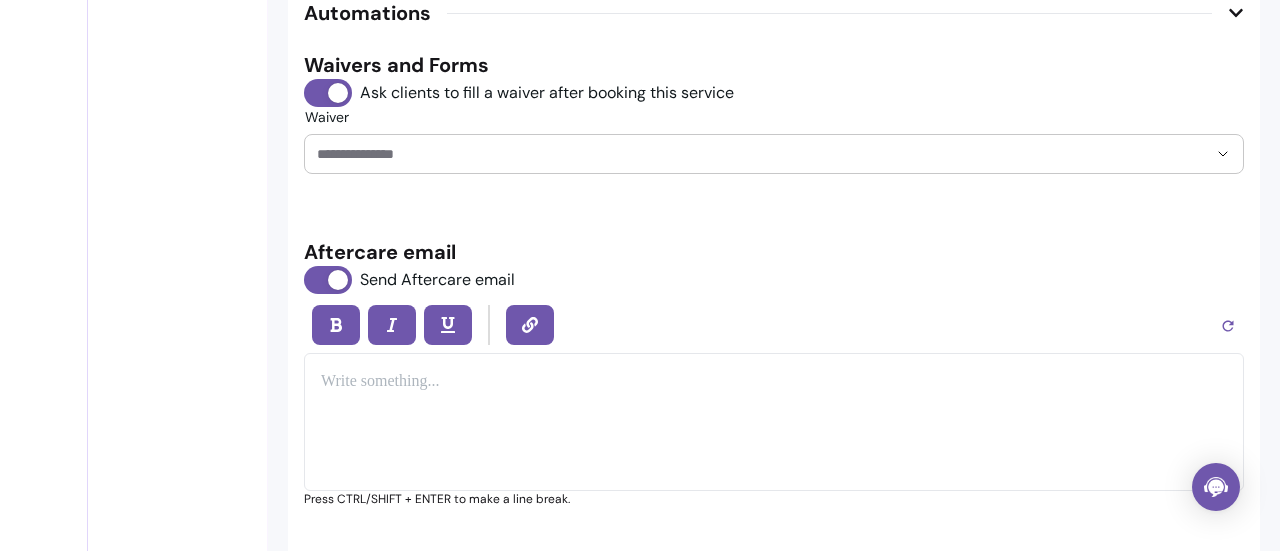 scroll, scrollTop: 3414, scrollLeft: 0, axis: vertical 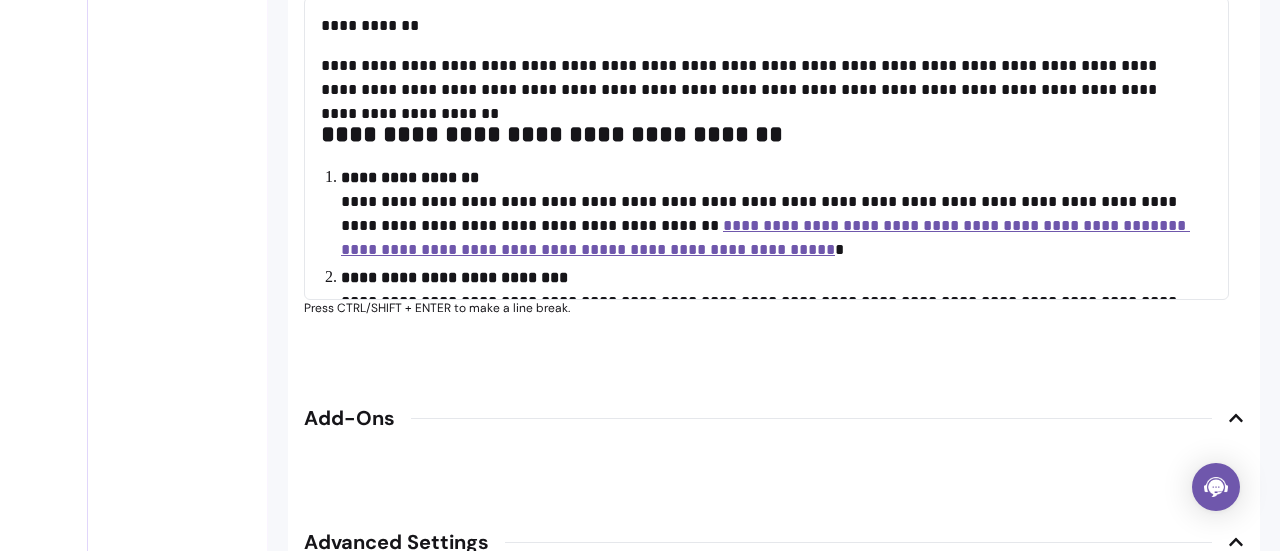 click on "**********" at bounding box center [759, 26] 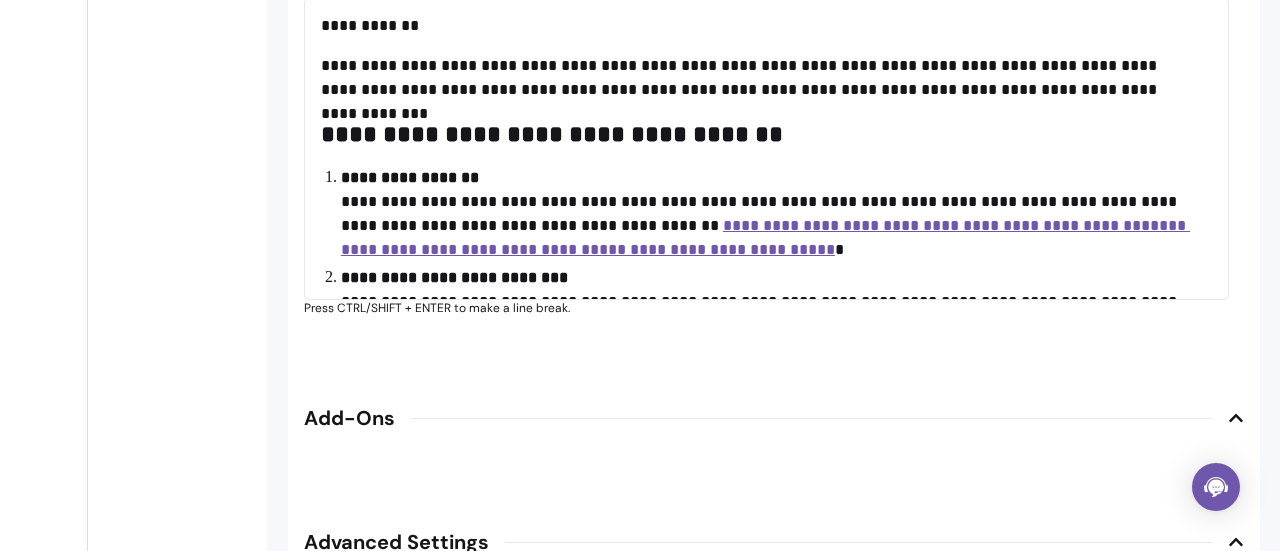 click on "**********" at bounding box center (759, 134) 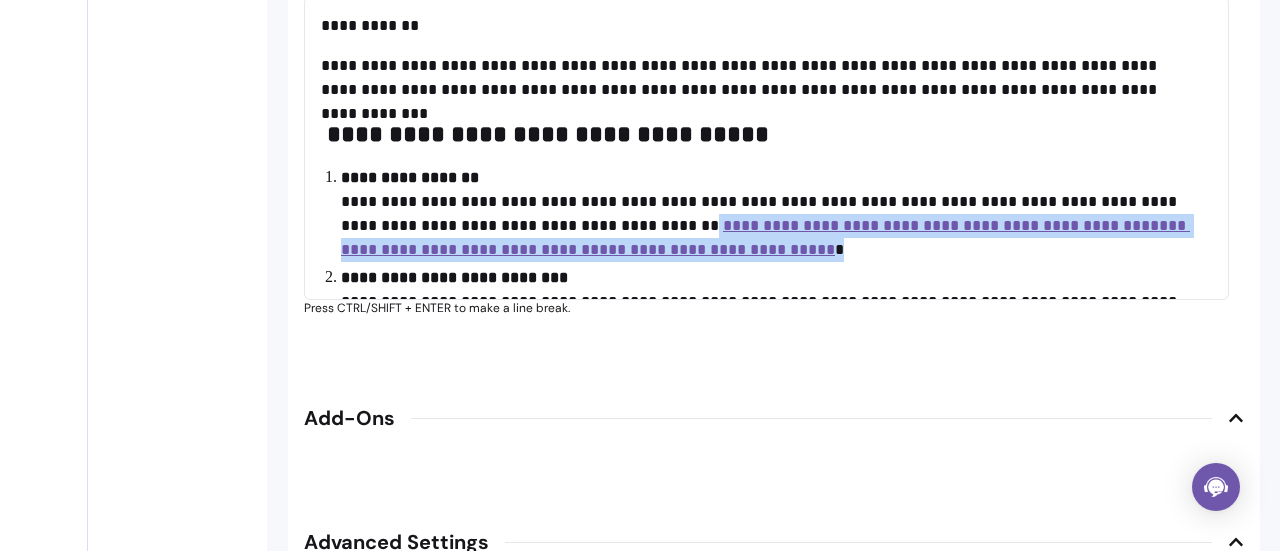 drag, startPoint x: 599, startPoint y: 208, endPoint x: 804, endPoint y: 229, distance: 206.0728 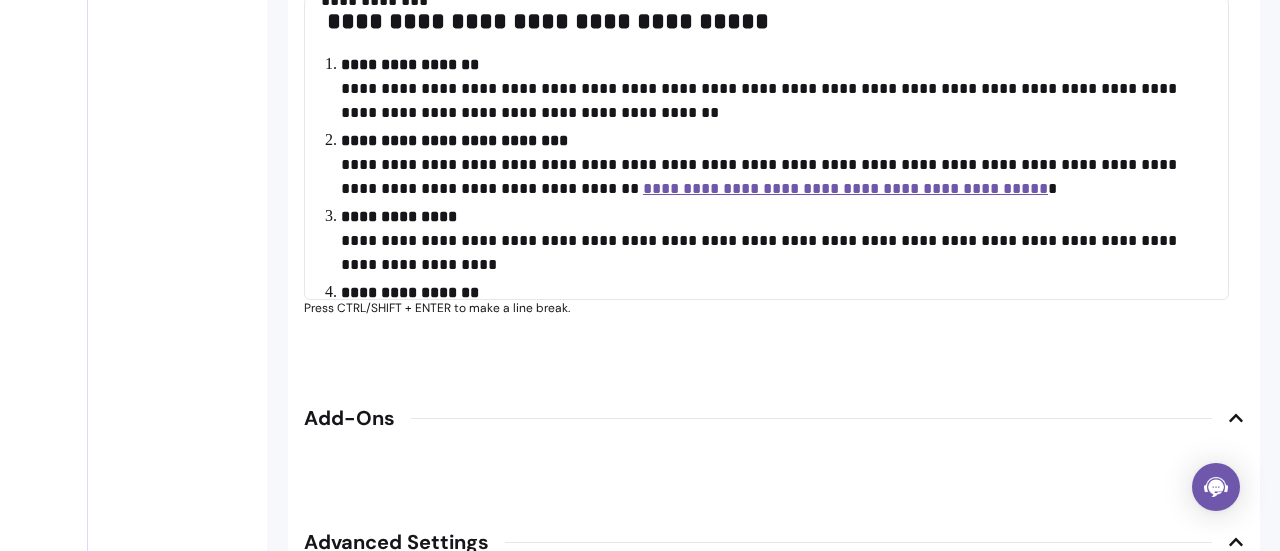 scroll, scrollTop: 115, scrollLeft: 0, axis: vertical 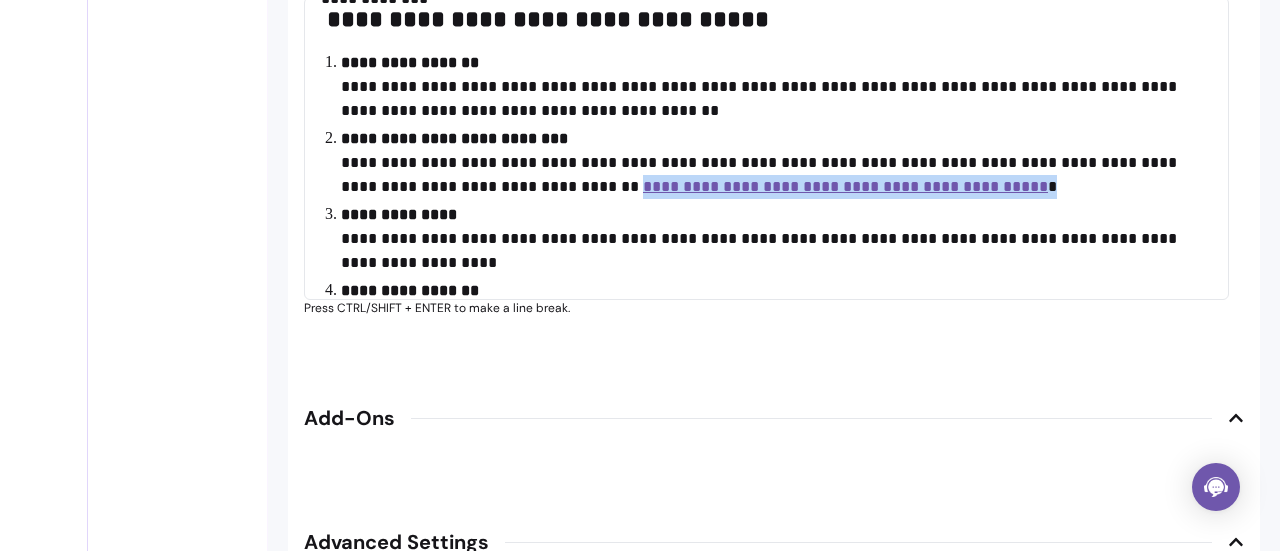 drag, startPoint x: 631, startPoint y: 171, endPoint x: 1093, endPoint y: 179, distance: 462.06924 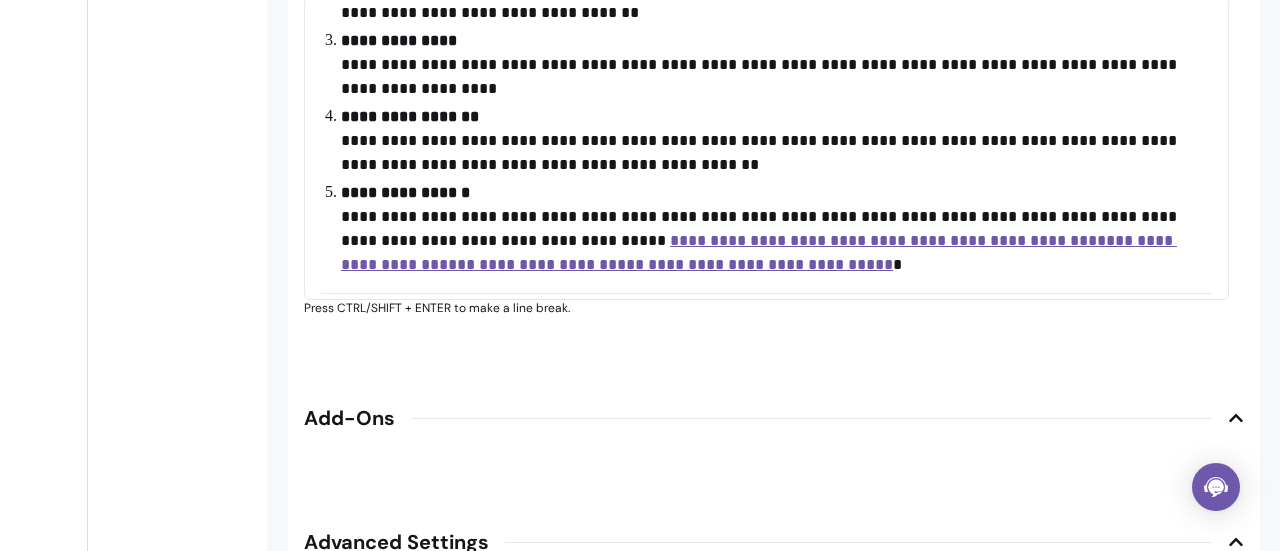 scroll, scrollTop: 291, scrollLeft: 0, axis: vertical 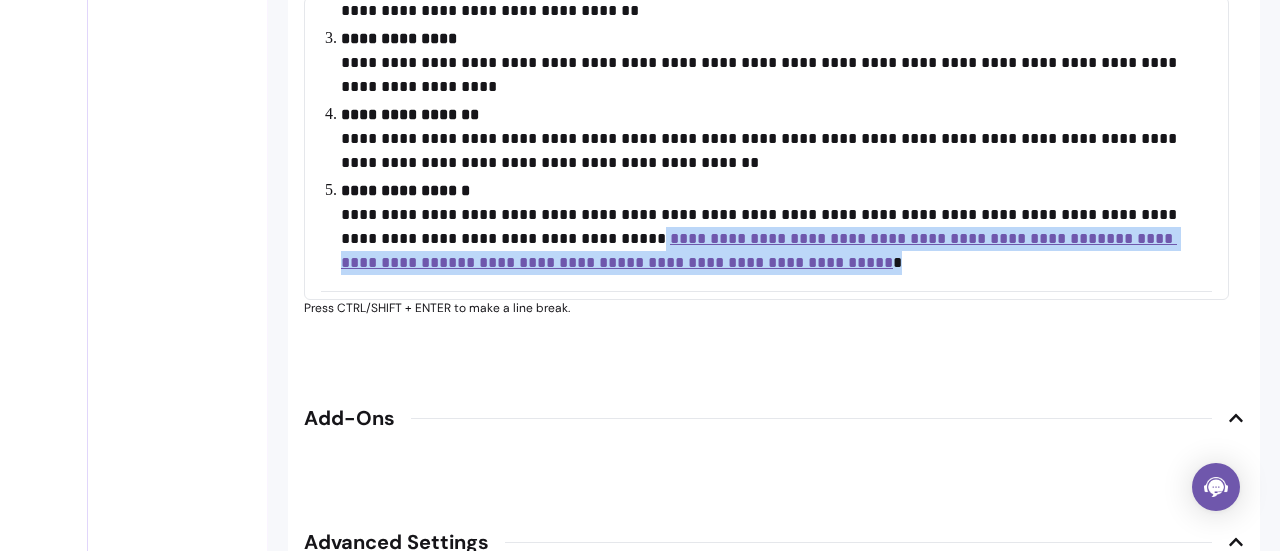drag, startPoint x: 592, startPoint y: 224, endPoint x: 945, endPoint y: 259, distance: 354.7309 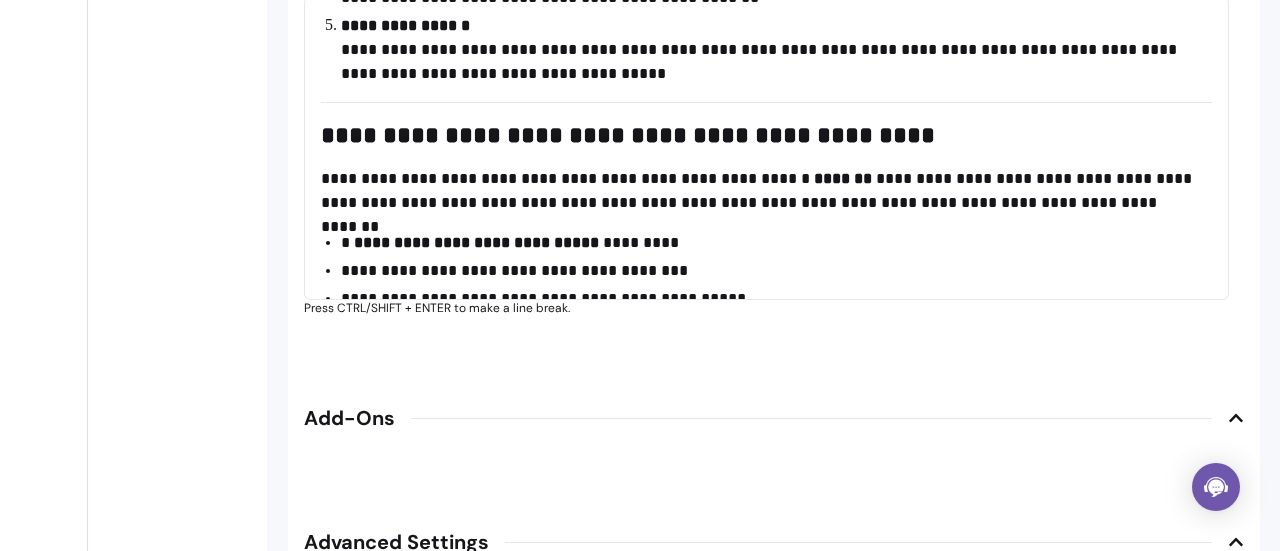 scroll, scrollTop: 489, scrollLeft: 0, axis: vertical 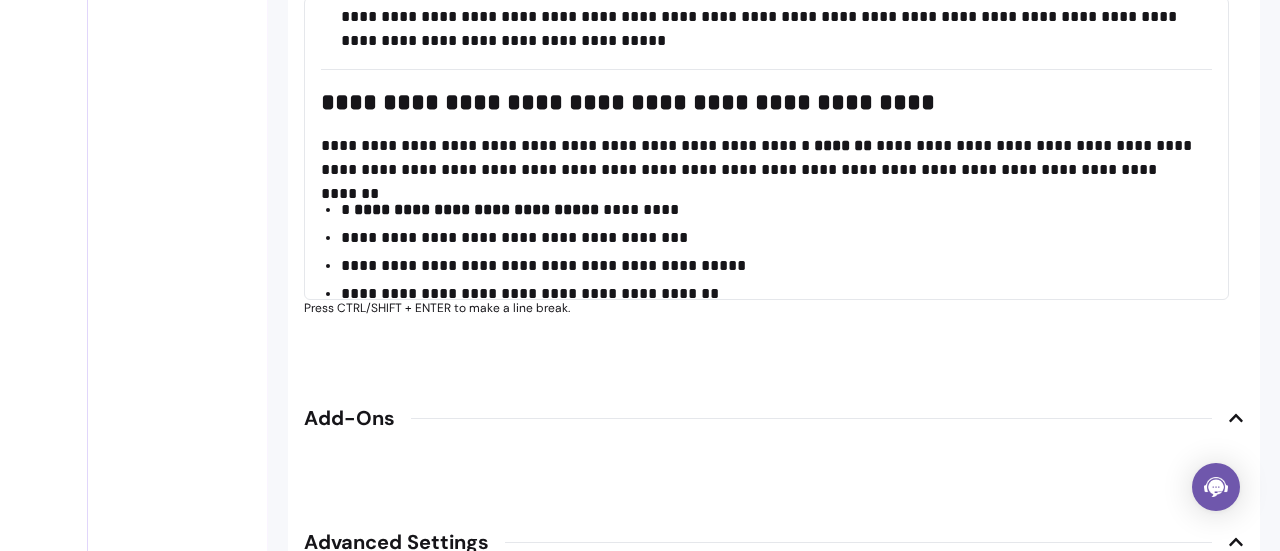 click on "**********" at bounding box center [759, 102] 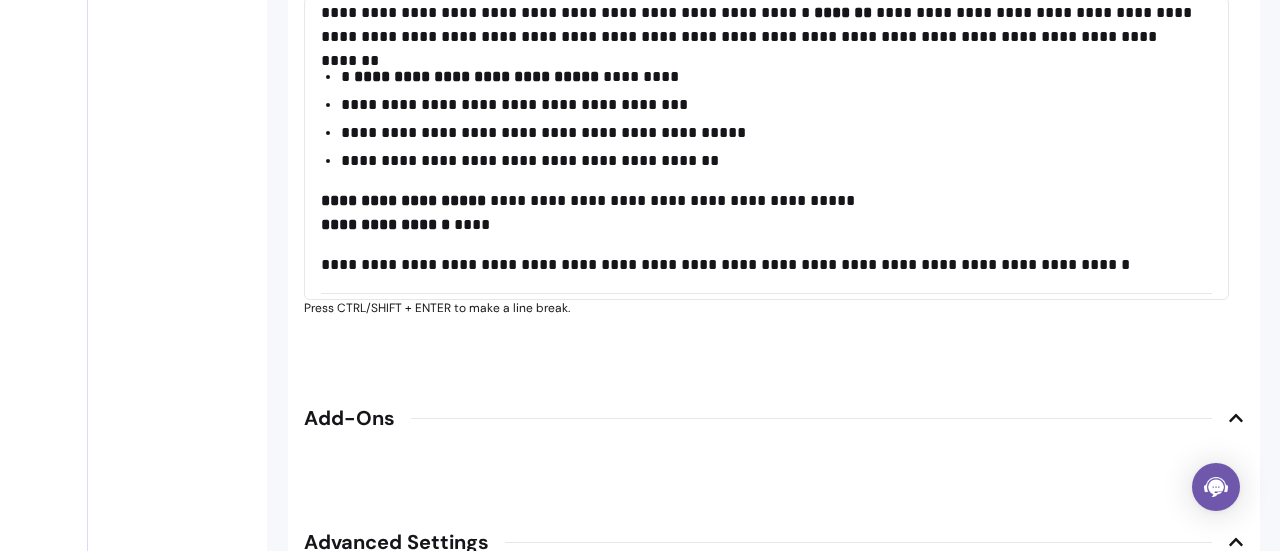 scroll, scrollTop: 600, scrollLeft: 0, axis: vertical 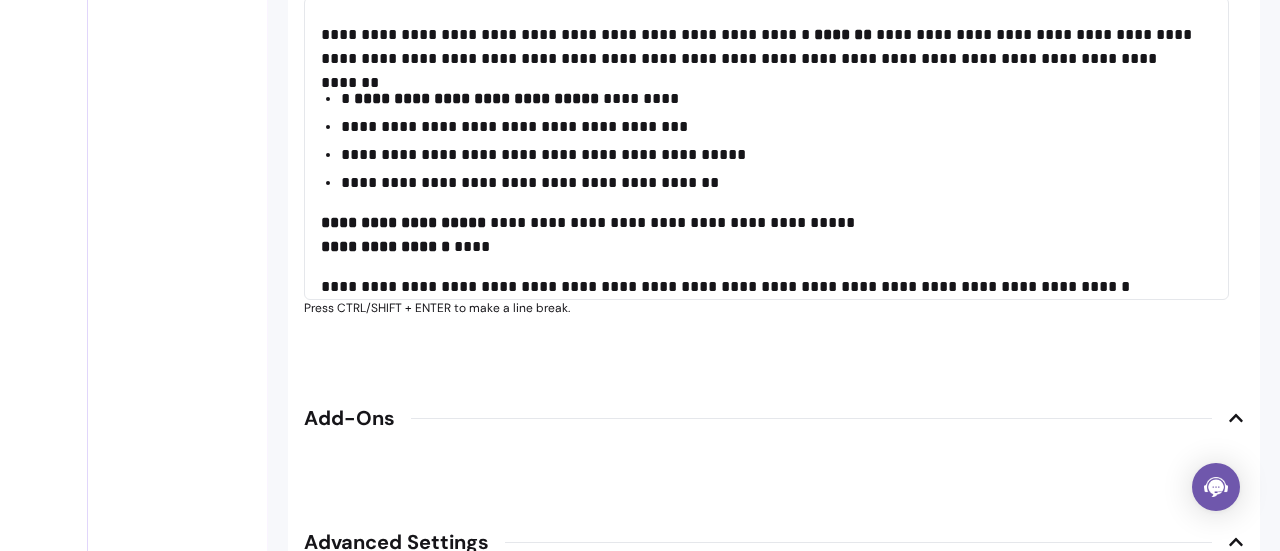click on "**********" at bounding box center [769, 99] 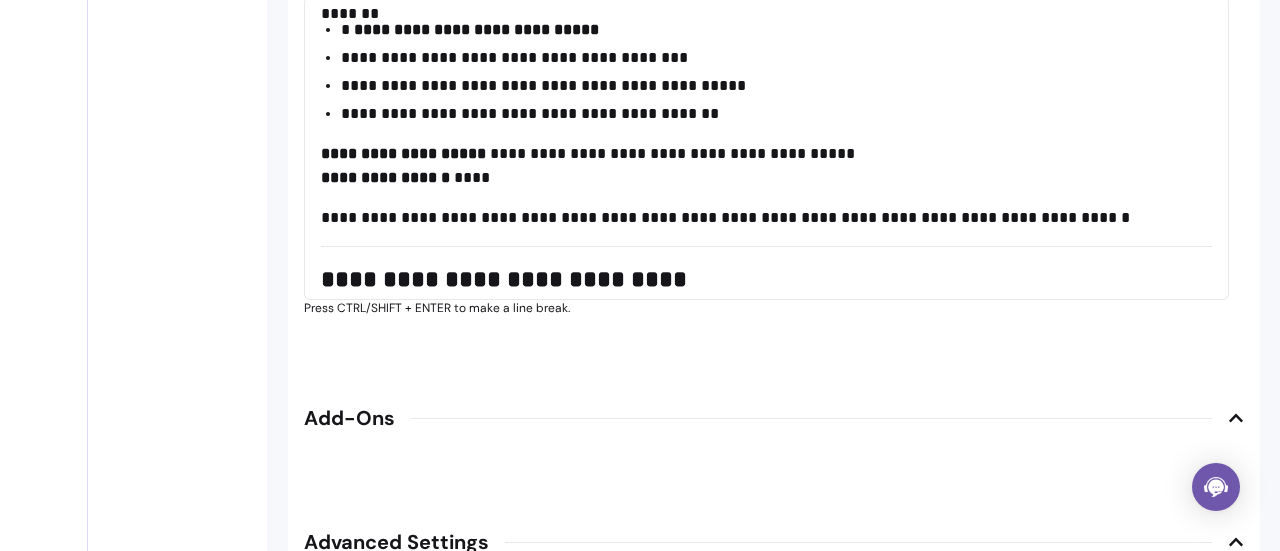 scroll, scrollTop: 670, scrollLeft: 0, axis: vertical 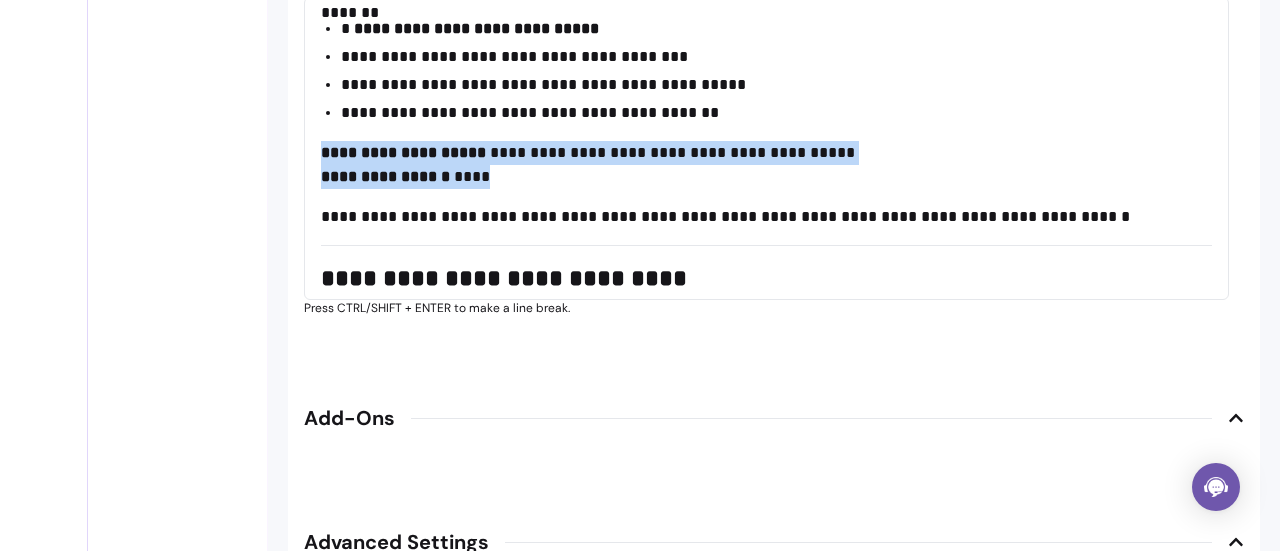 drag, startPoint x: 313, startPoint y: 141, endPoint x: 610, endPoint y: 165, distance: 297.9681 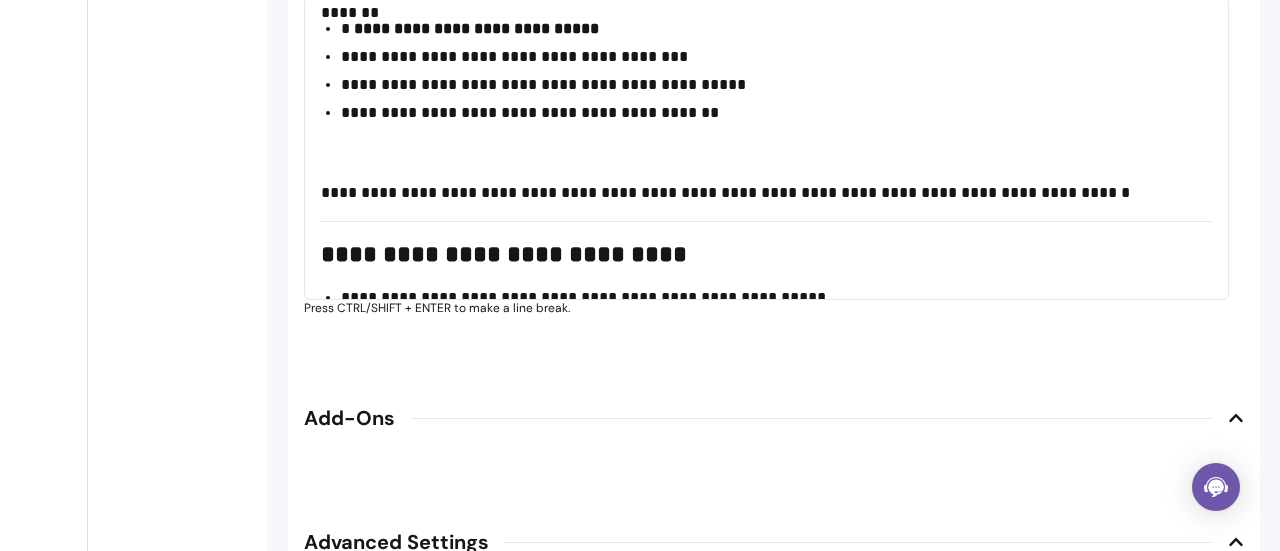click on "**********" at bounding box center (759, 193) 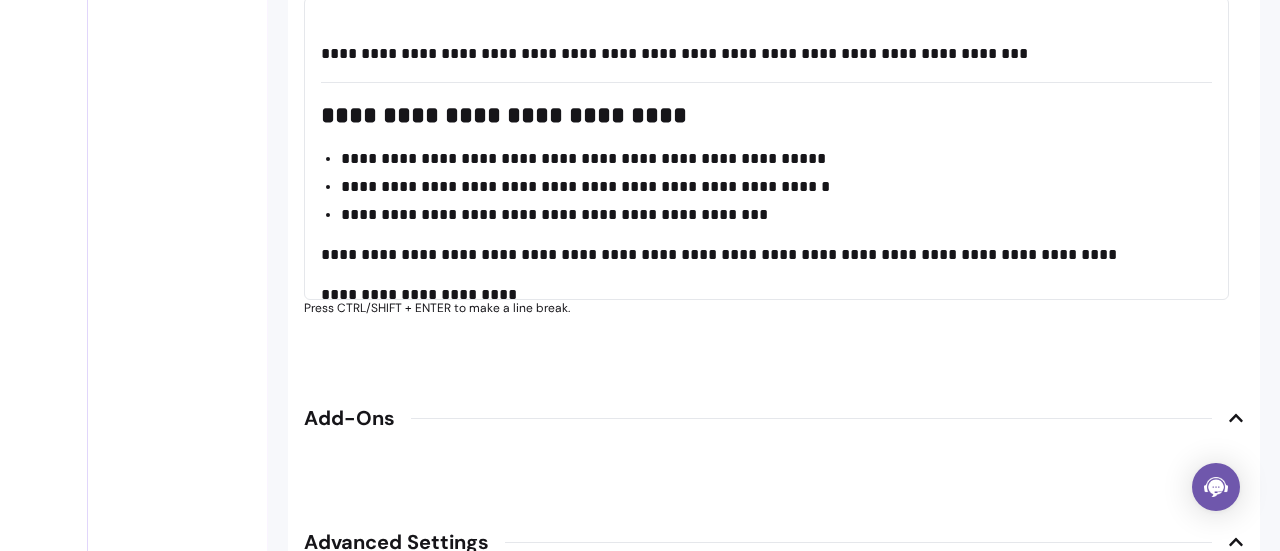scroll, scrollTop: 831, scrollLeft: 0, axis: vertical 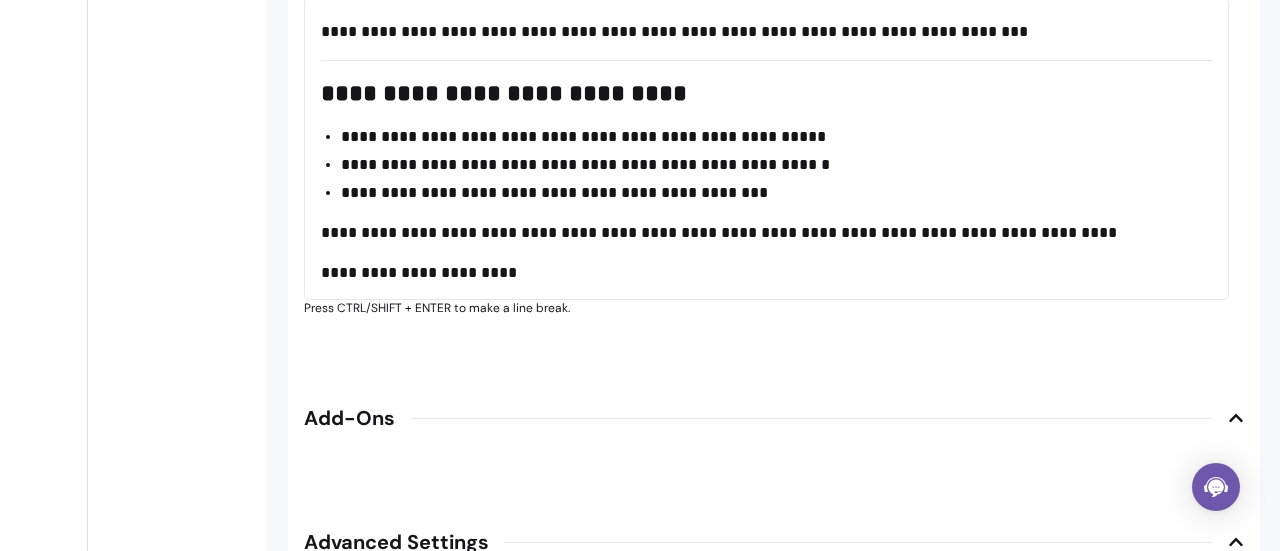 click on "**********" at bounding box center (759, 93) 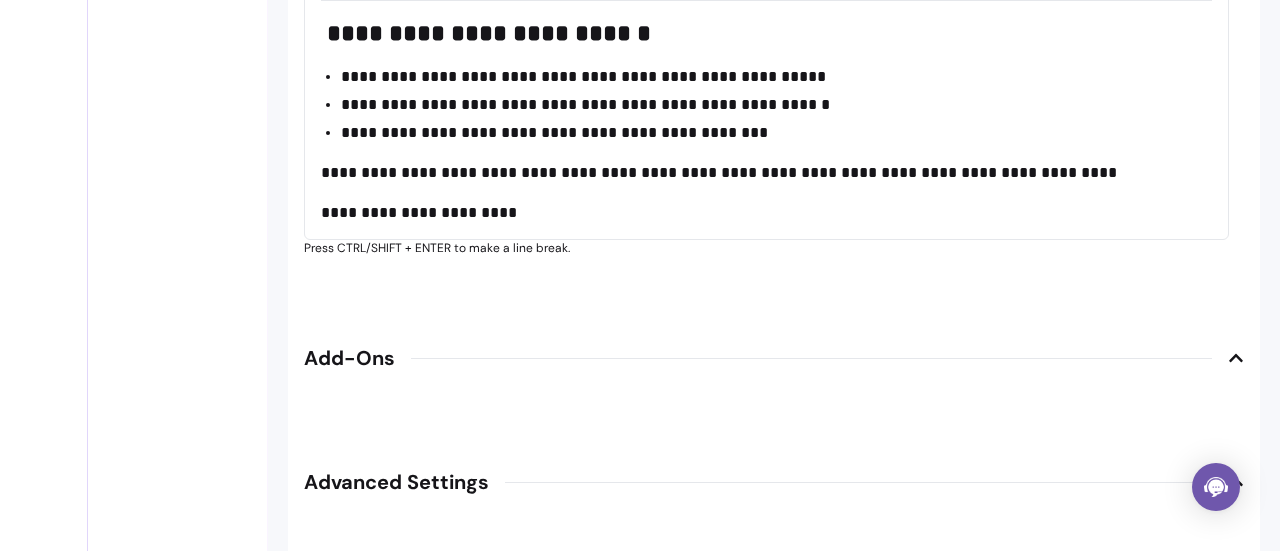 scroll, scrollTop: 3793, scrollLeft: 0, axis: vertical 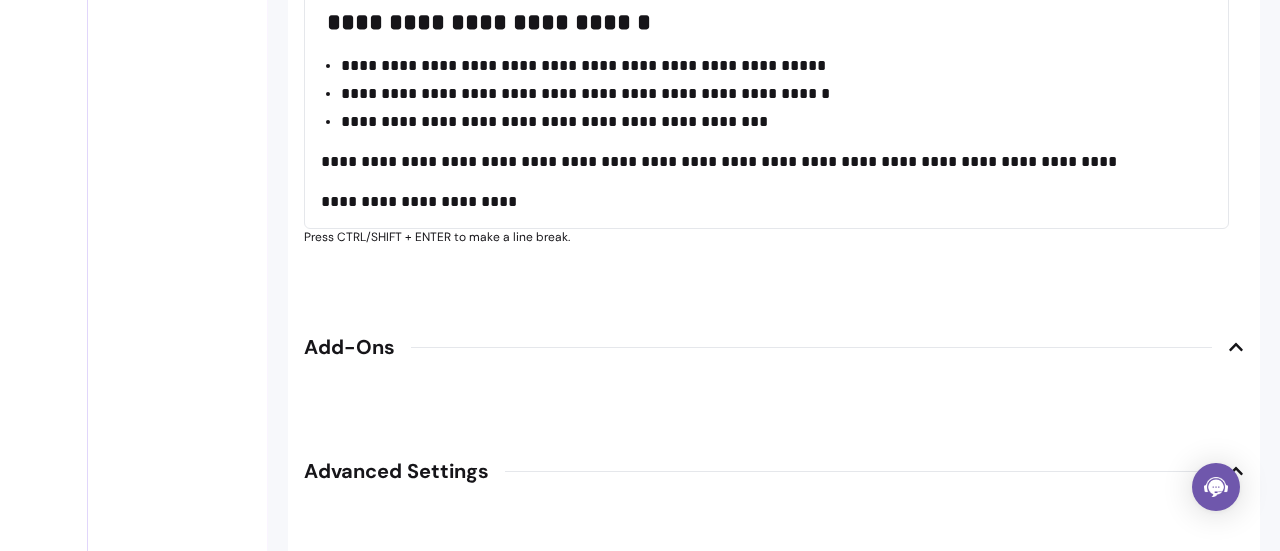 click on "**********" at bounding box center [759, 202] 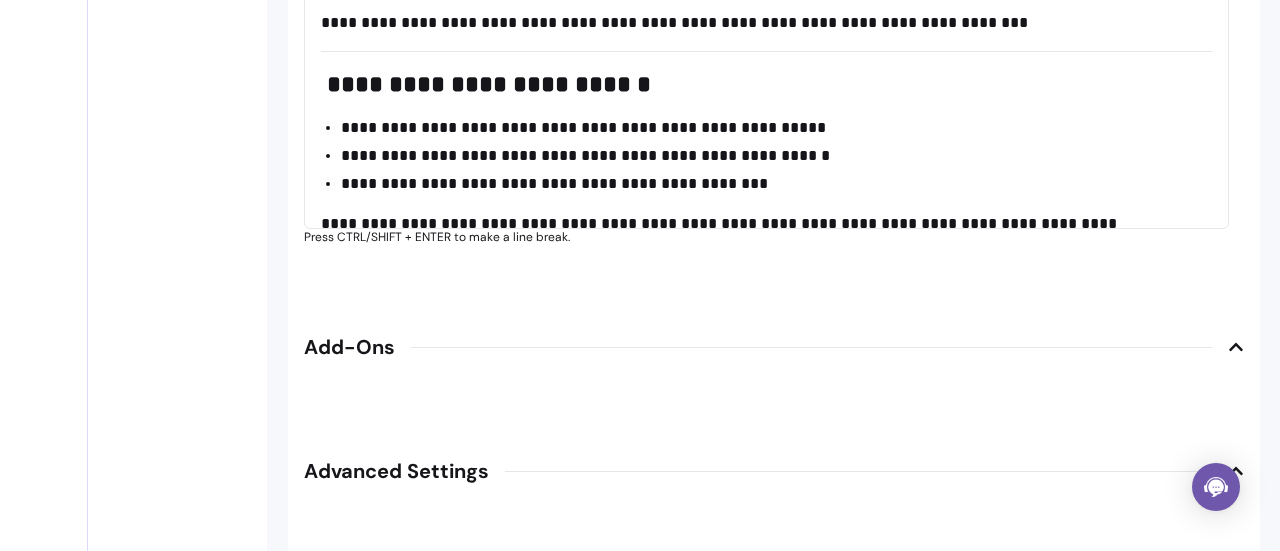 scroll, scrollTop: 831, scrollLeft: 0, axis: vertical 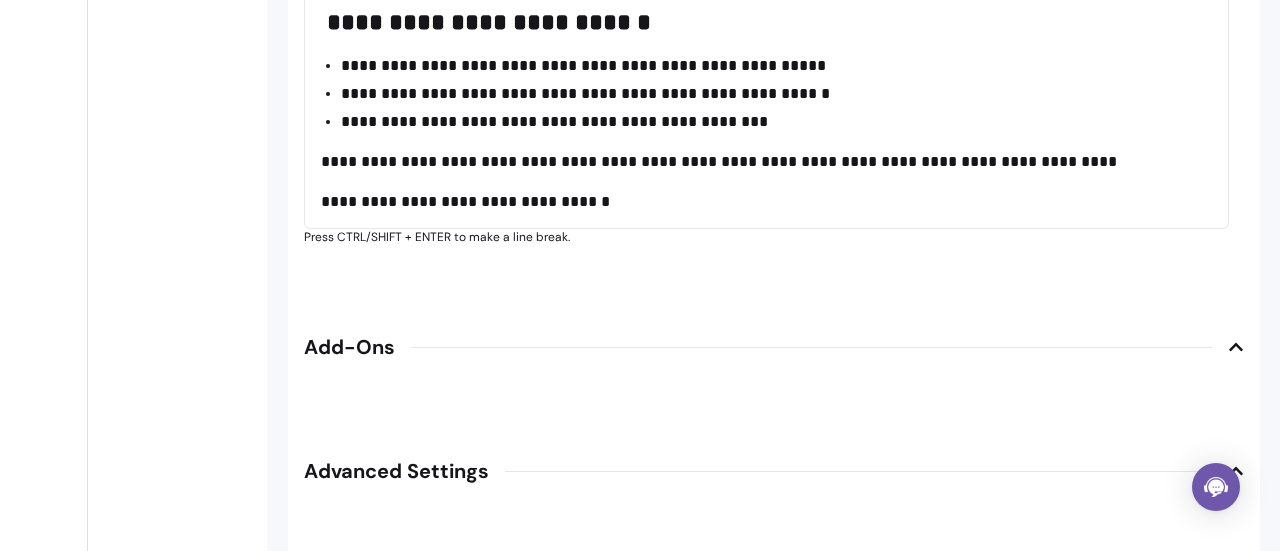 click on "**********" at bounding box center [759, 202] 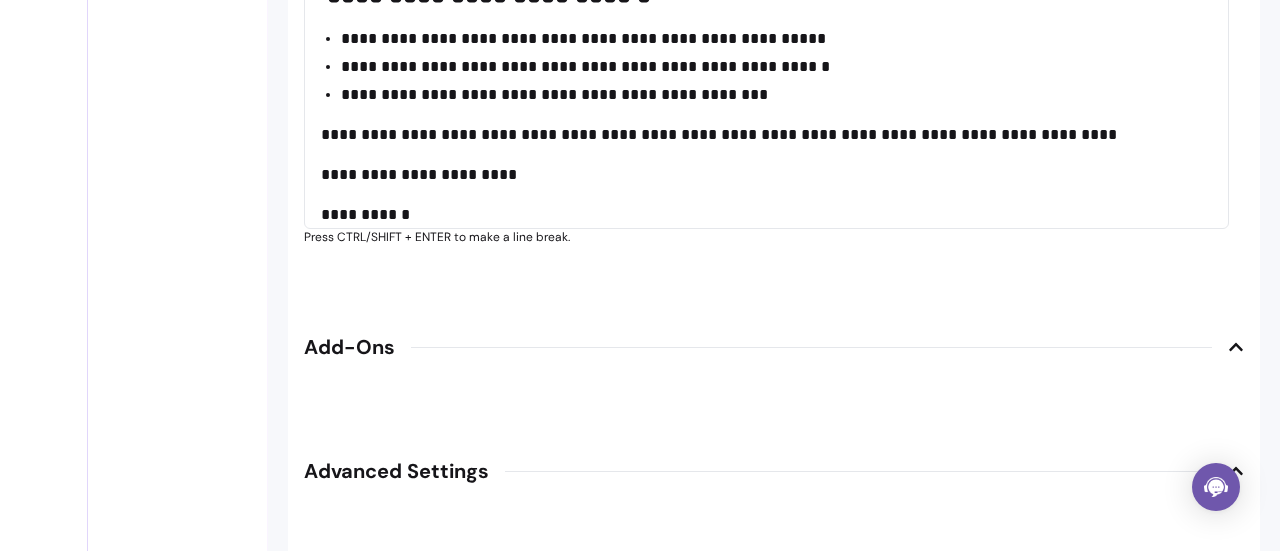 scroll, scrollTop: 871, scrollLeft: 0, axis: vertical 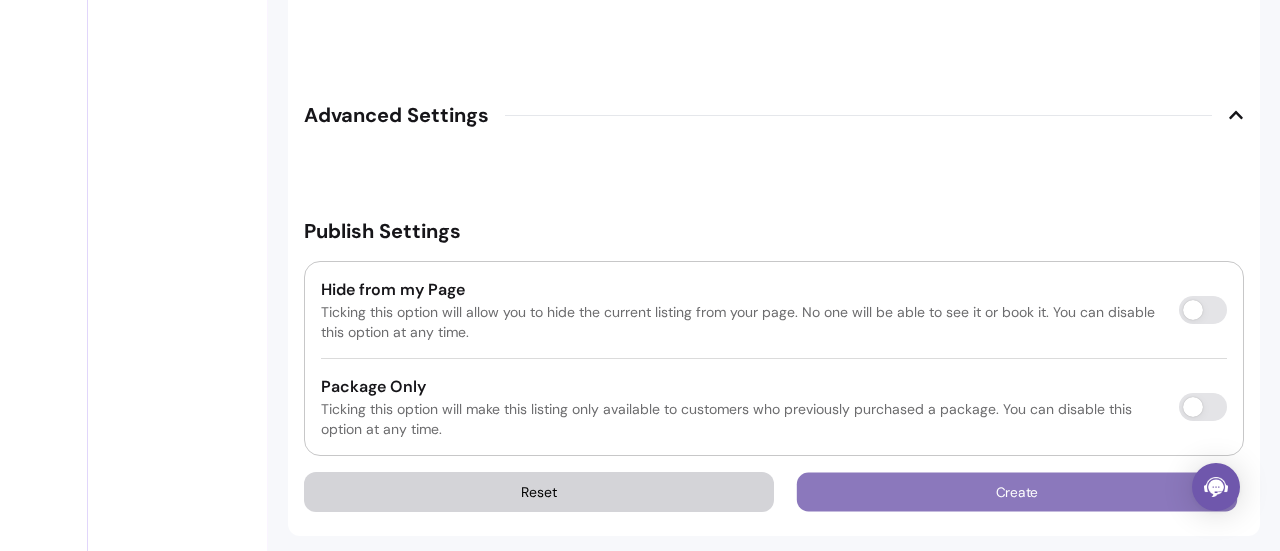 click on "Create" at bounding box center (1017, 492) 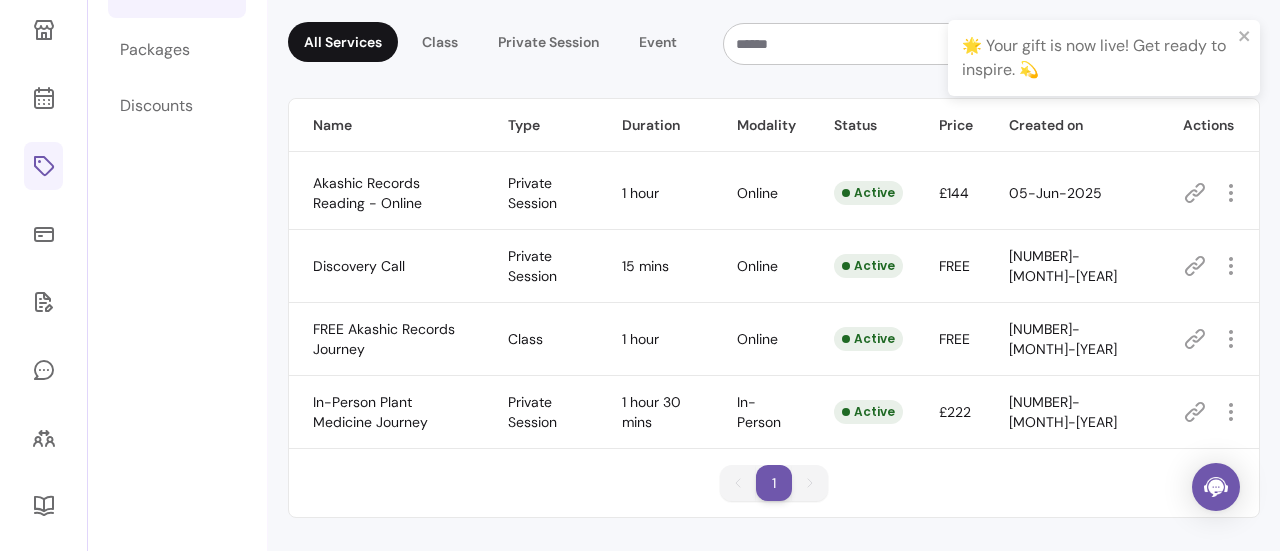 scroll, scrollTop: 172, scrollLeft: 0, axis: vertical 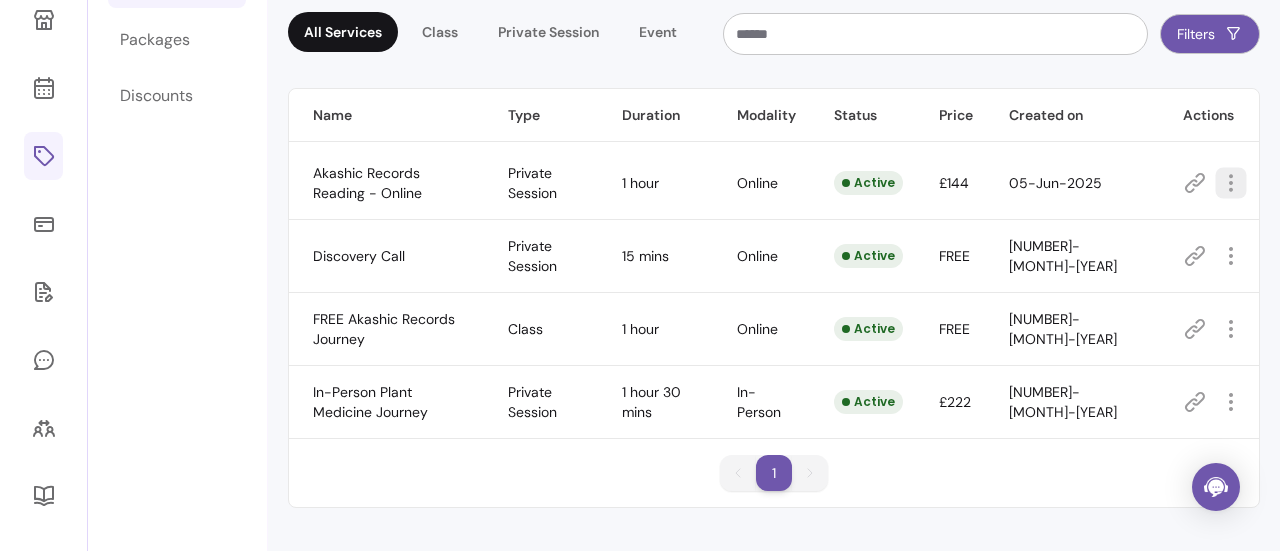 click at bounding box center (1230, 182) 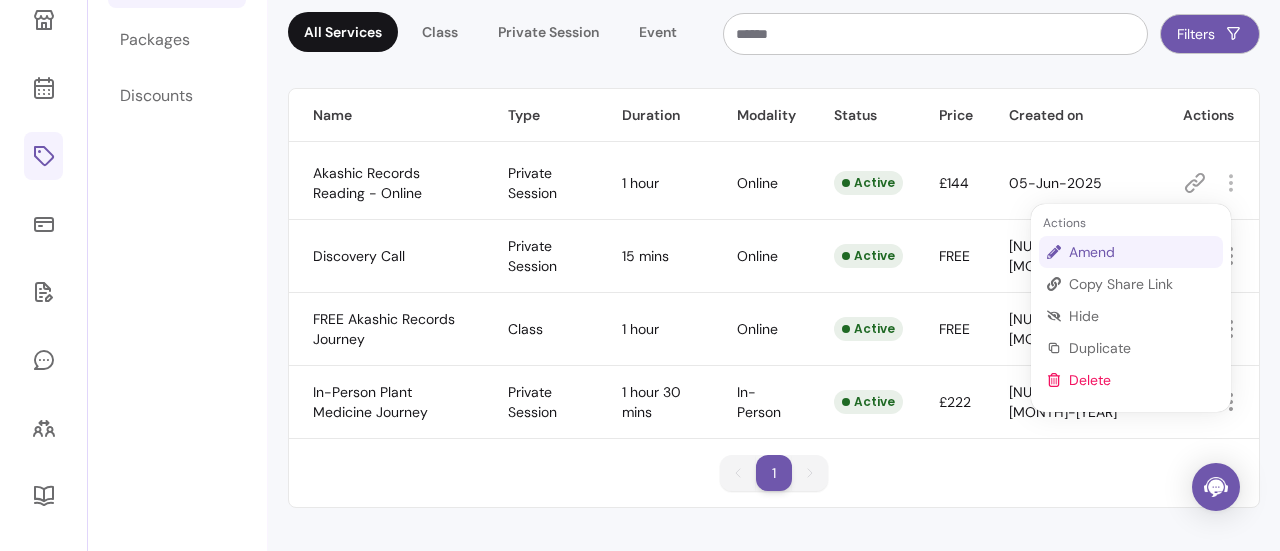 click on "Amend" at bounding box center [1142, 252] 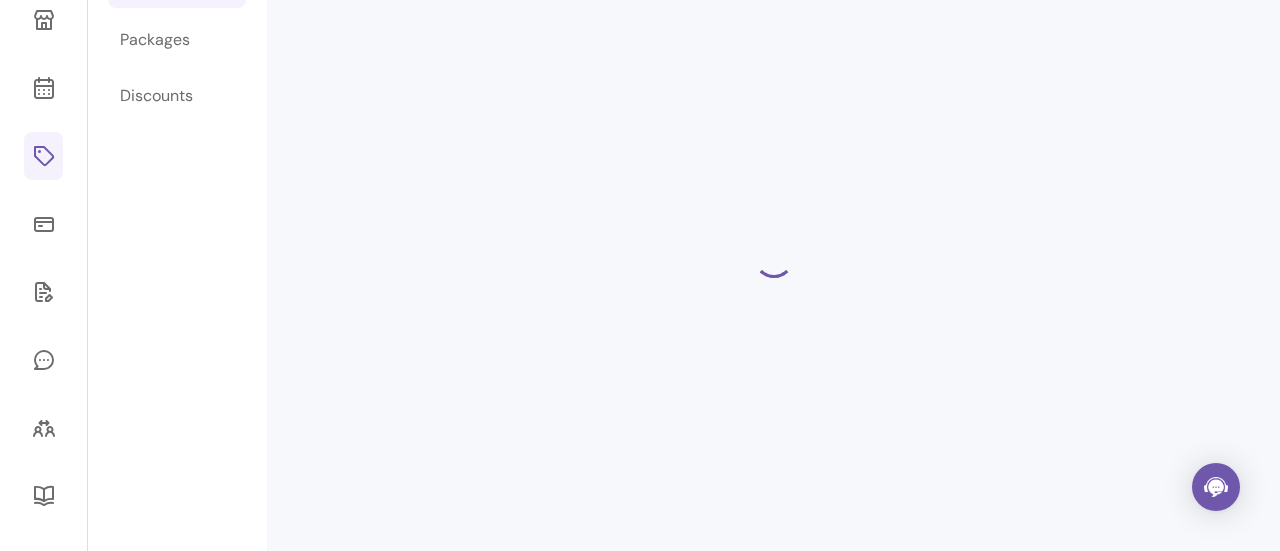 scroll, scrollTop: 68, scrollLeft: 0, axis: vertical 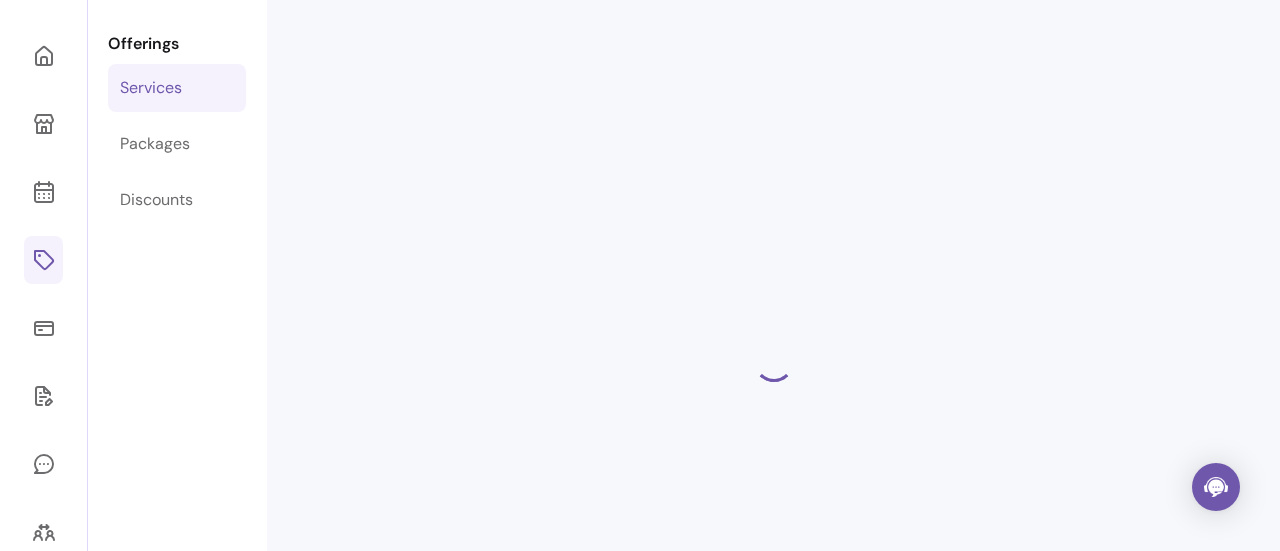 select on "**" 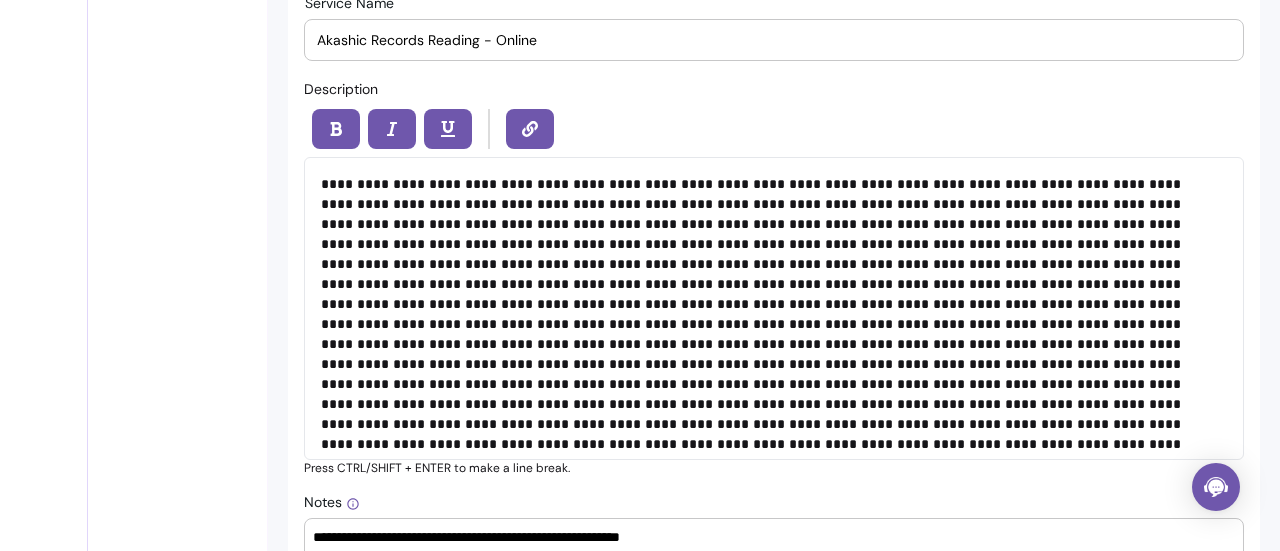 scroll, scrollTop: 865, scrollLeft: 0, axis: vertical 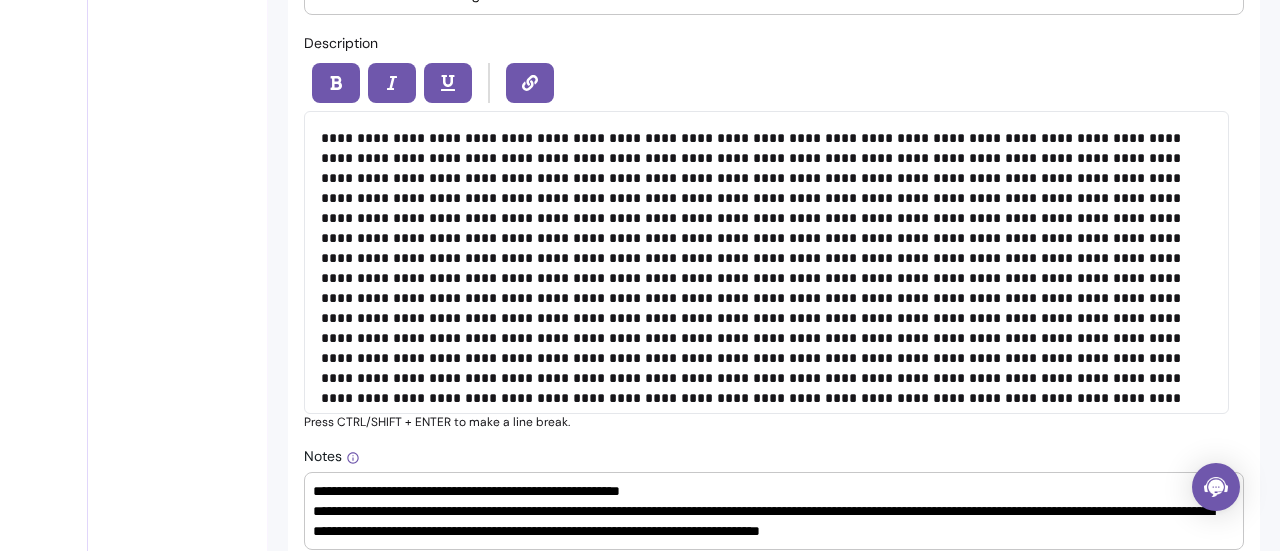click at bounding box center [759, 288] 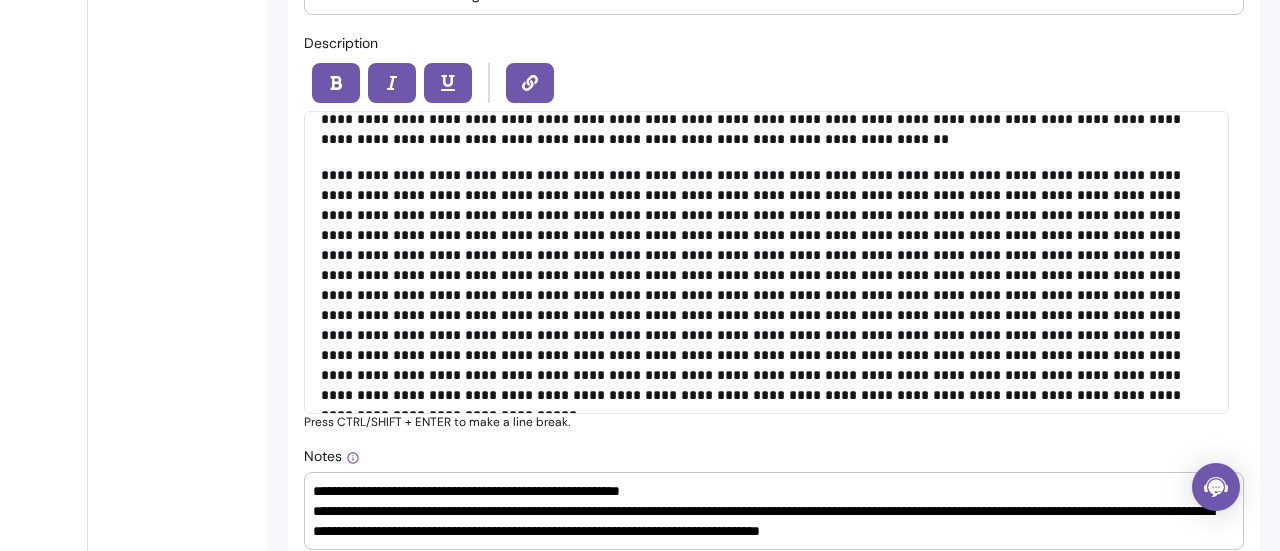 scroll, scrollTop: 80, scrollLeft: 0, axis: vertical 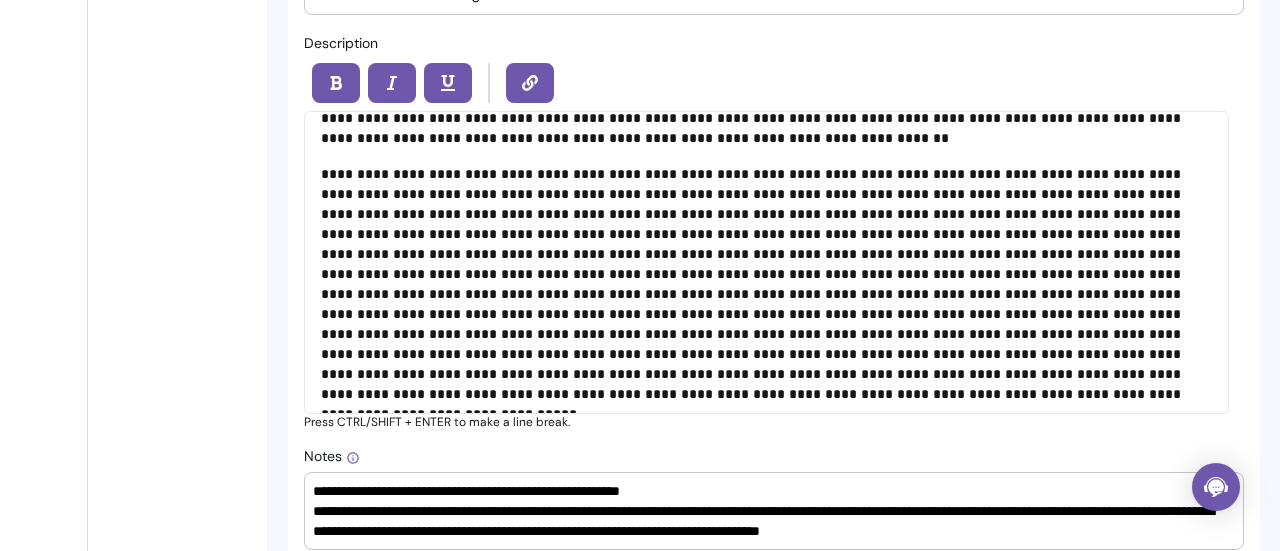 click at bounding box center [759, 284] 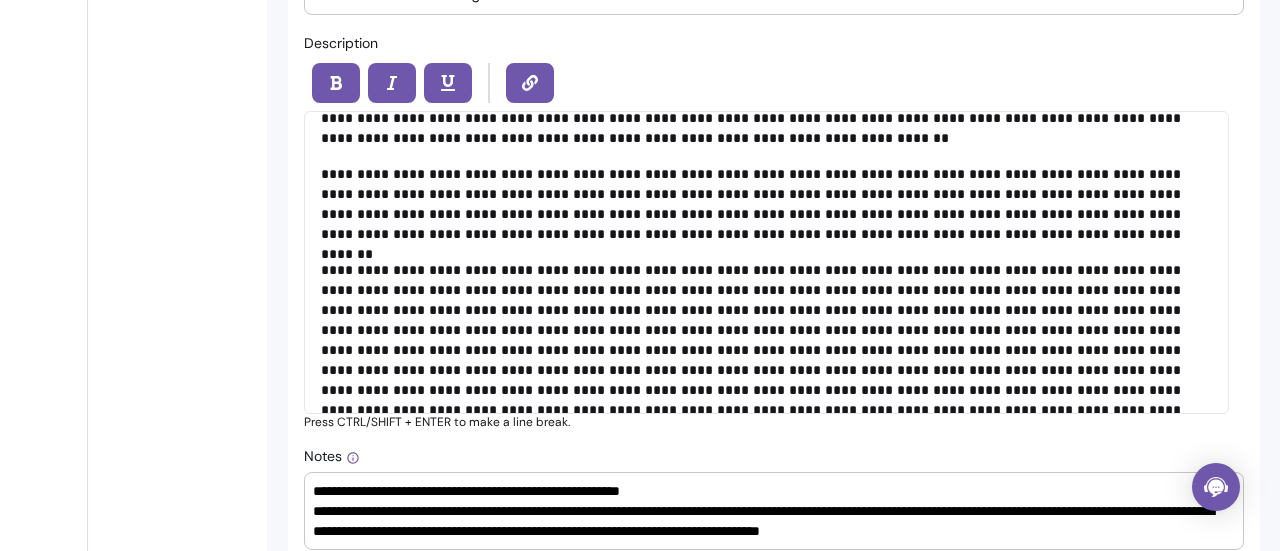 click on "**********" at bounding box center [759, 340] 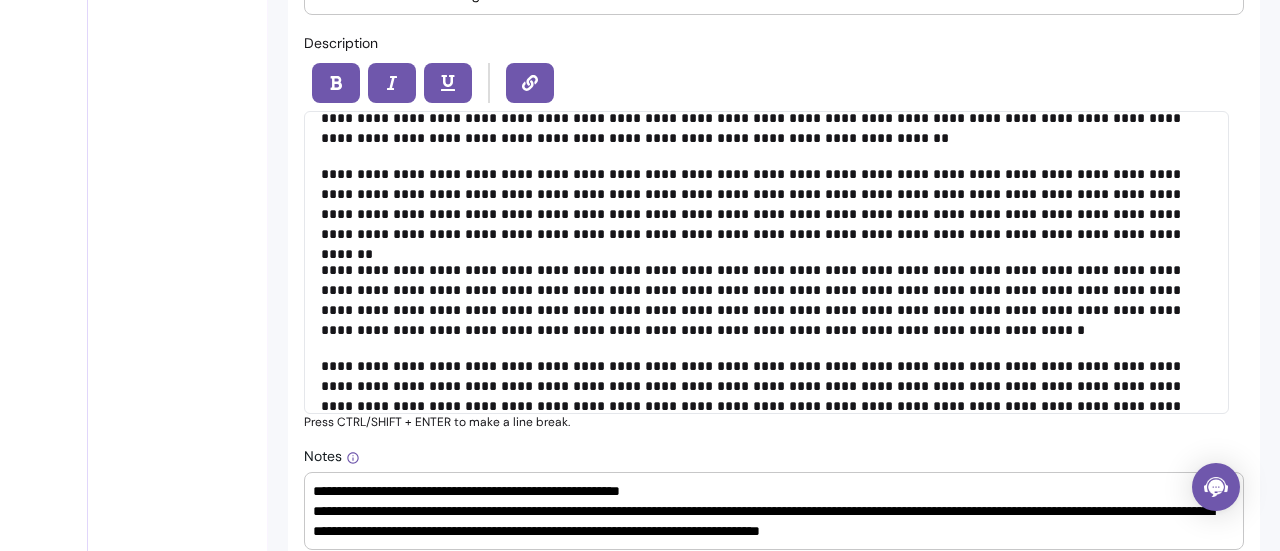 scroll, scrollTop: 118, scrollLeft: 0, axis: vertical 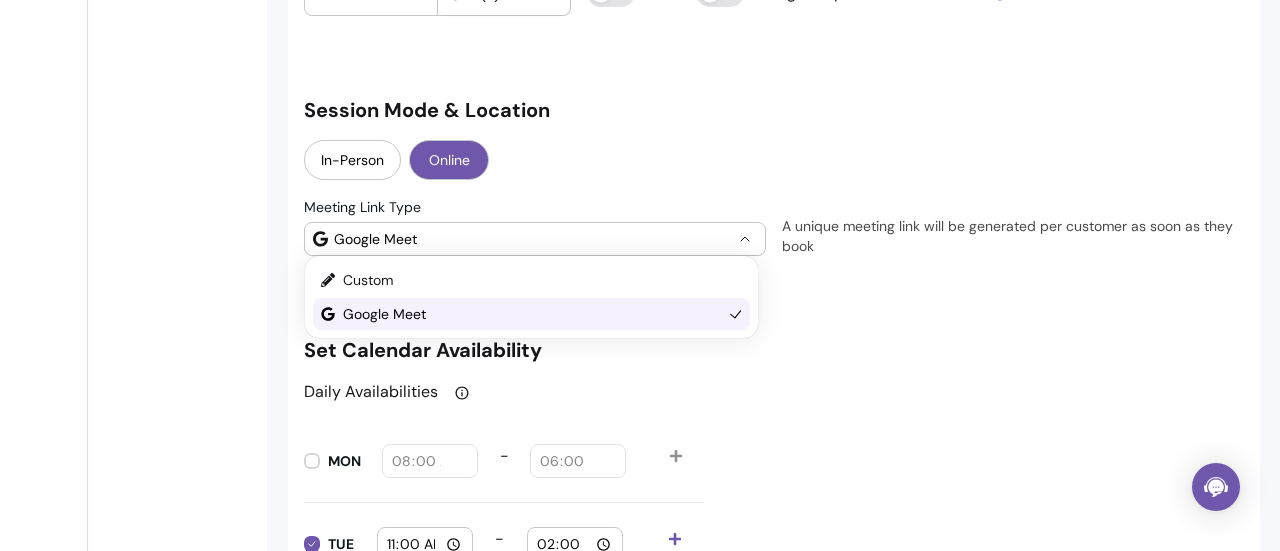 click 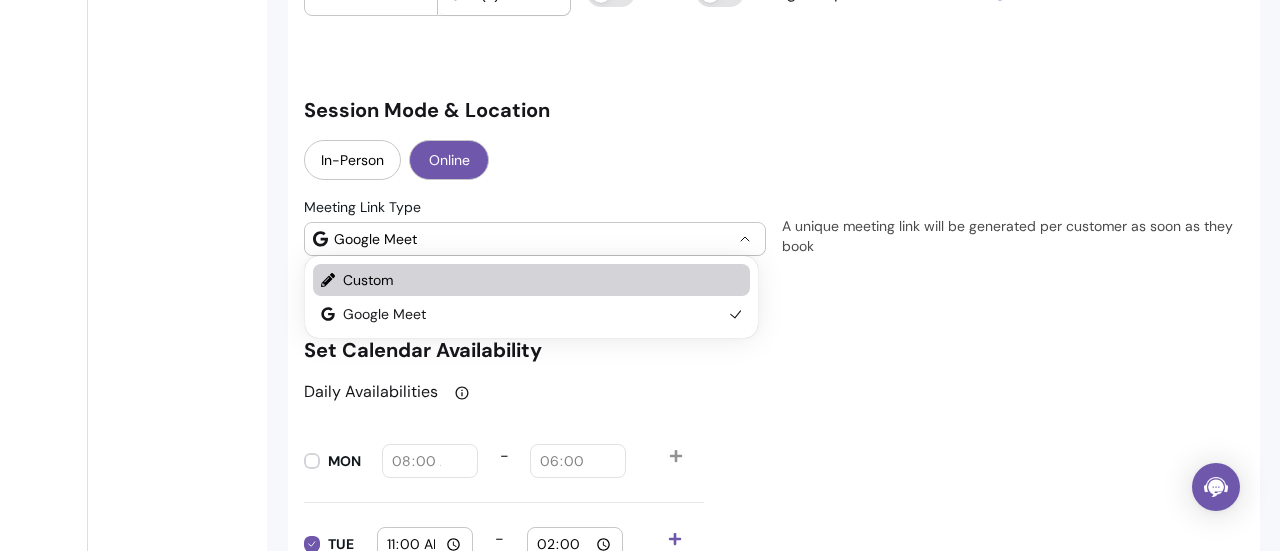 click on "Custom" at bounding box center [532, 280] 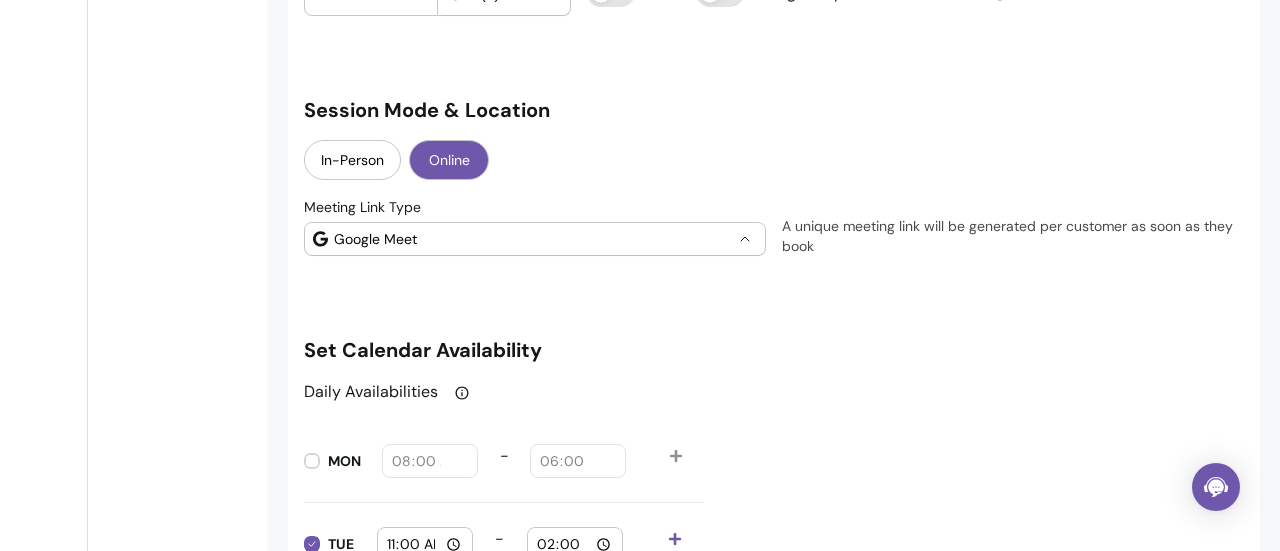 select on "******" 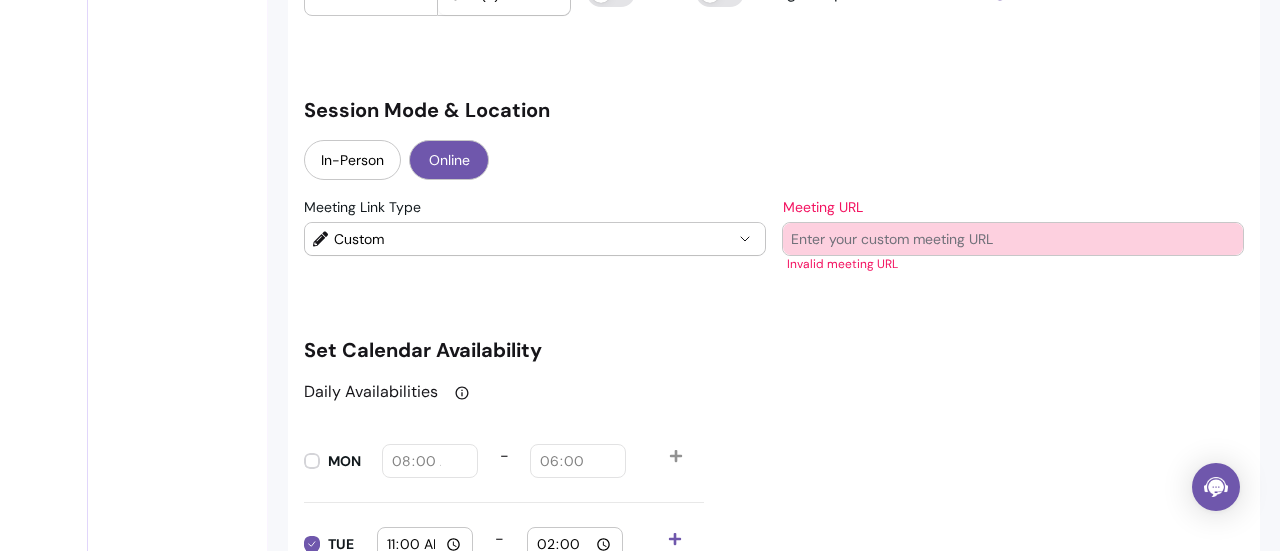 click on "Meeting URL" at bounding box center (1013, 239) 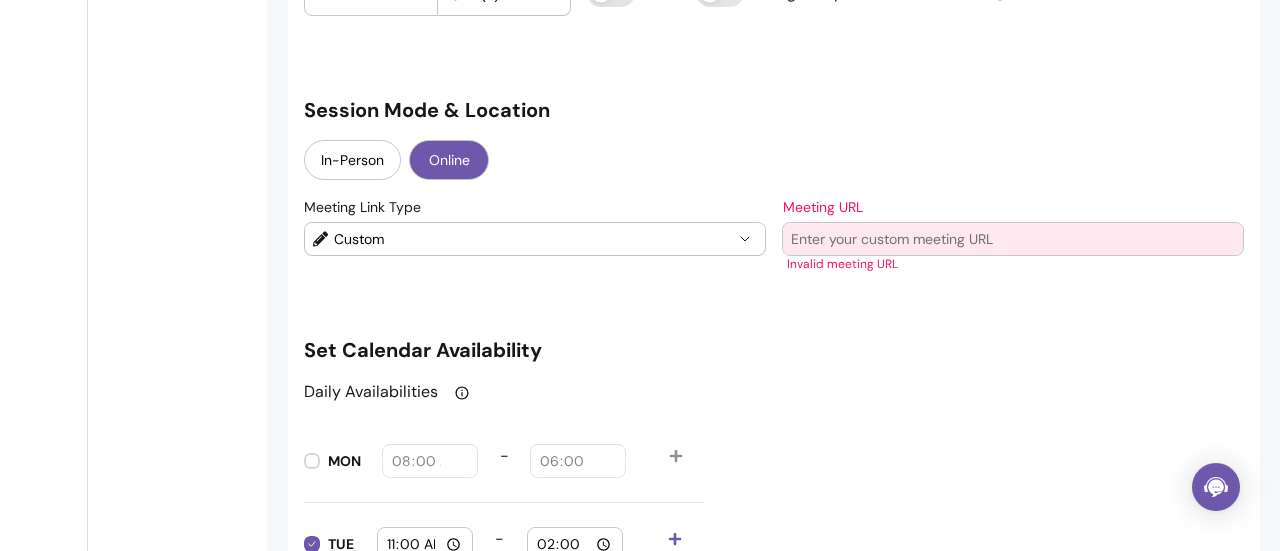 paste on "https://us05web.zoom.us/j/4708917860?pwd=ckhmNkc4ZFgzbmxFSDZNYkdFZ2Vmdz09" 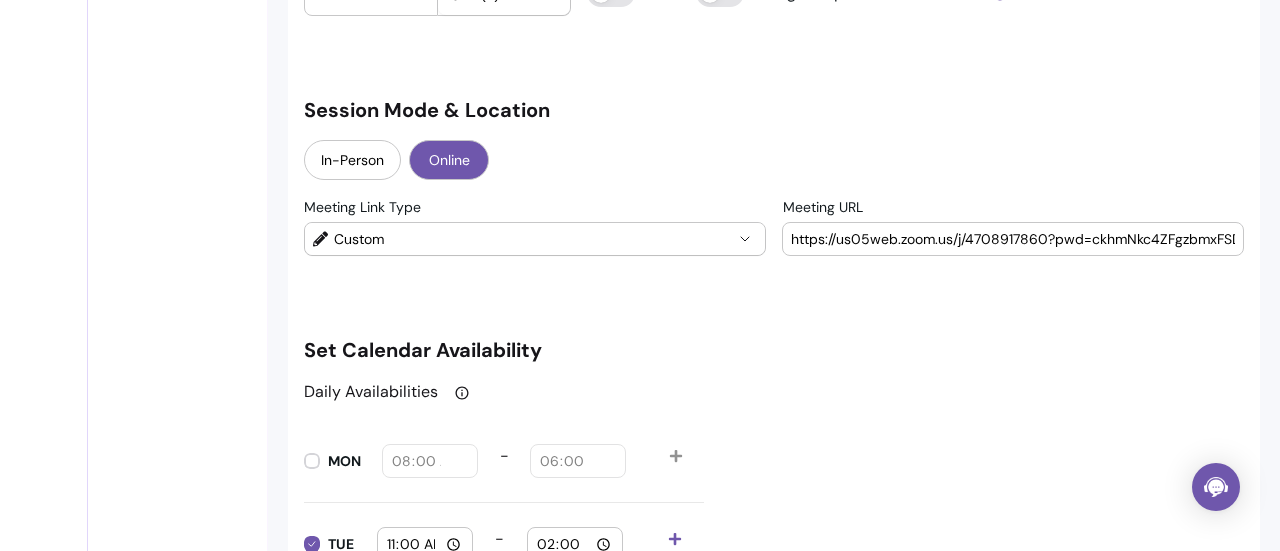 scroll, scrollTop: 0, scrollLeft: 132, axis: horizontal 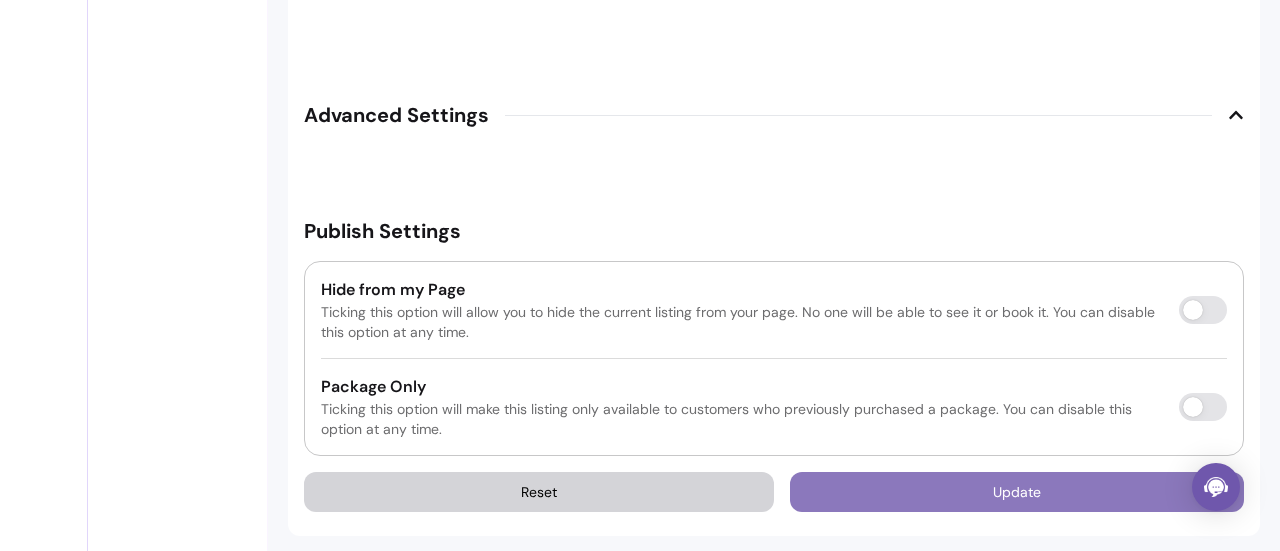 type on "https://us05web.zoom.us/j/4708917860?pwd=ckhmNkc4ZFgzbmxFSDZNYkdFZ2Vmdz09" 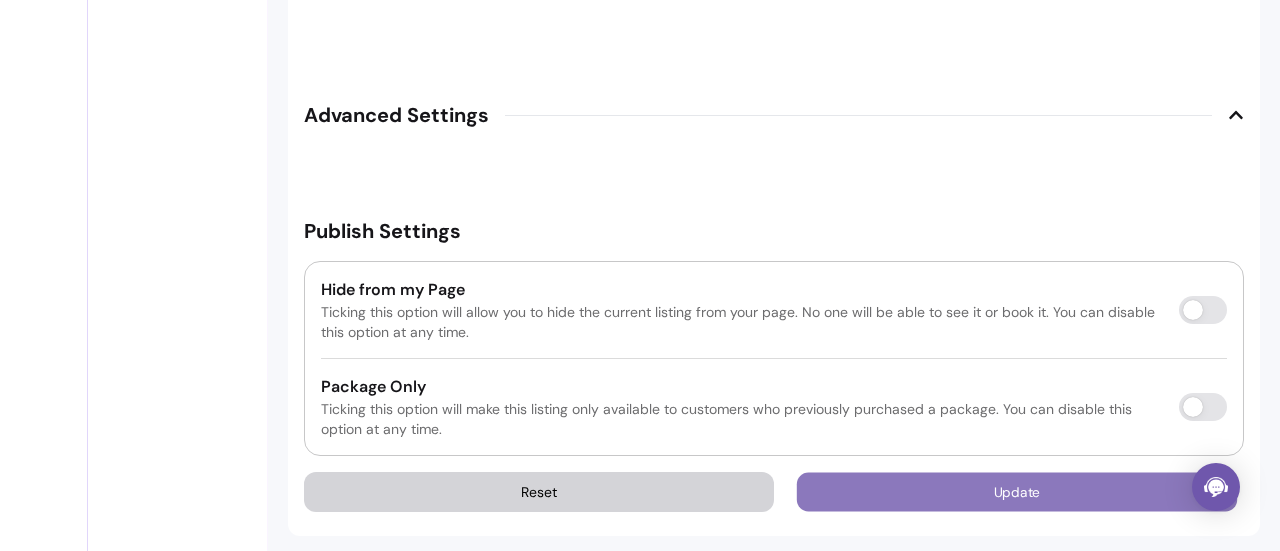 scroll, scrollTop: 0, scrollLeft: 0, axis: both 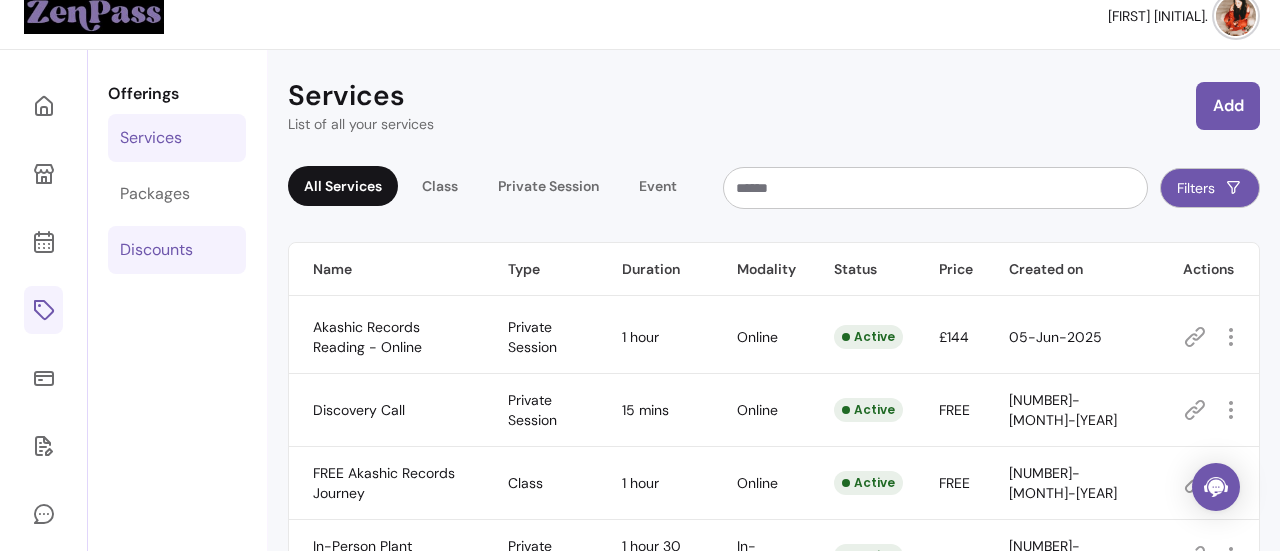 click on "Discounts" at bounding box center (156, 250) 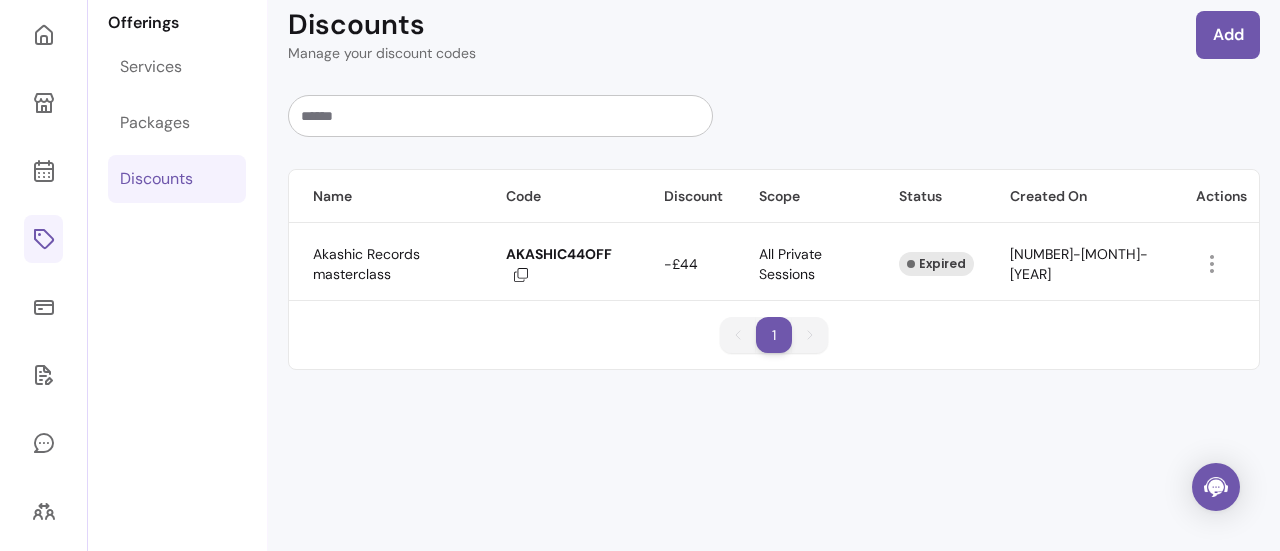 scroll, scrollTop: 88, scrollLeft: 0, axis: vertical 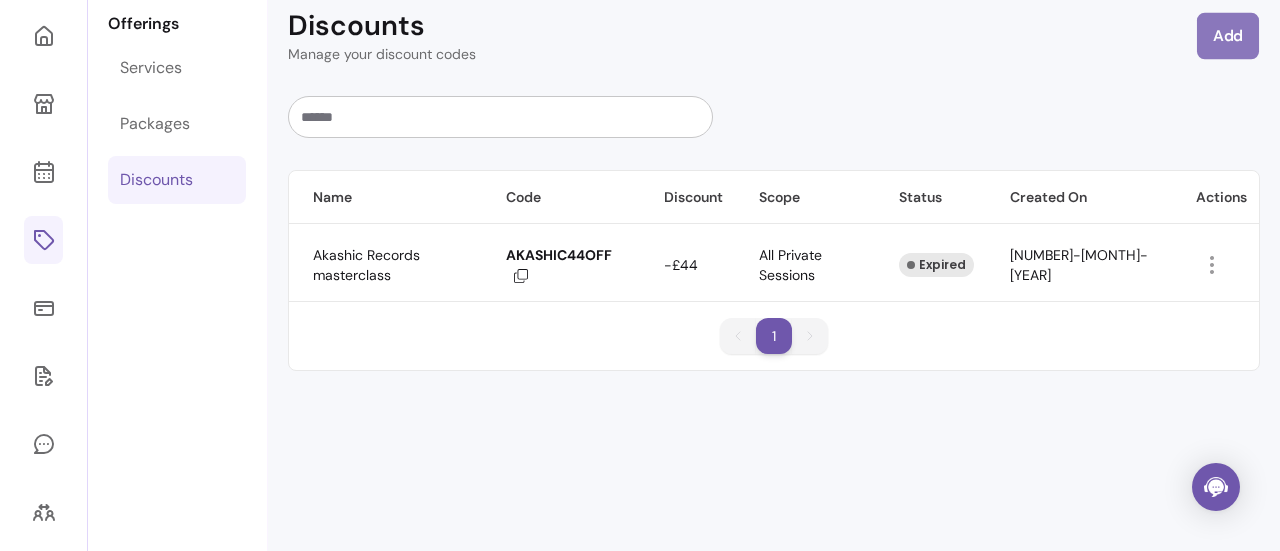 click on "Add" at bounding box center [1228, 36] 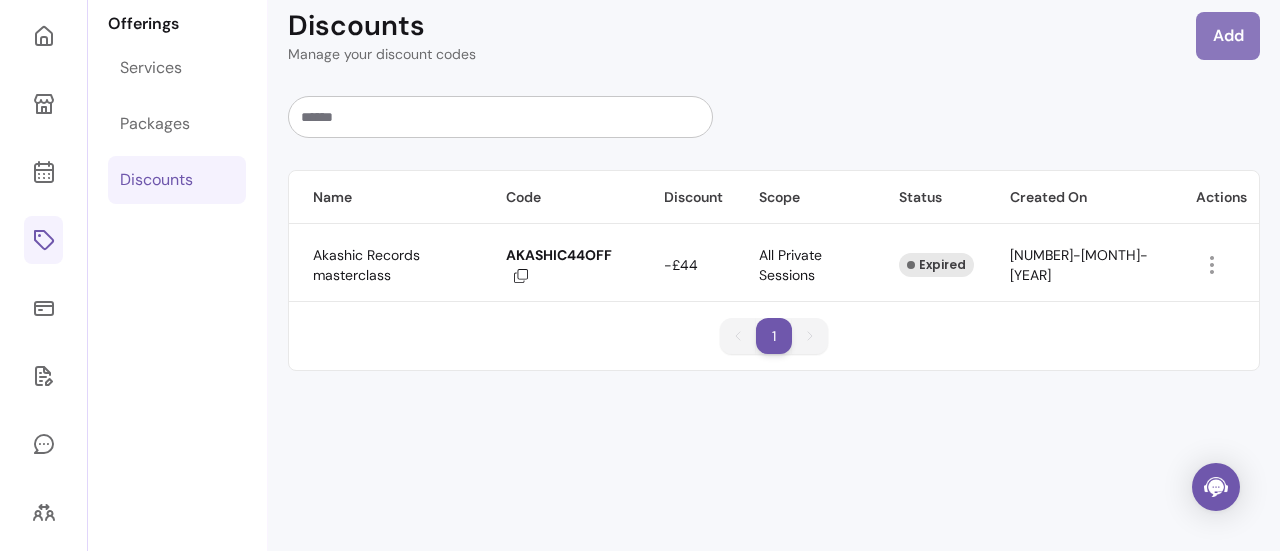 scroll, scrollTop: 68, scrollLeft: 0, axis: vertical 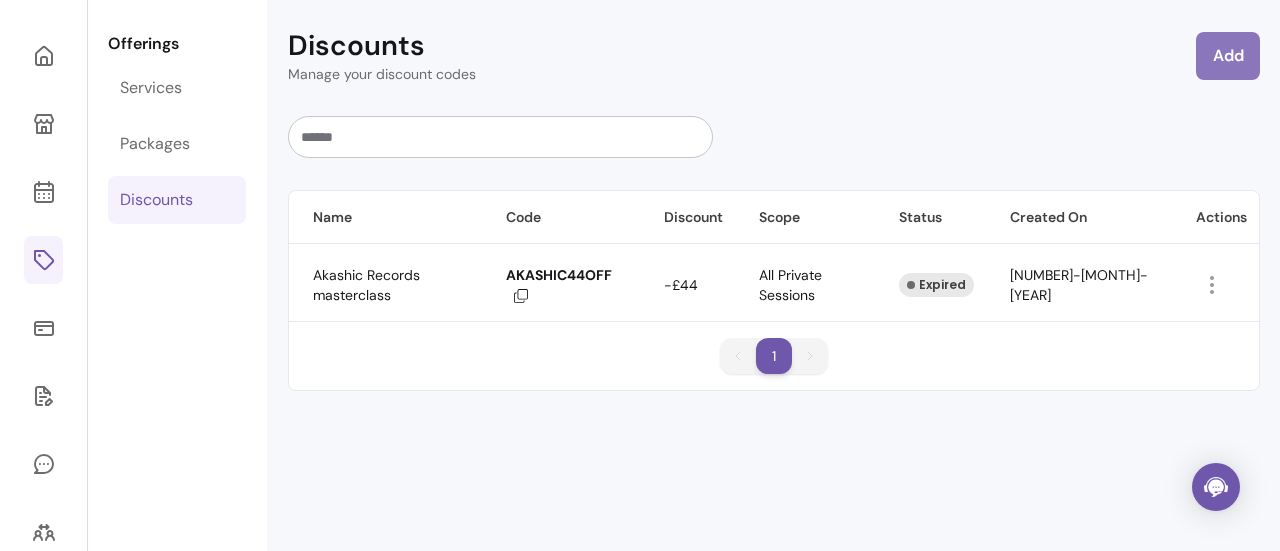 select on "****" 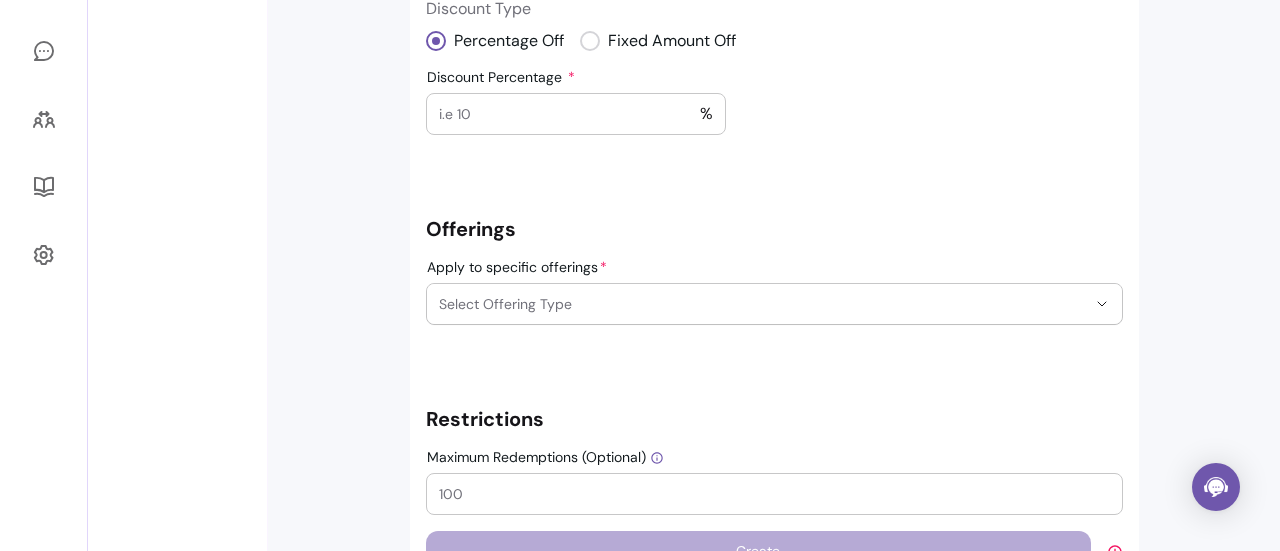 scroll, scrollTop: 482, scrollLeft: 0, axis: vertical 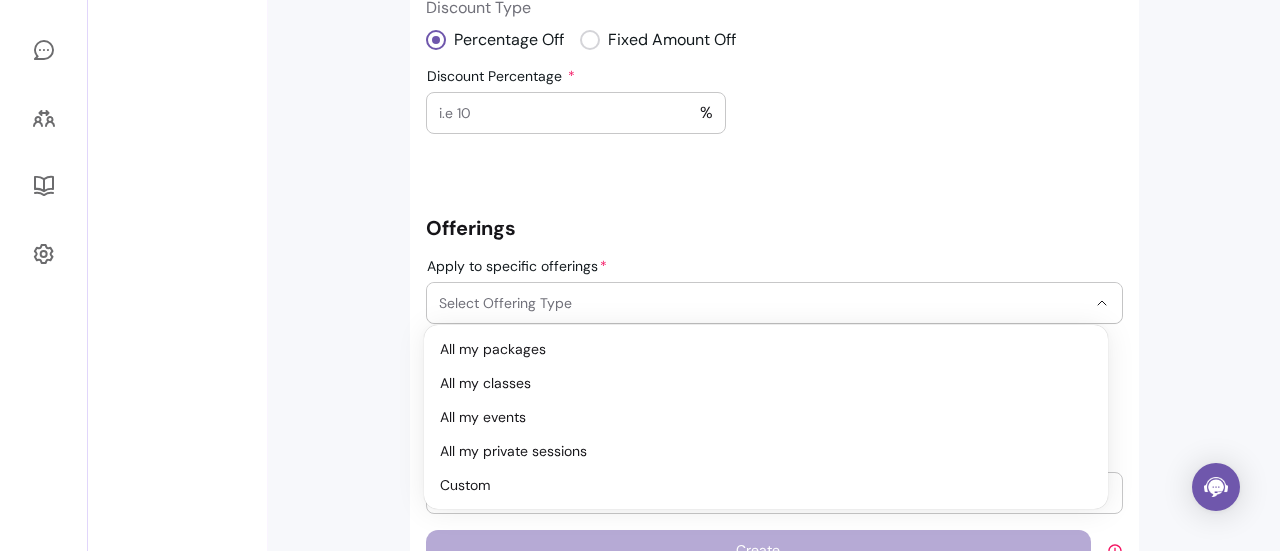 click 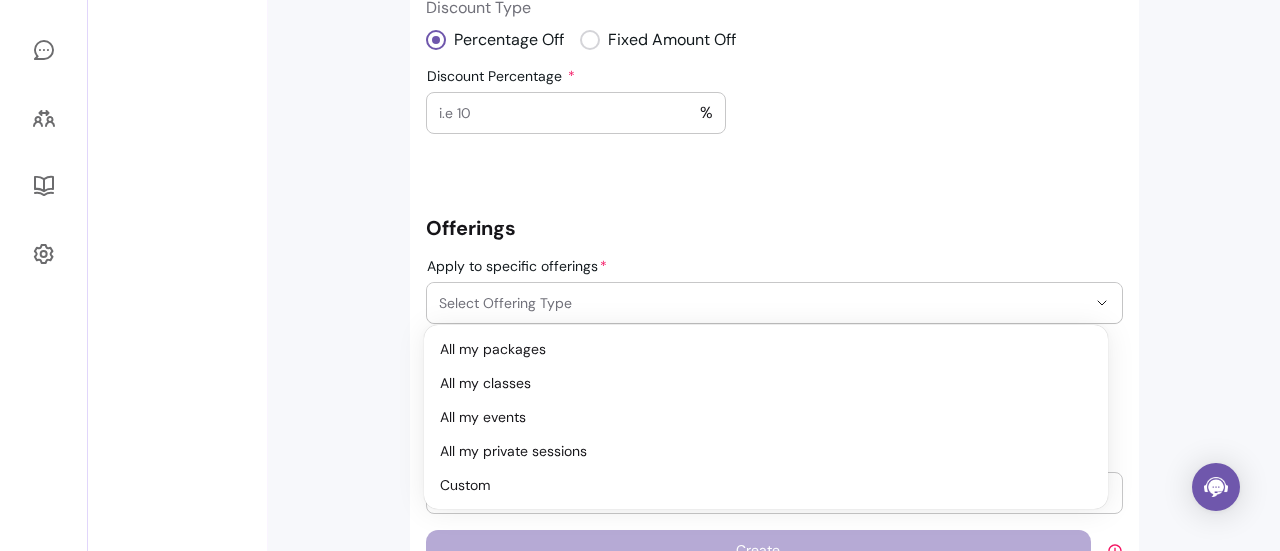 click on "**********" at bounding box center [774, 104] 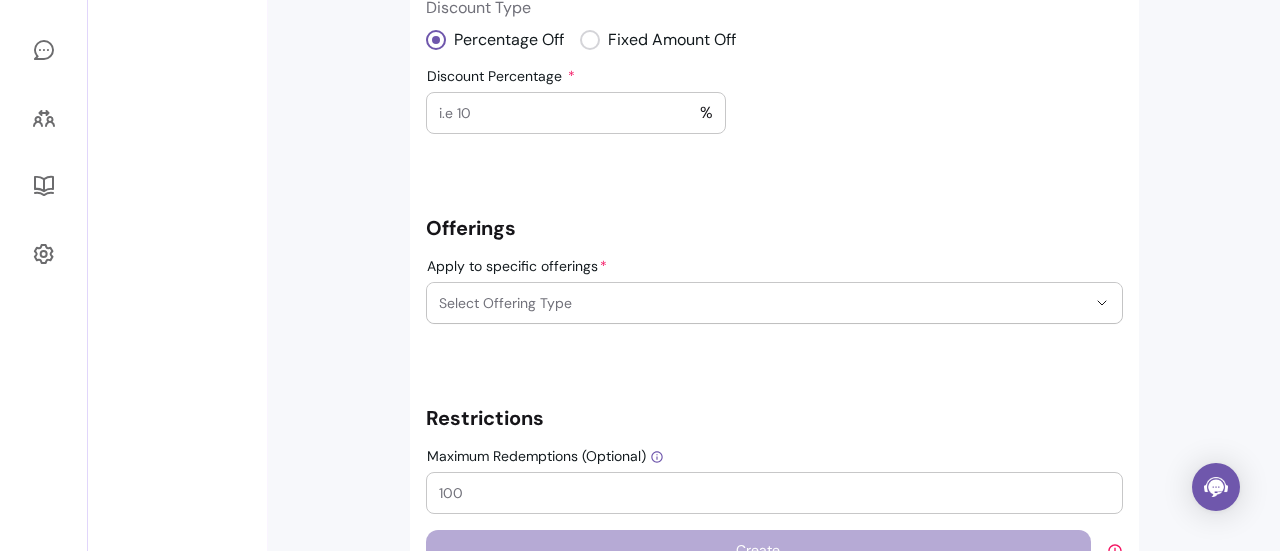 scroll, scrollTop: 548, scrollLeft: 0, axis: vertical 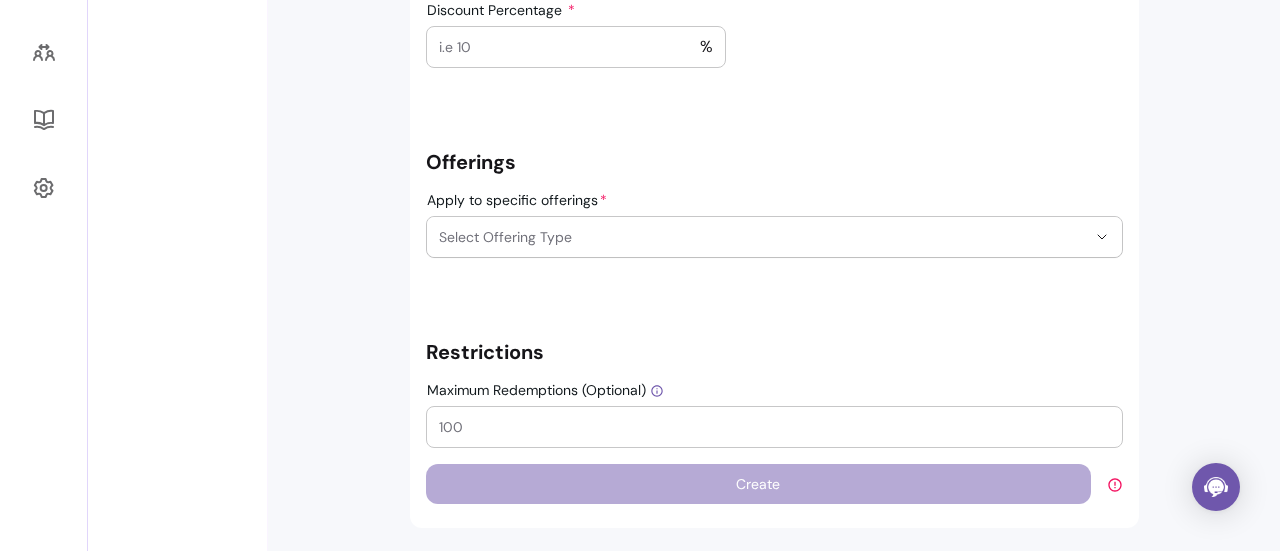 click on "**********" at bounding box center [774, 38] 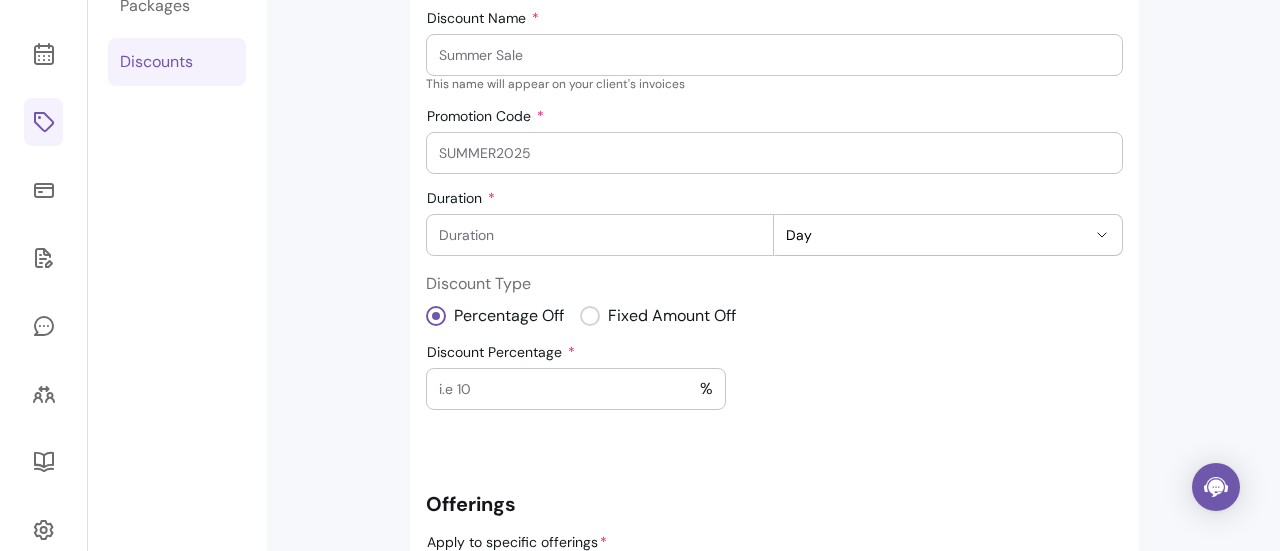 scroll, scrollTop: 0, scrollLeft: 0, axis: both 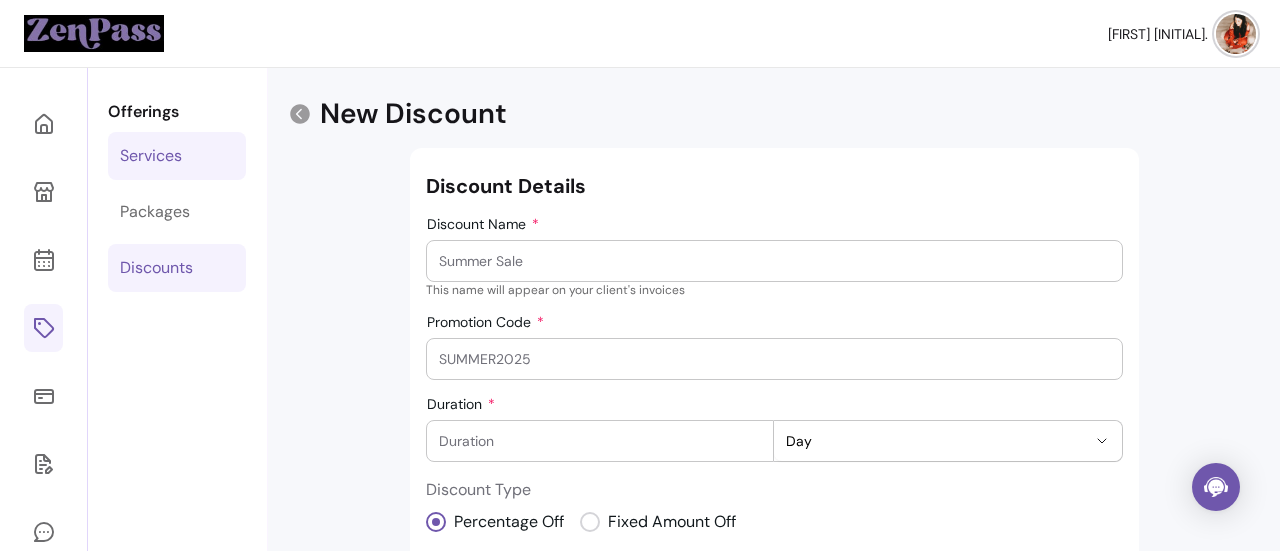 click on "Services" at bounding box center (151, 156) 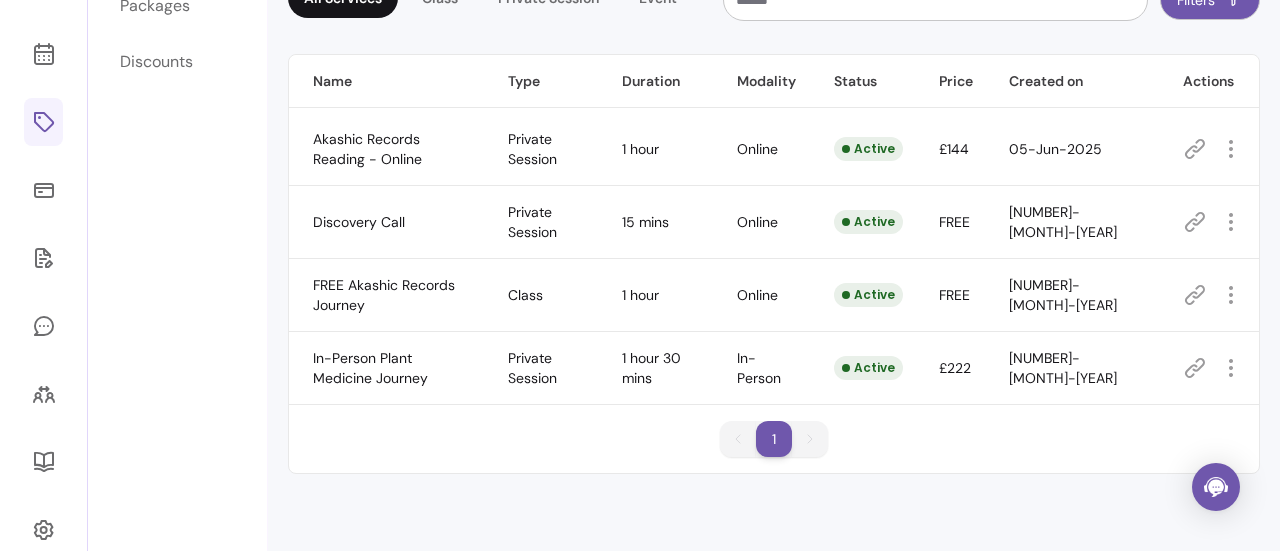 scroll, scrollTop: 240, scrollLeft: 0, axis: vertical 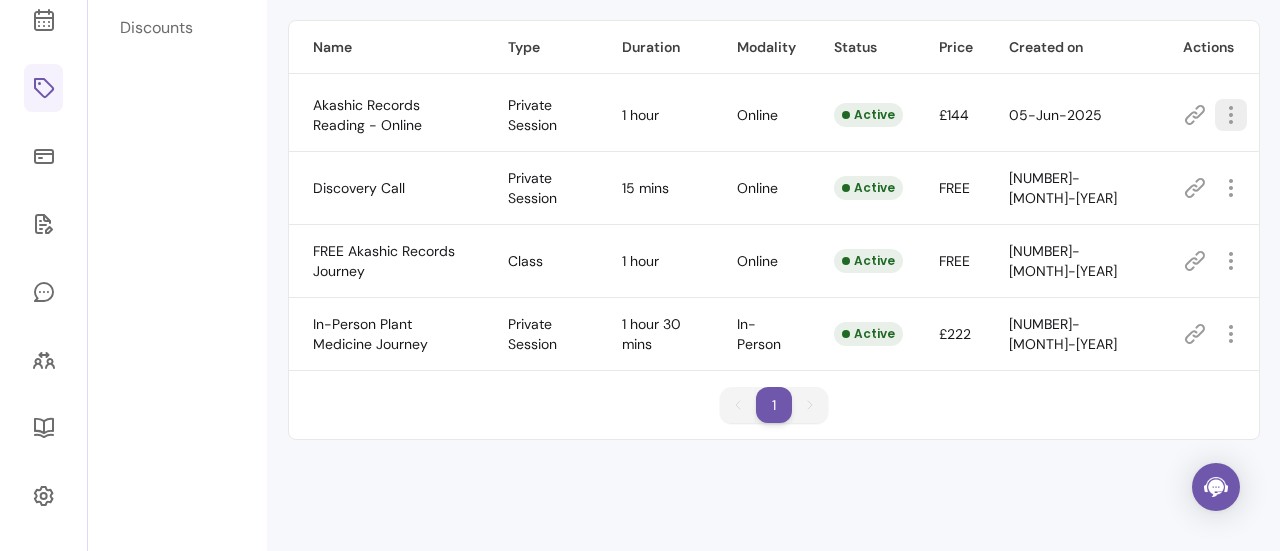 click at bounding box center (1231, 115) 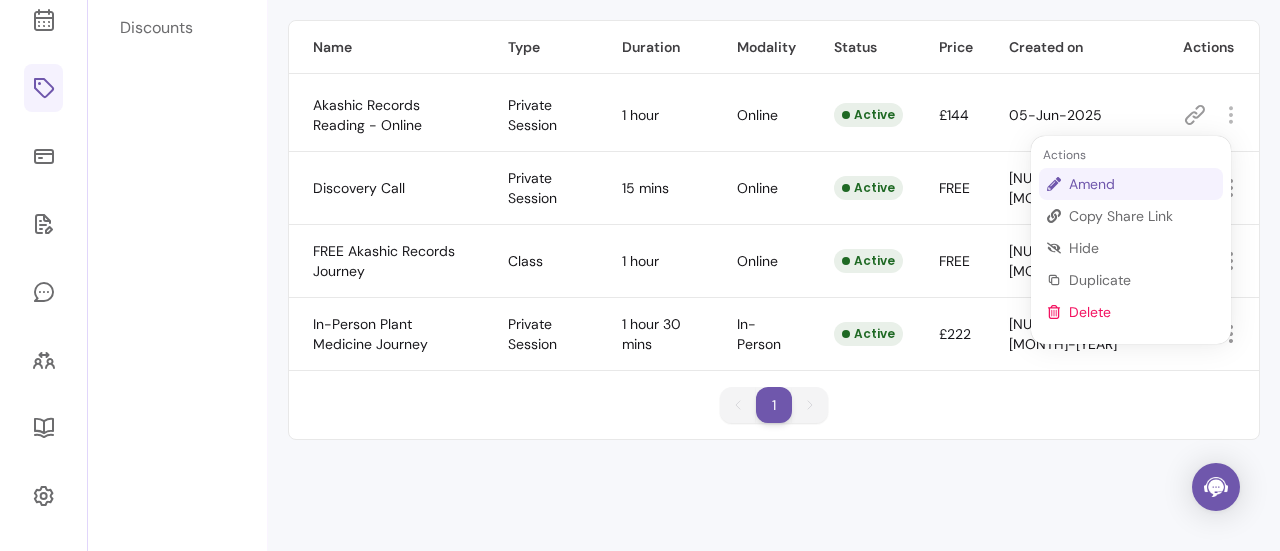 click on "Amend" at bounding box center (1142, 184) 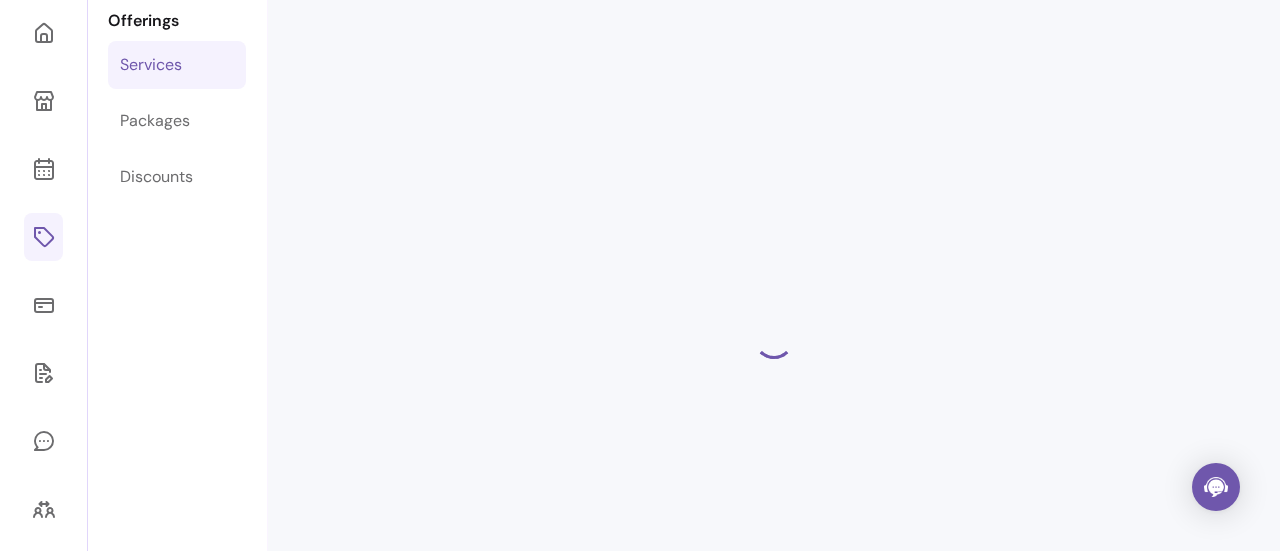 scroll, scrollTop: 68, scrollLeft: 0, axis: vertical 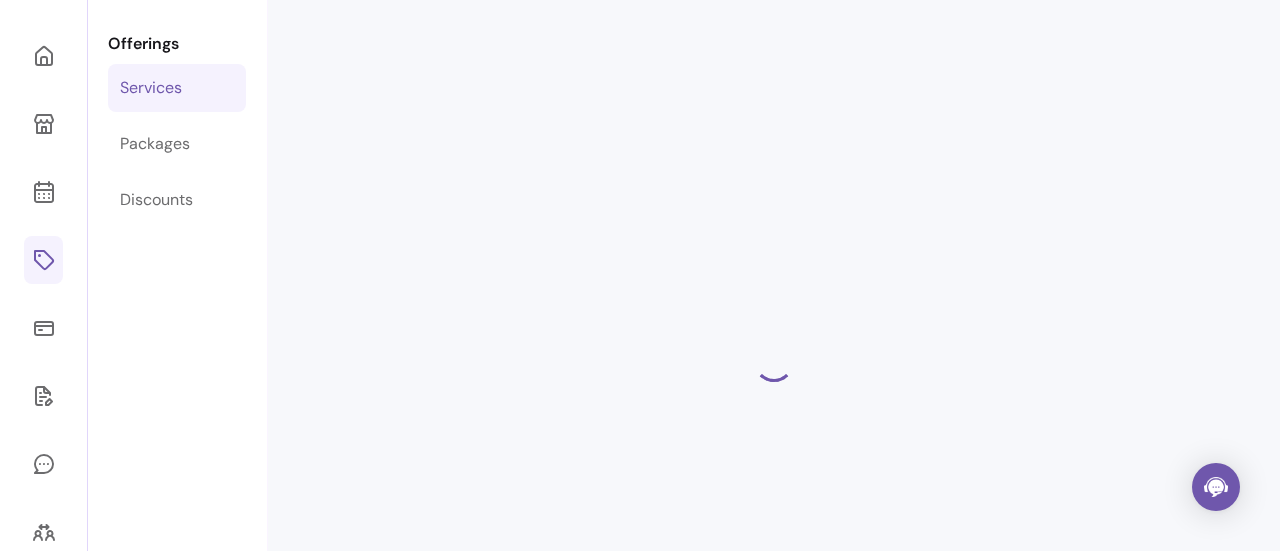 select on "**" 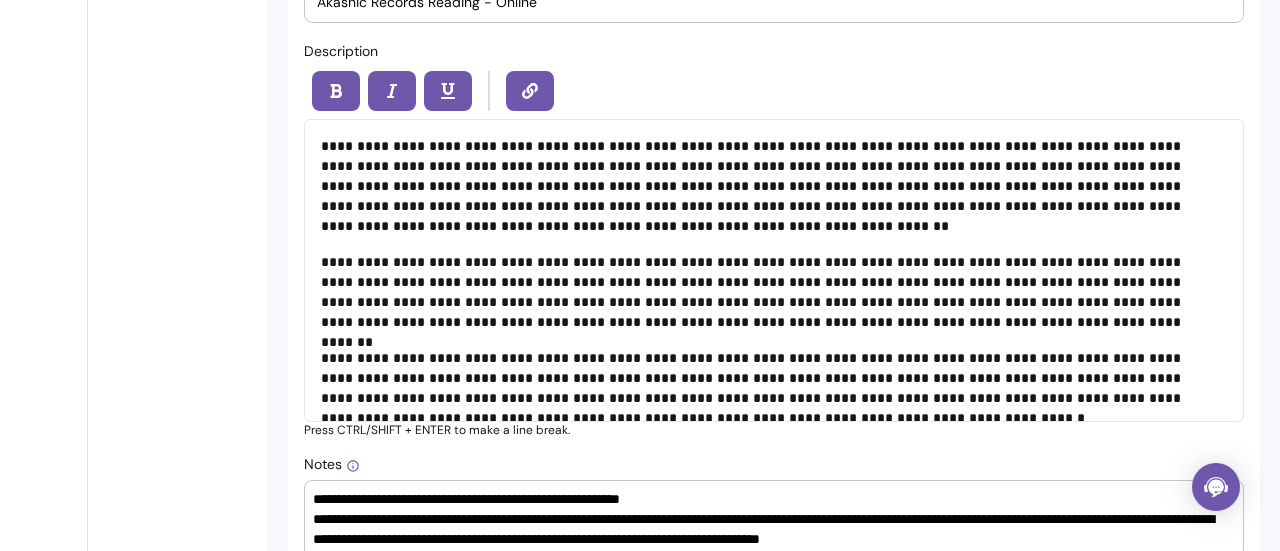 scroll, scrollTop: 900, scrollLeft: 0, axis: vertical 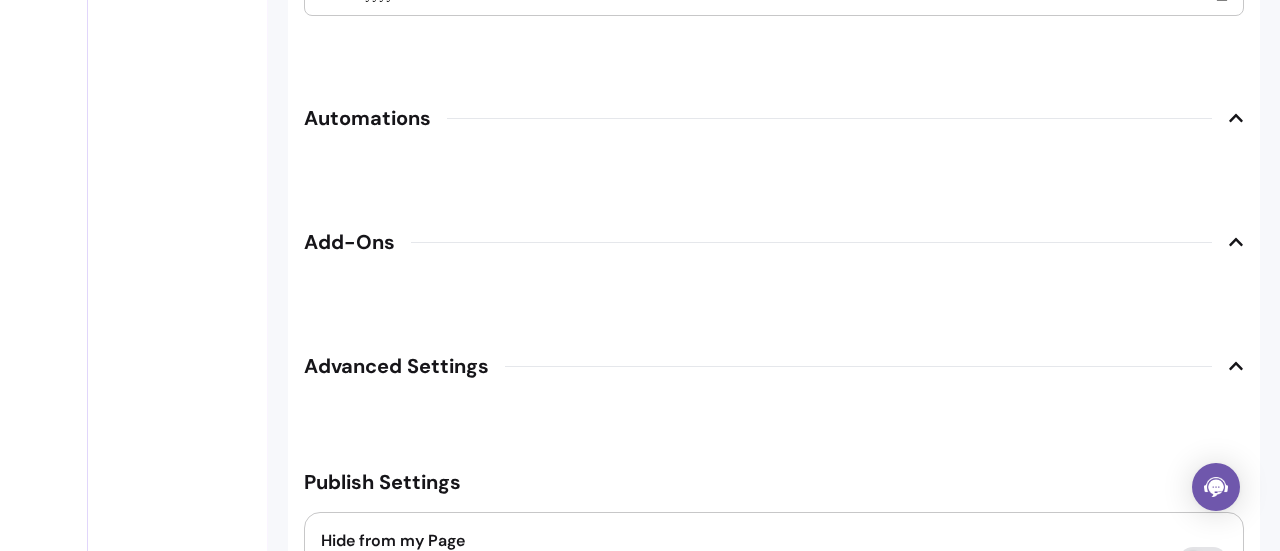 click 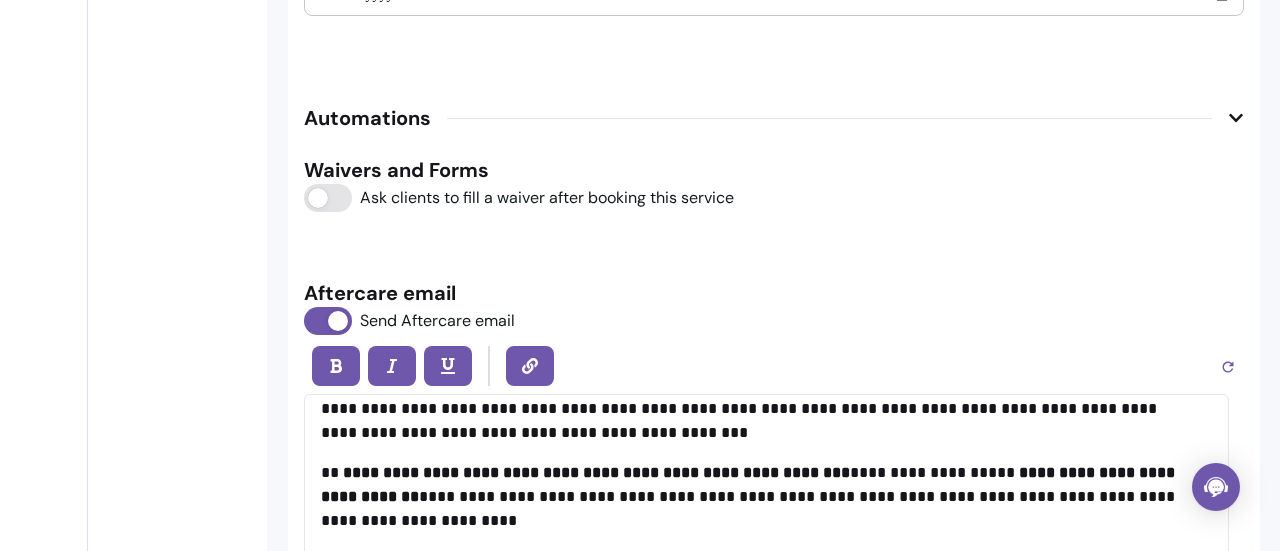 scroll, scrollTop: 130, scrollLeft: 0, axis: vertical 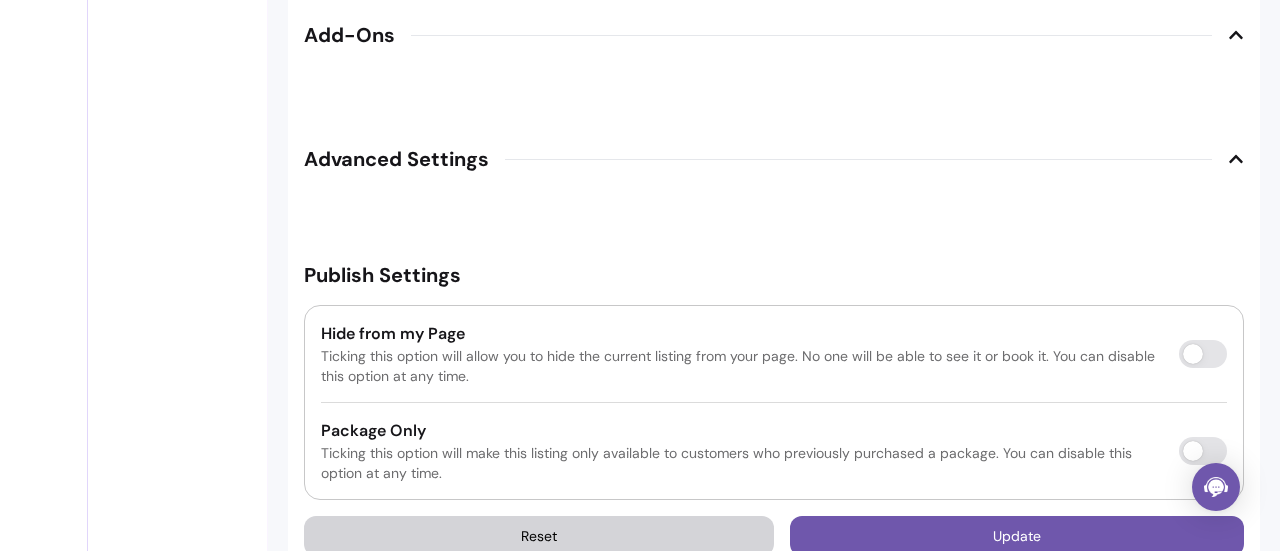 click 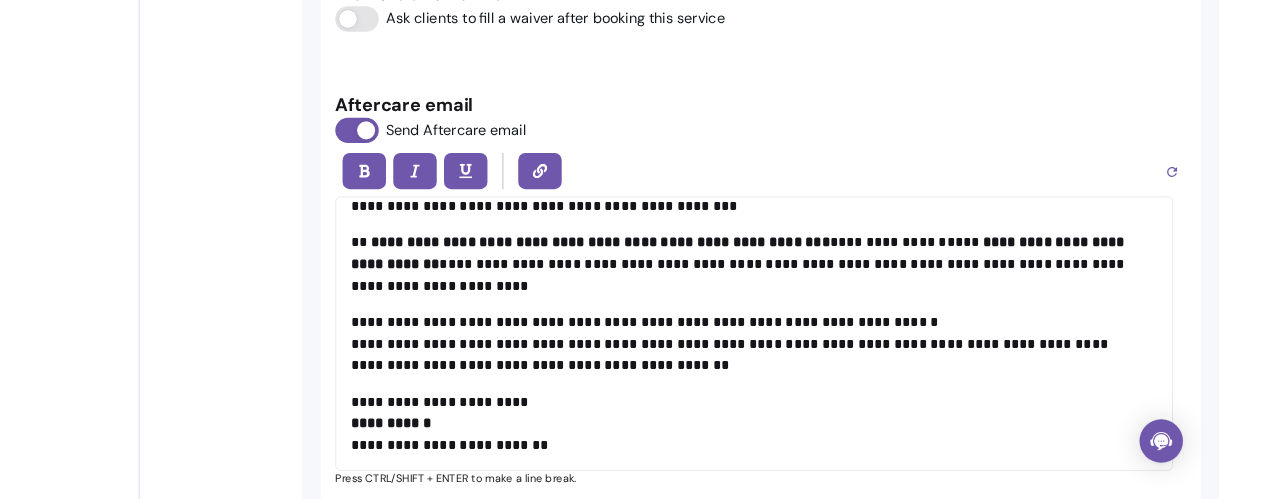 scroll, scrollTop: 3242, scrollLeft: 0, axis: vertical 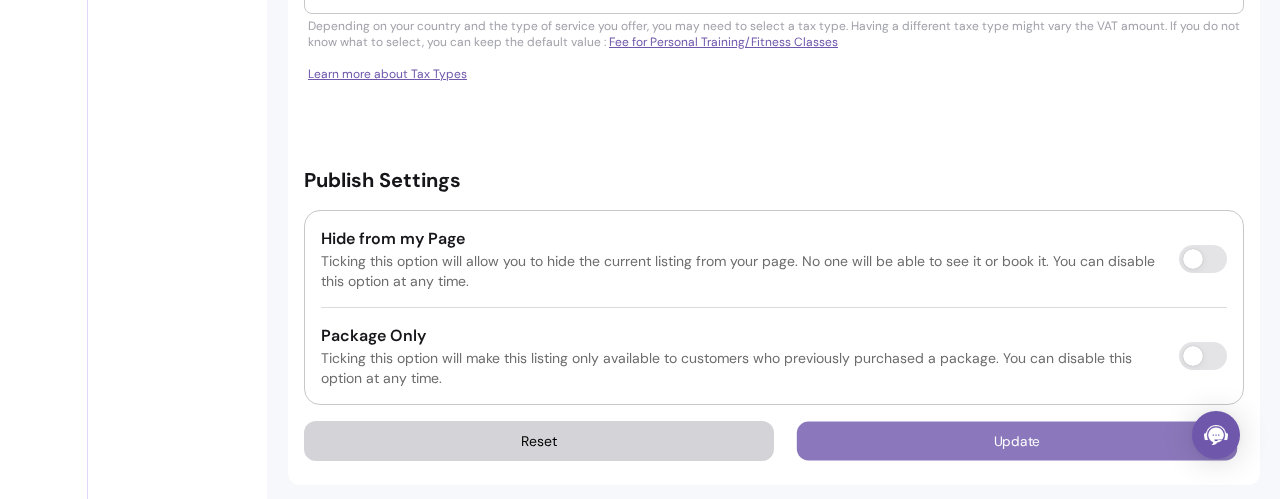 click on "Update" at bounding box center [1017, 441] 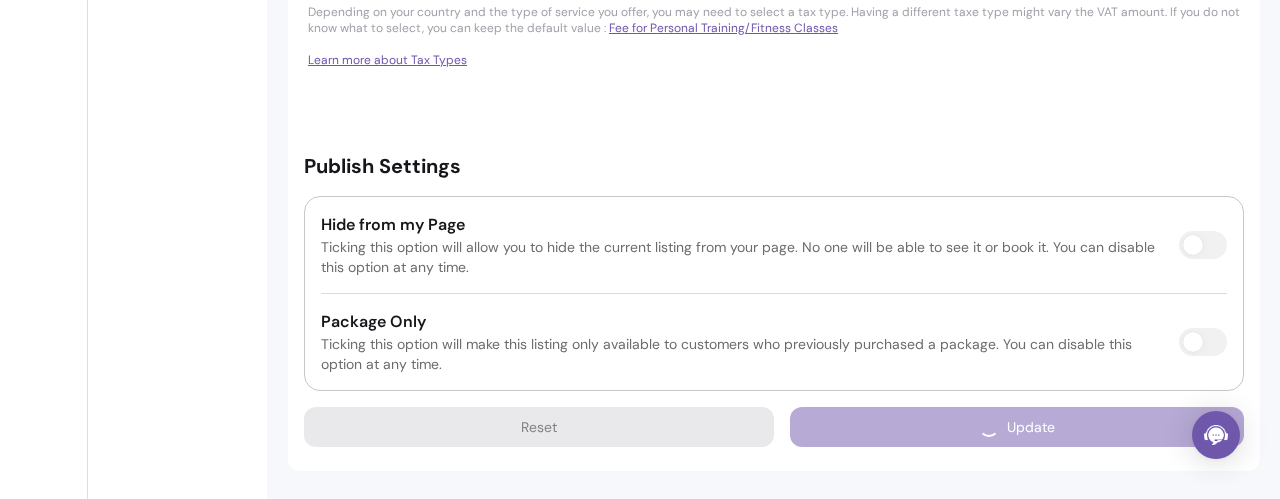 scroll, scrollTop: 3980, scrollLeft: 0, axis: vertical 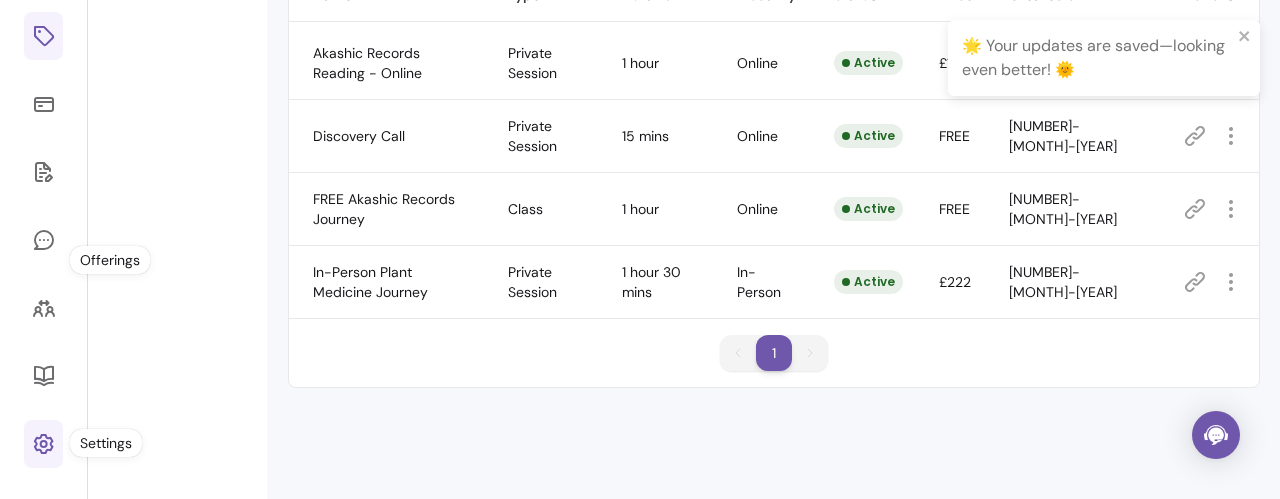 click 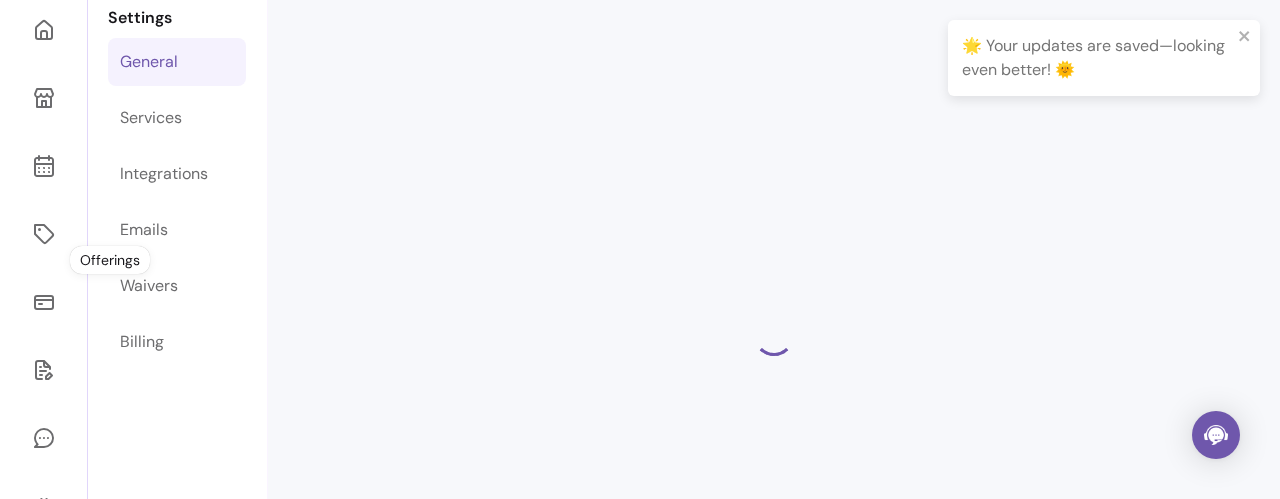 scroll, scrollTop: 68, scrollLeft: 0, axis: vertical 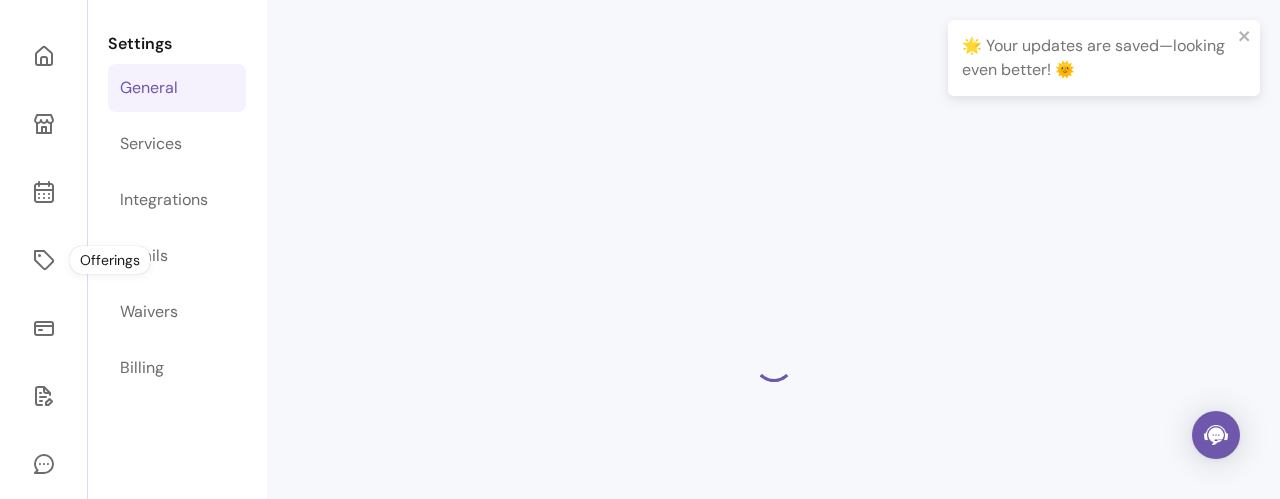 select on "**********" 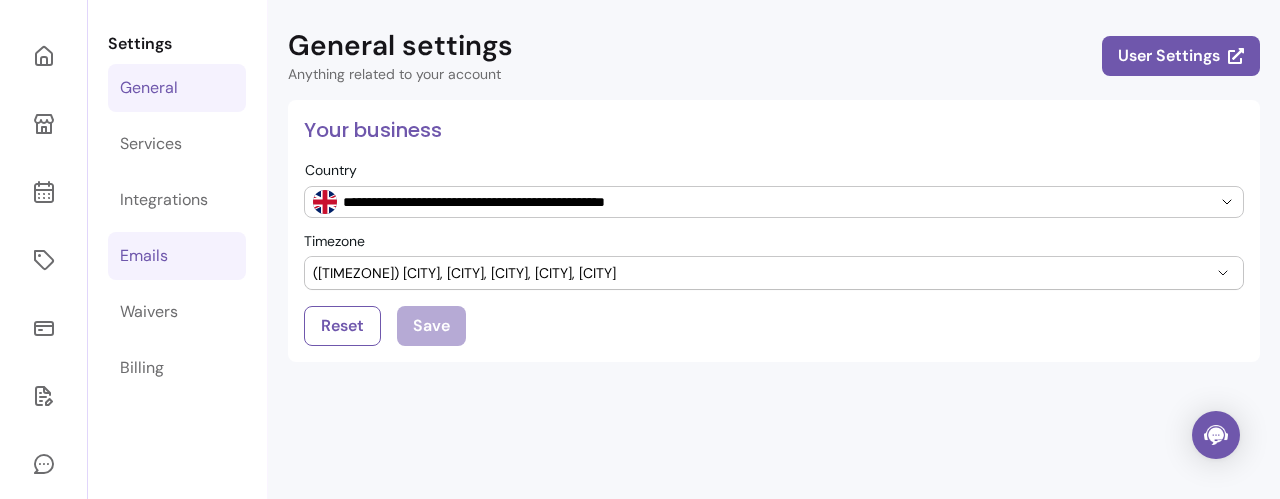 click on "Emails" at bounding box center (144, 256) 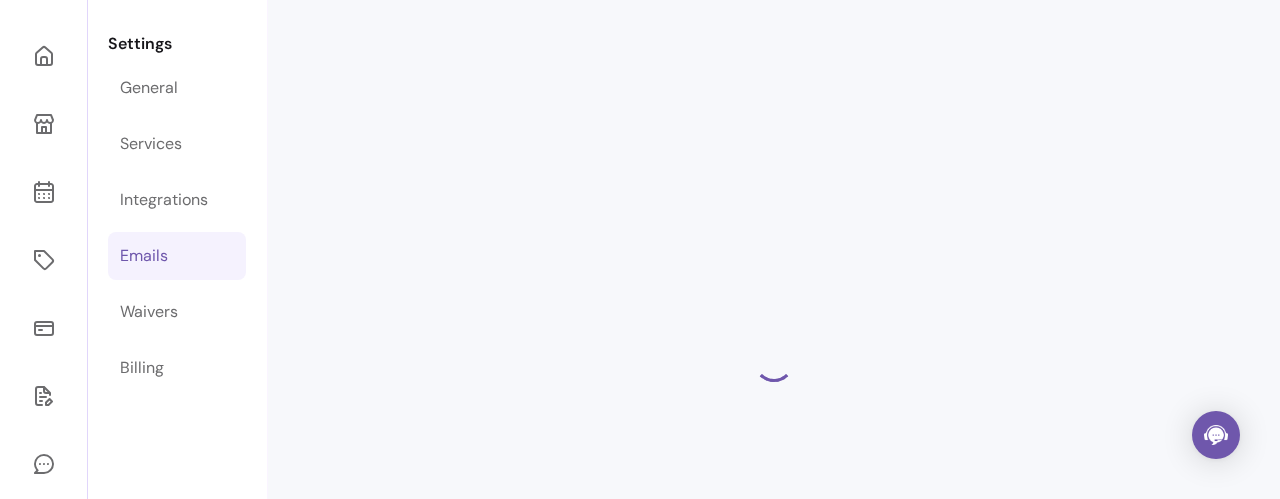 select on "**********" 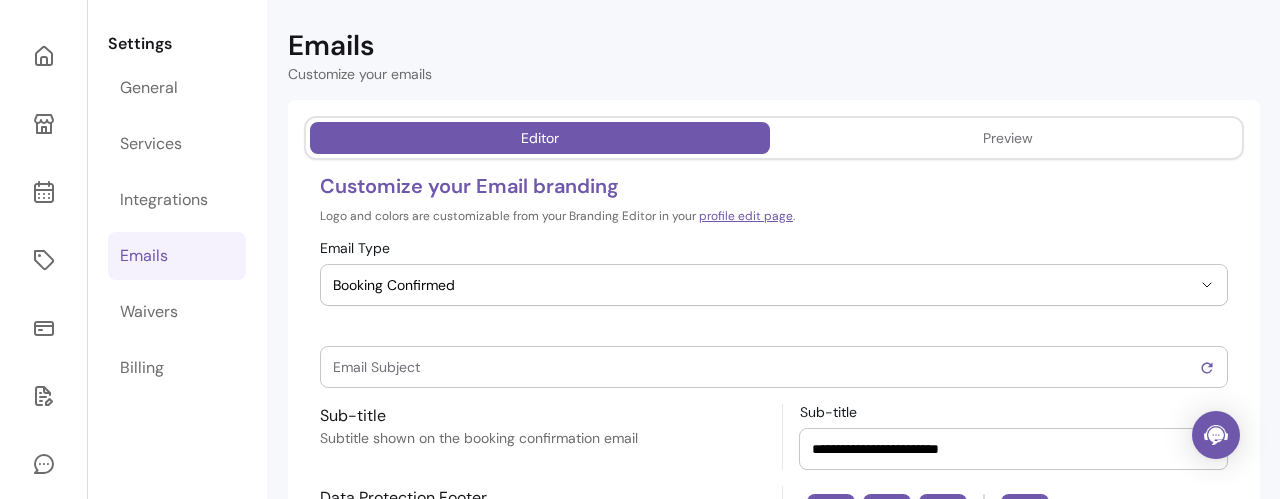 type on "**********" 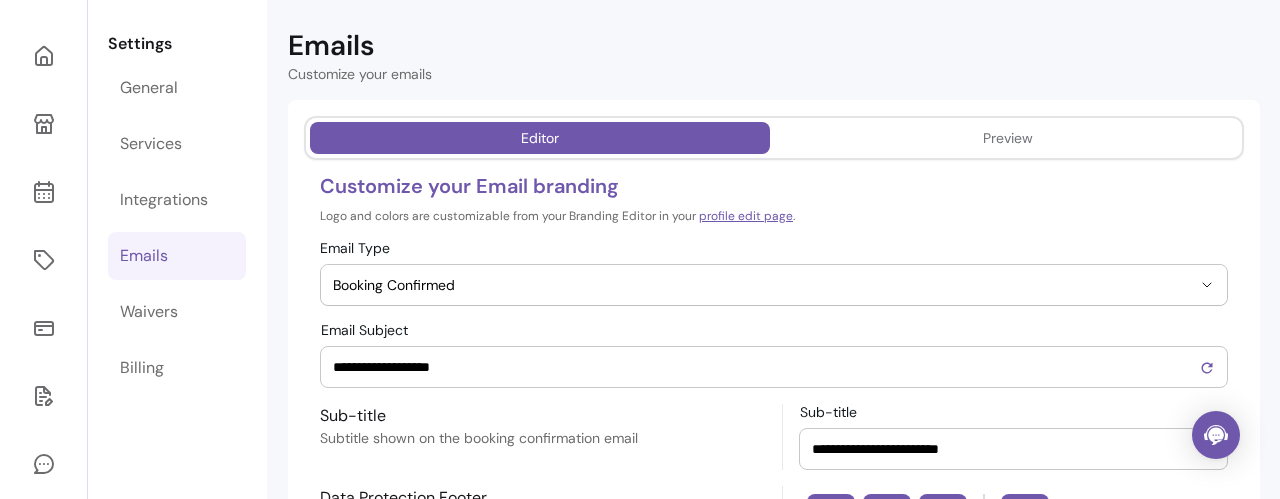 scroll, scrollTop: 0, scrollLeft: 0, axis: both 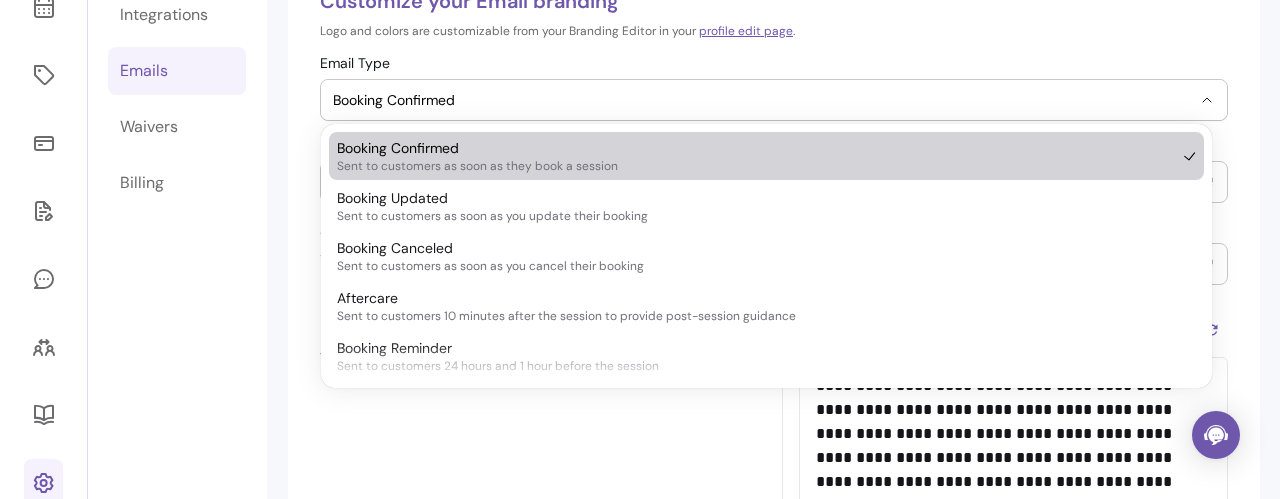click 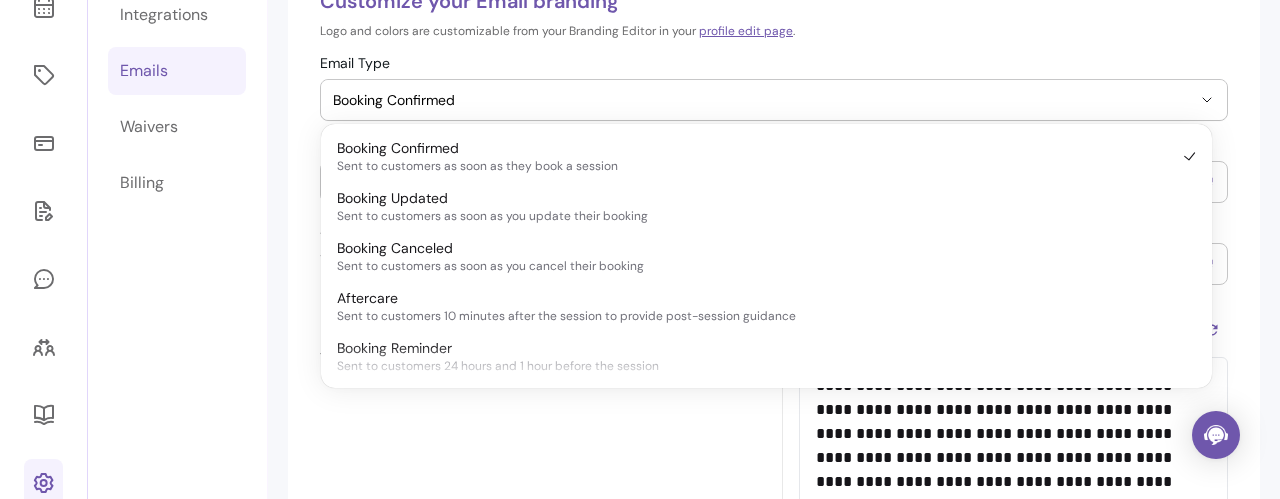 click on "Data Protection Footer Footer shown at the bottom of all emails. This footer explains how you protect your clients data." at bounding box center [543, 426] 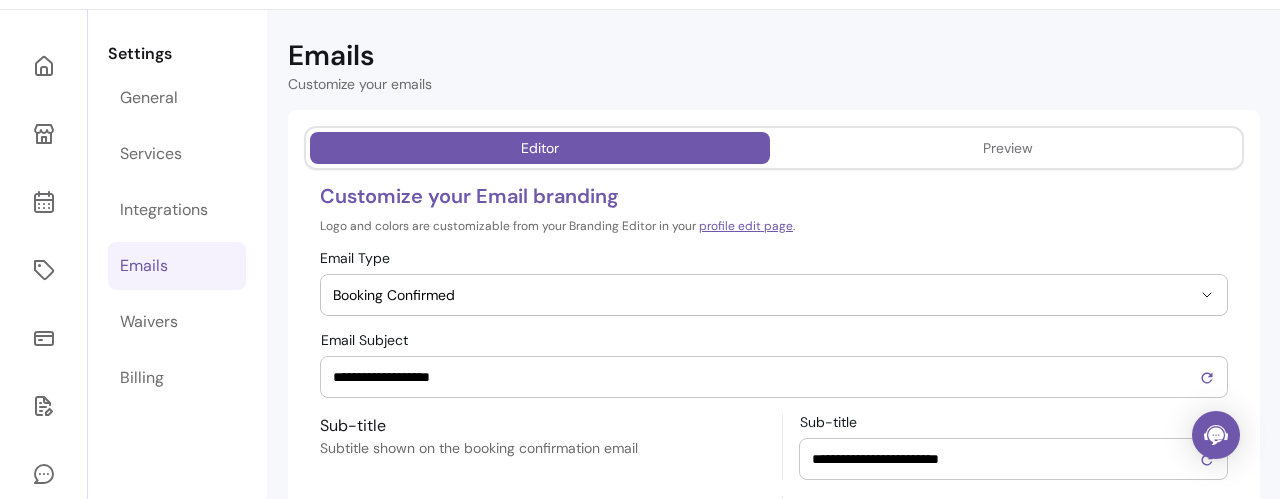 scroll, scrollTop: 57, scrollLeft: 0, axis: vertical 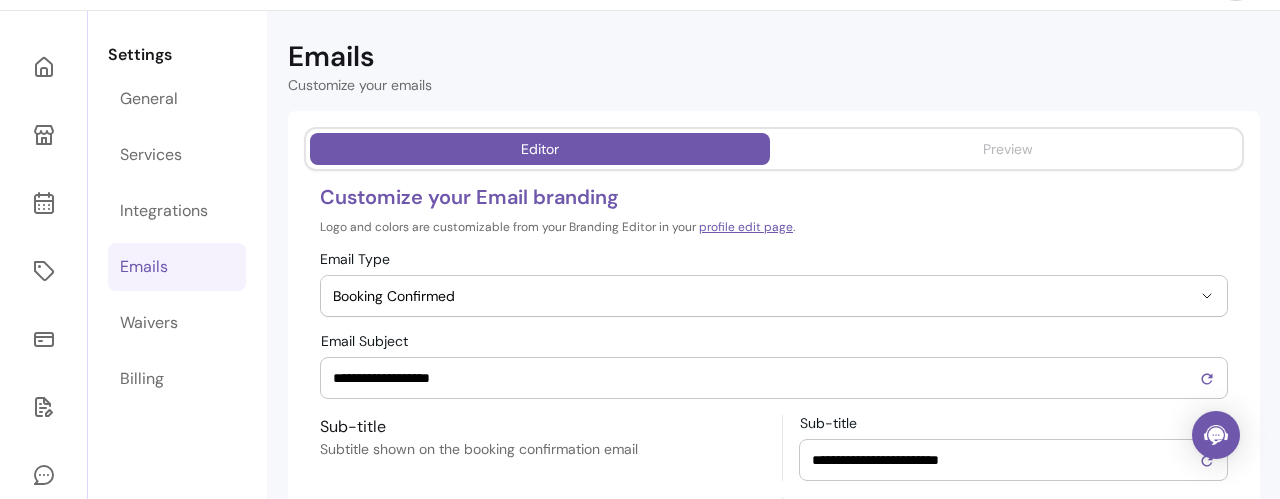 click on "Preview" at bounding box center [1008, 149] 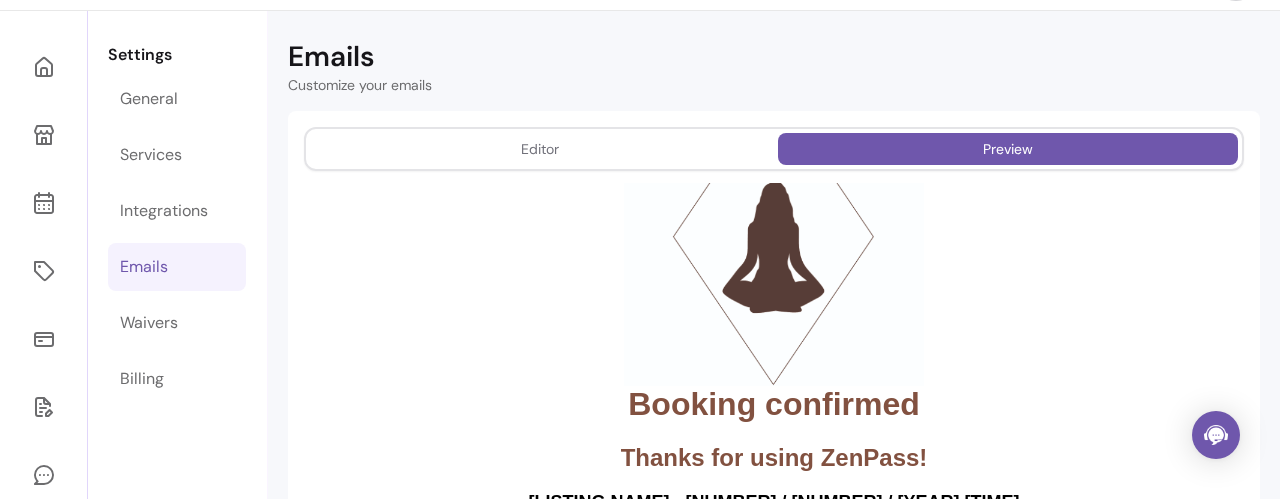 scroll, scrollTop: 269, scrollLeft: 0, axis: vertical 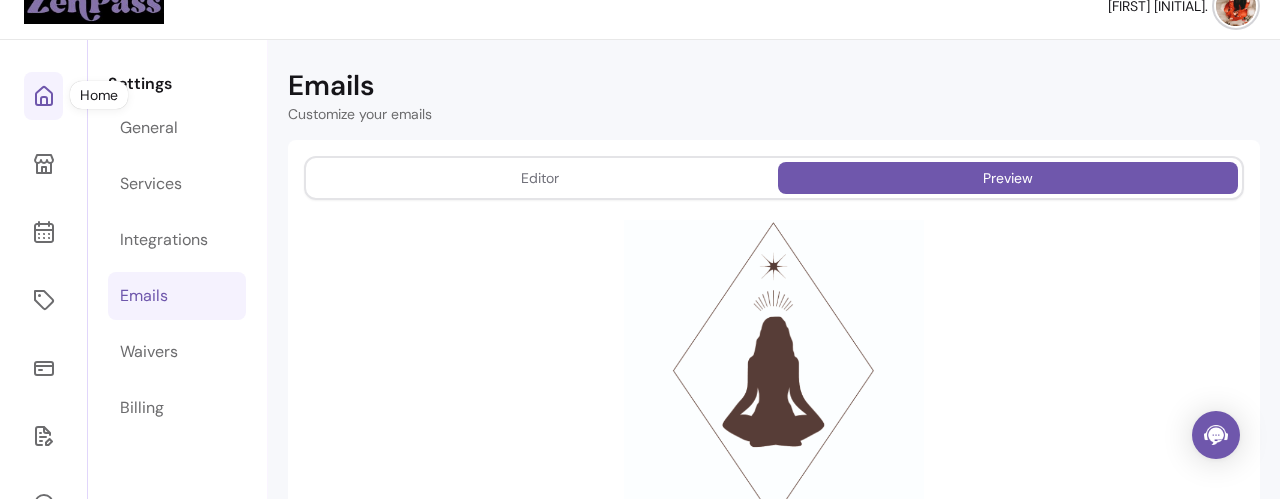 click 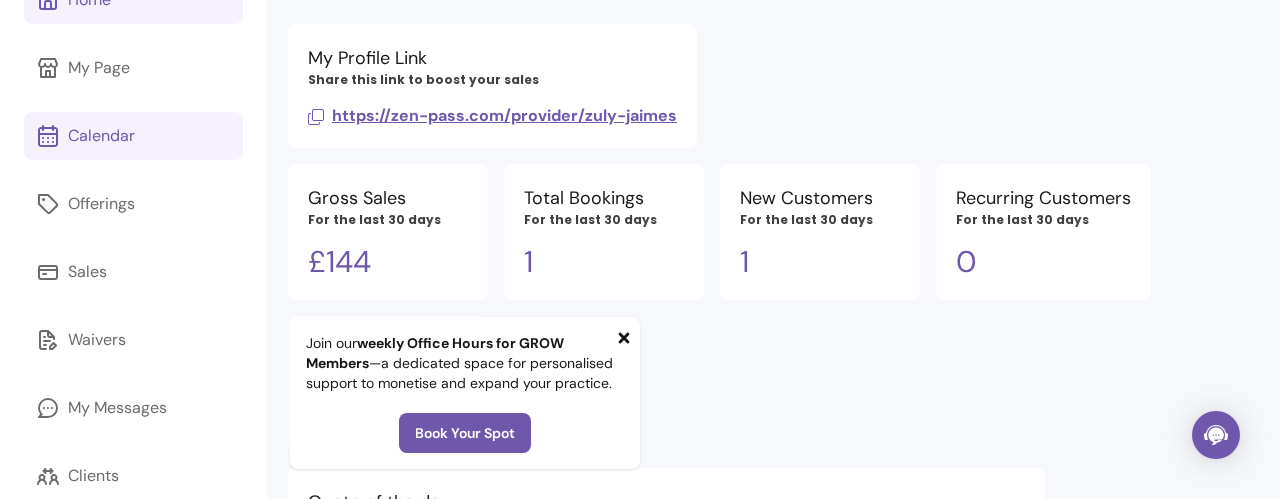 scroll, scrollTop: 68, scrollLeft: 0, axis: vertical 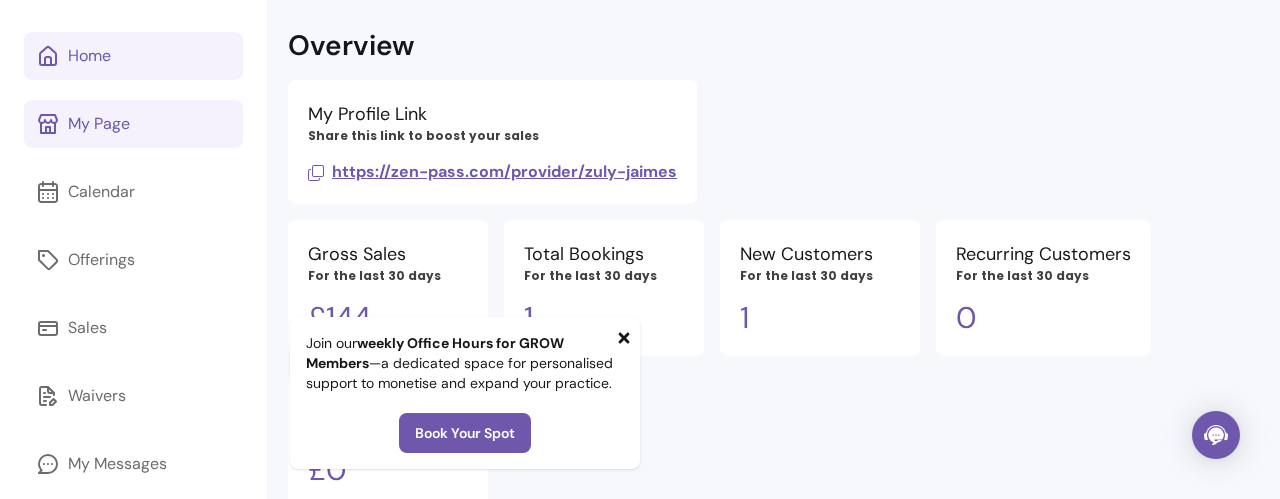 click on "My Page" at bounding box center (99, 124) 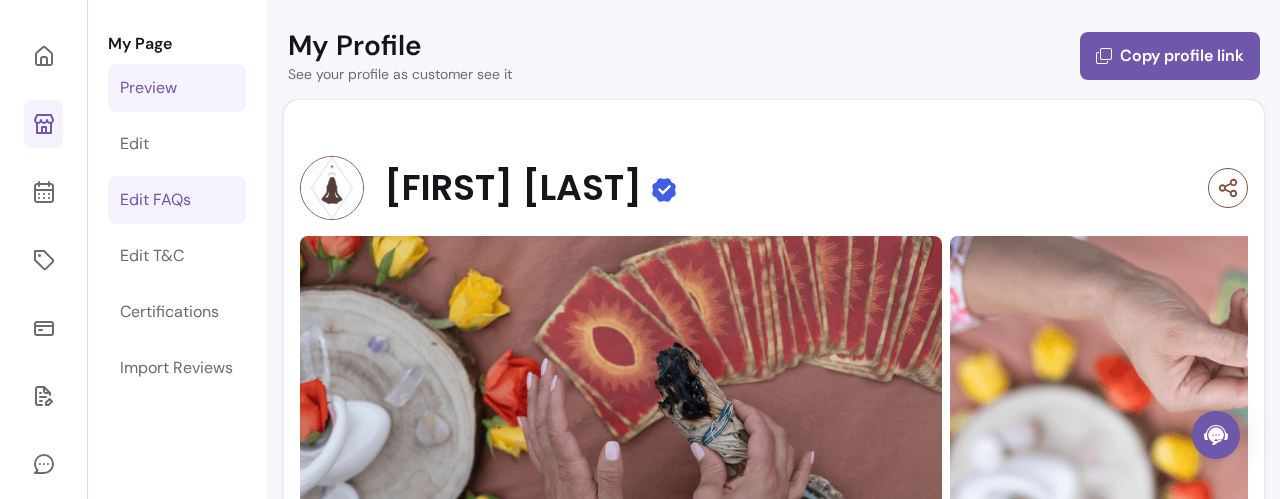 click on "Edit FAQs" at bounding box center (155, 200) 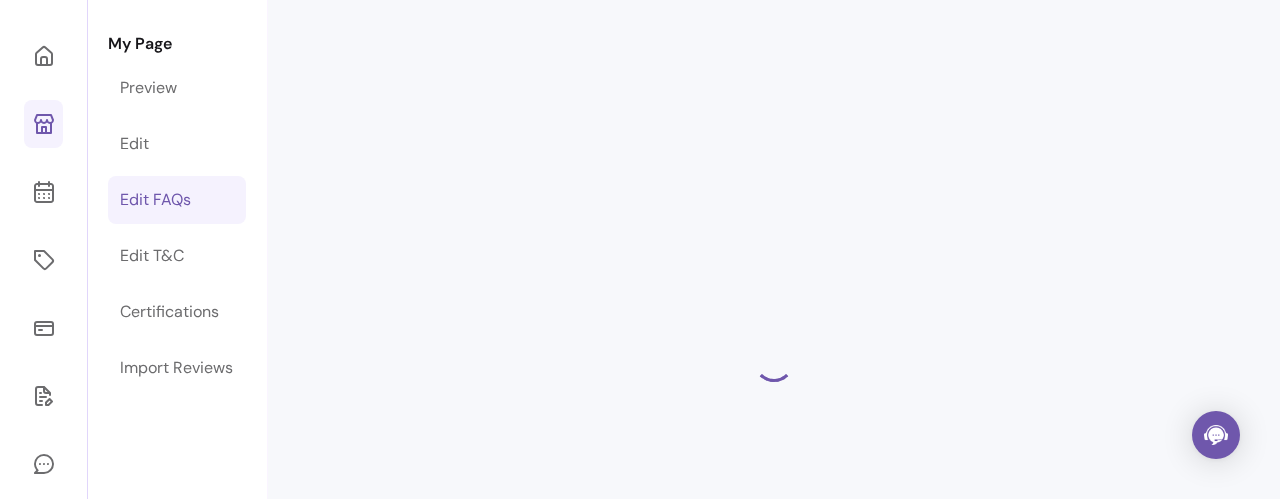 select on "*" 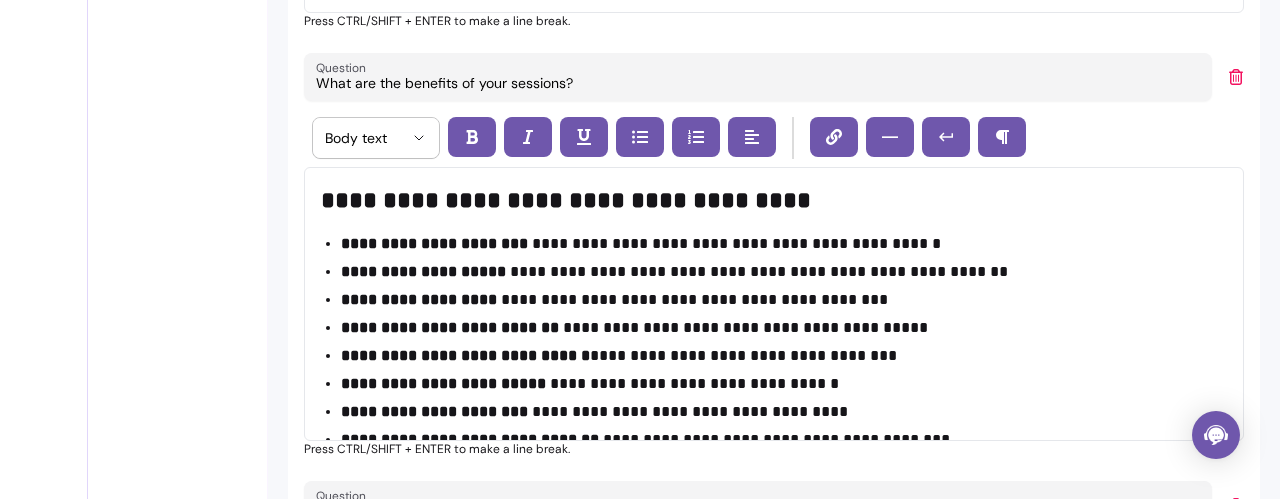 scroll, scrollTop: 1040, scrollLeft: 0, axis: vertical 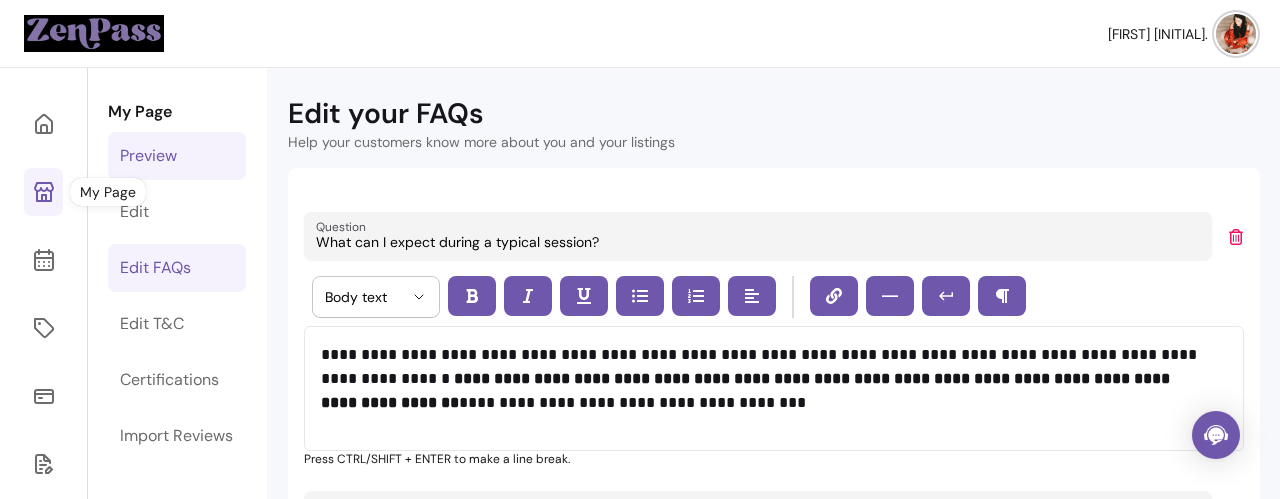 click on "Preview" at bounding box center (148, 156) 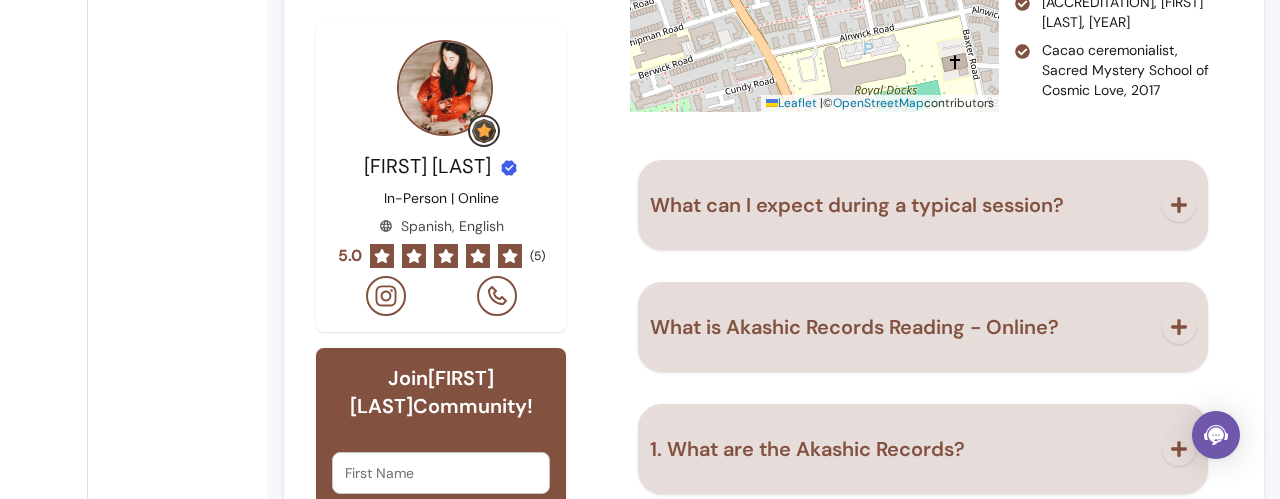 scroll, scrollTop: 2460, scrollLeft: 0, axis: vertical 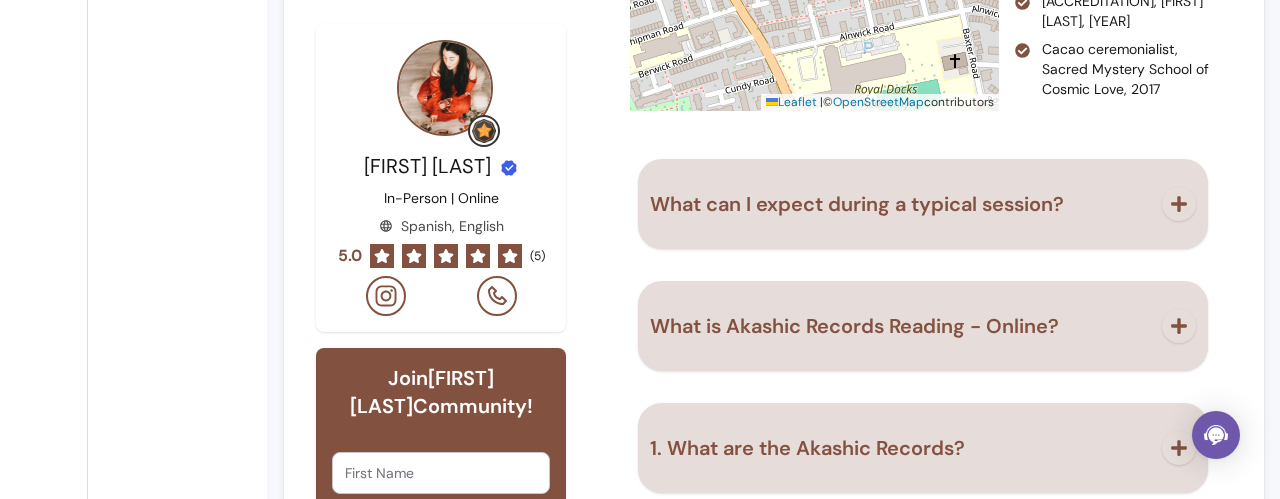 click 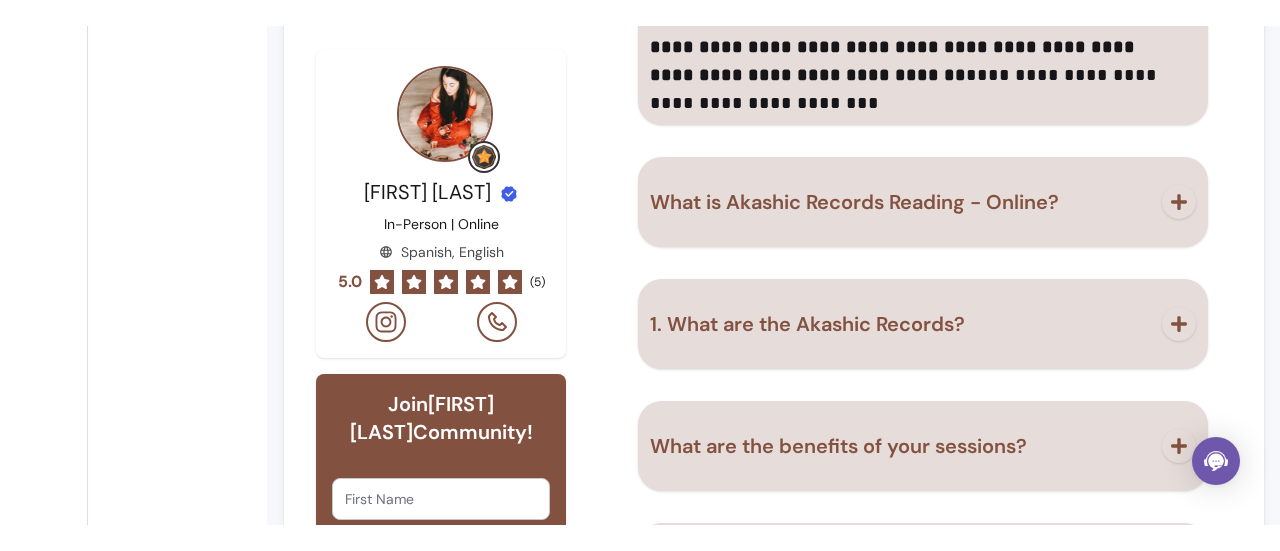scroll, scrollTop: 2792, scrollLeft: 0, axis: vertical 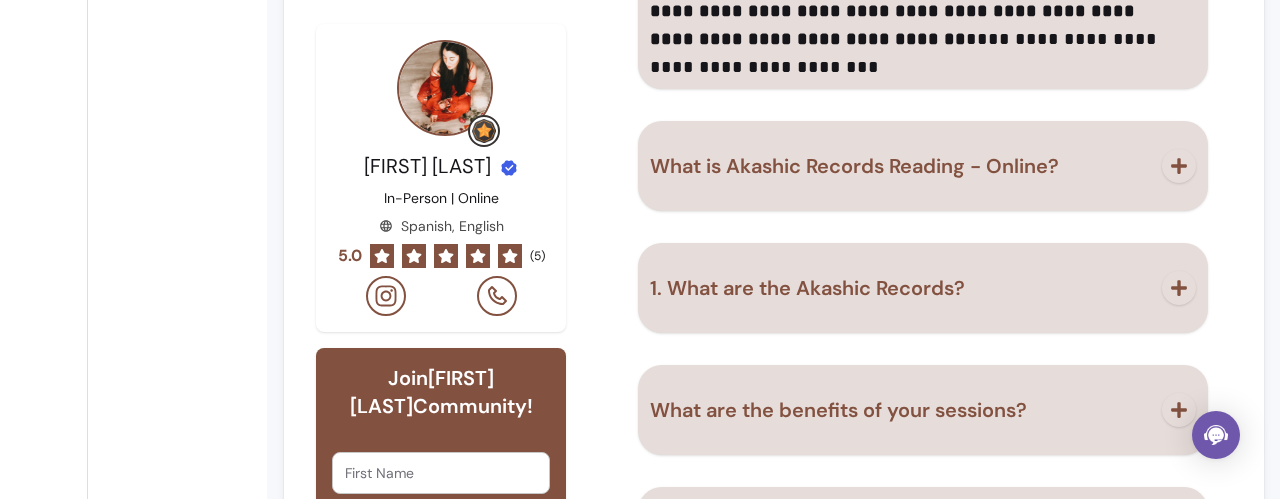 click 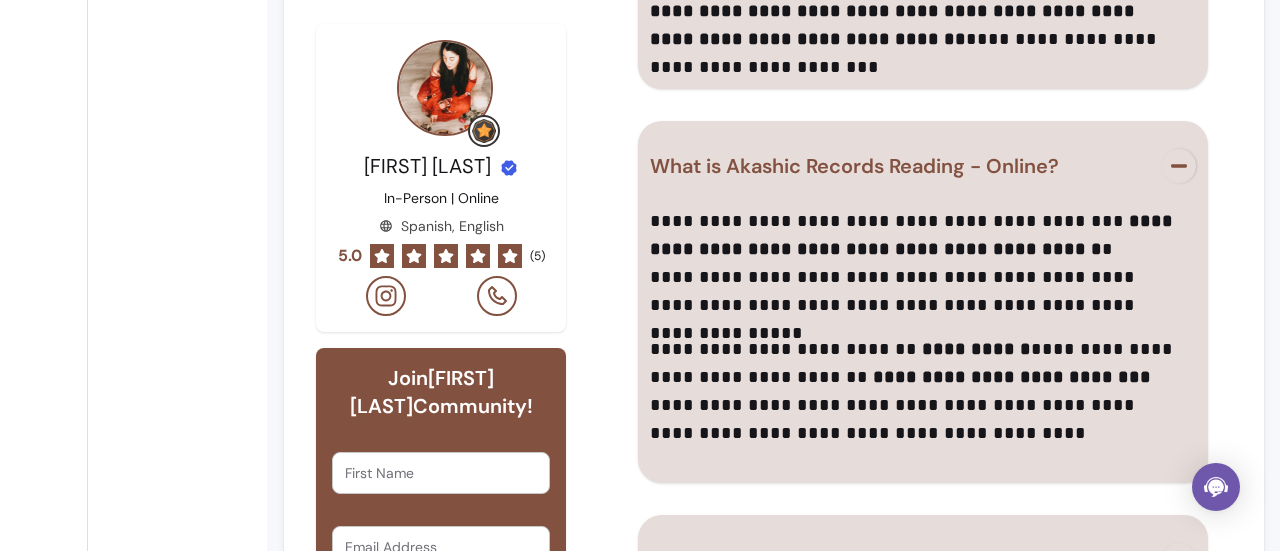 click on "5.0 [REVIEWS] [FIRST] [LAST] [NUMBER] / [NUMBER] / [YEAR] 5.0 [REVIEWS] [FIRST] [LAST] [NUMBER] / [NUMBER] / [YEAR] 5.0 View more reviews About & FAQs | © OpenStreetMap contributors Credentials Women’s Circles, ‘The Goddess Space’, [YEAR] | [ACCREDITATION], [YEAR] | [ACCREDITATION], [YEAR] | [ACCREDITATION], [YEAR] Show more" at bounding box center (923, -285) 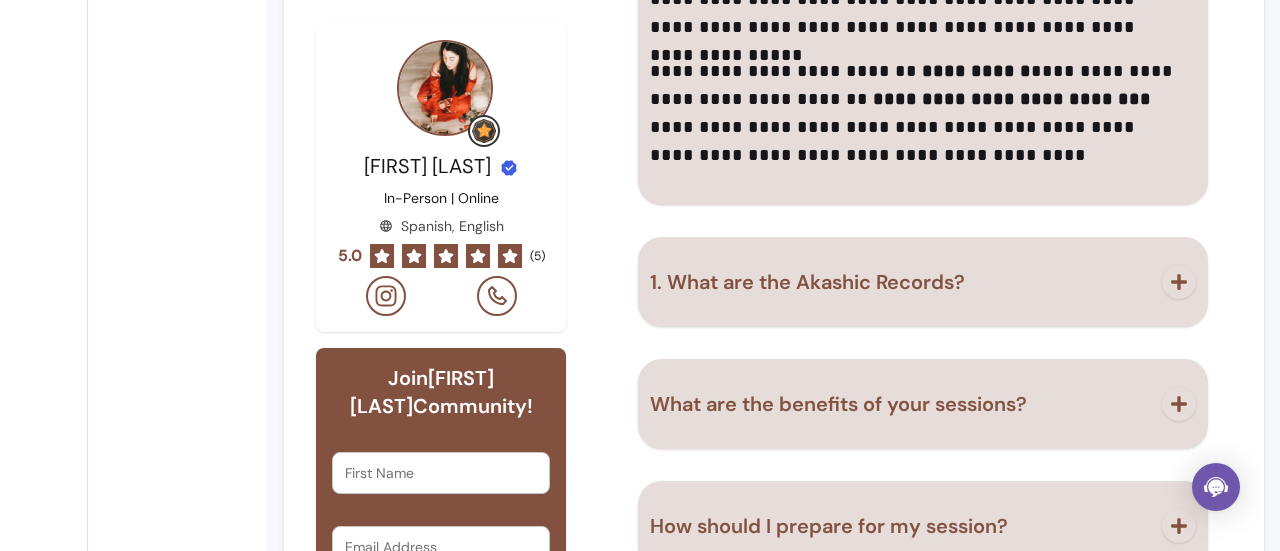 scroll, scrollTop: 3072, scrollLeft: 0, axis: vertical 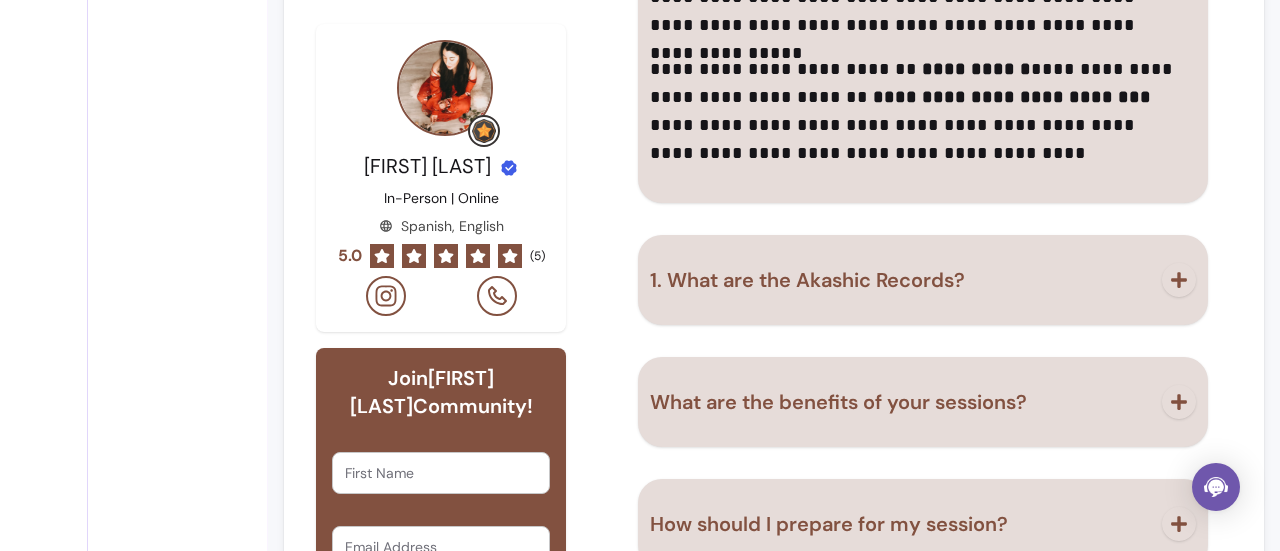 click 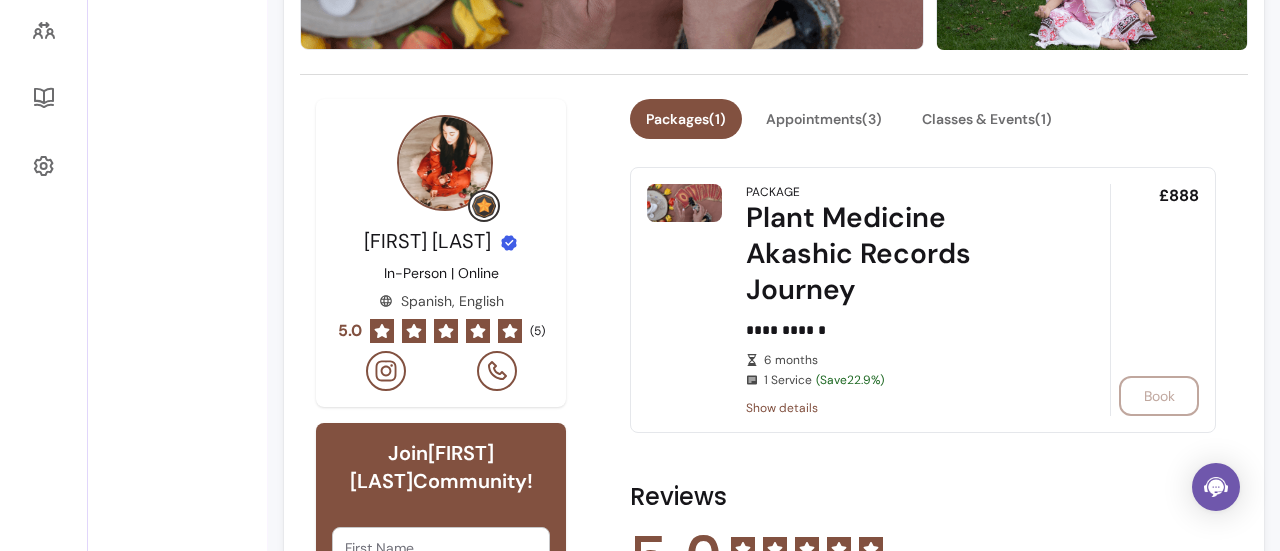 scroll, scrollTop: 542, scrollLeft: 0, axis: vertical 